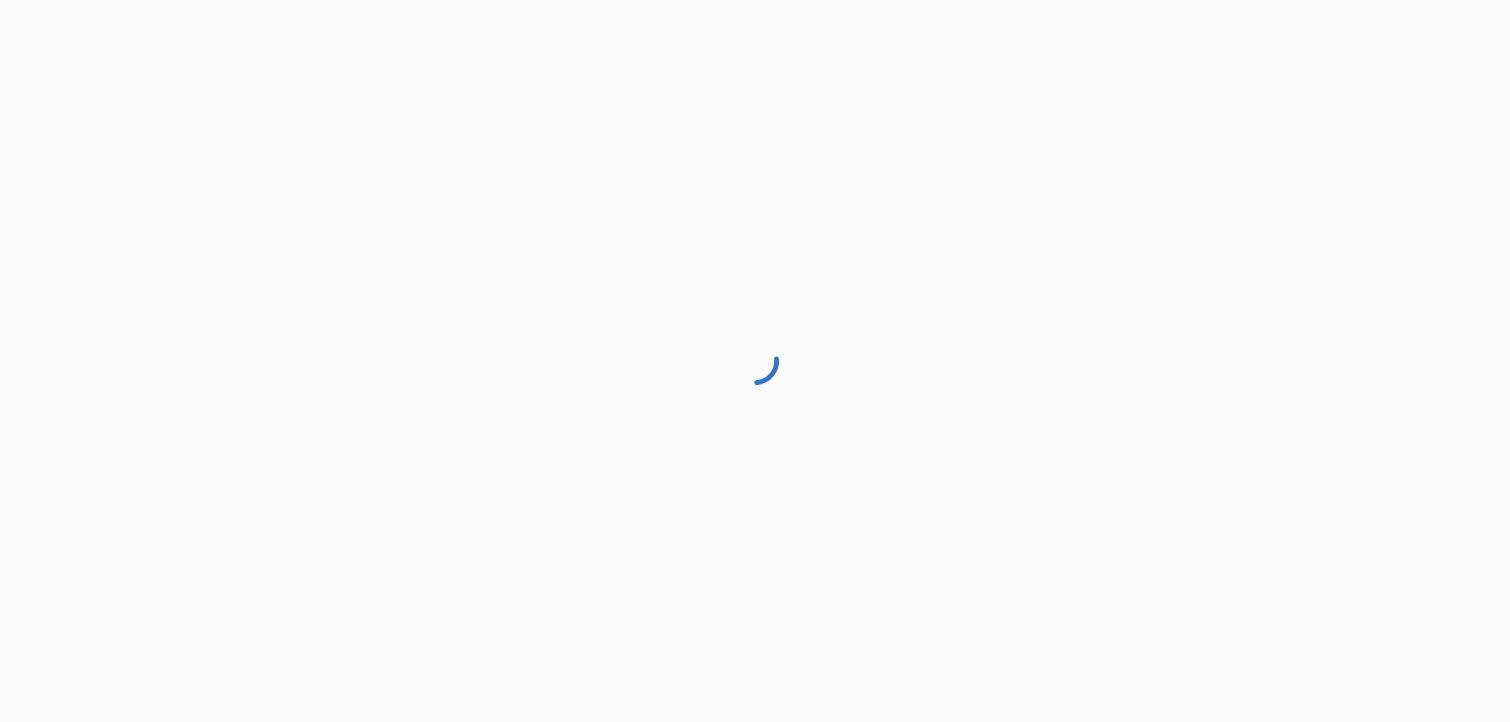 scroll, scrollTop: 0, scrollLeft: 0, axis: both 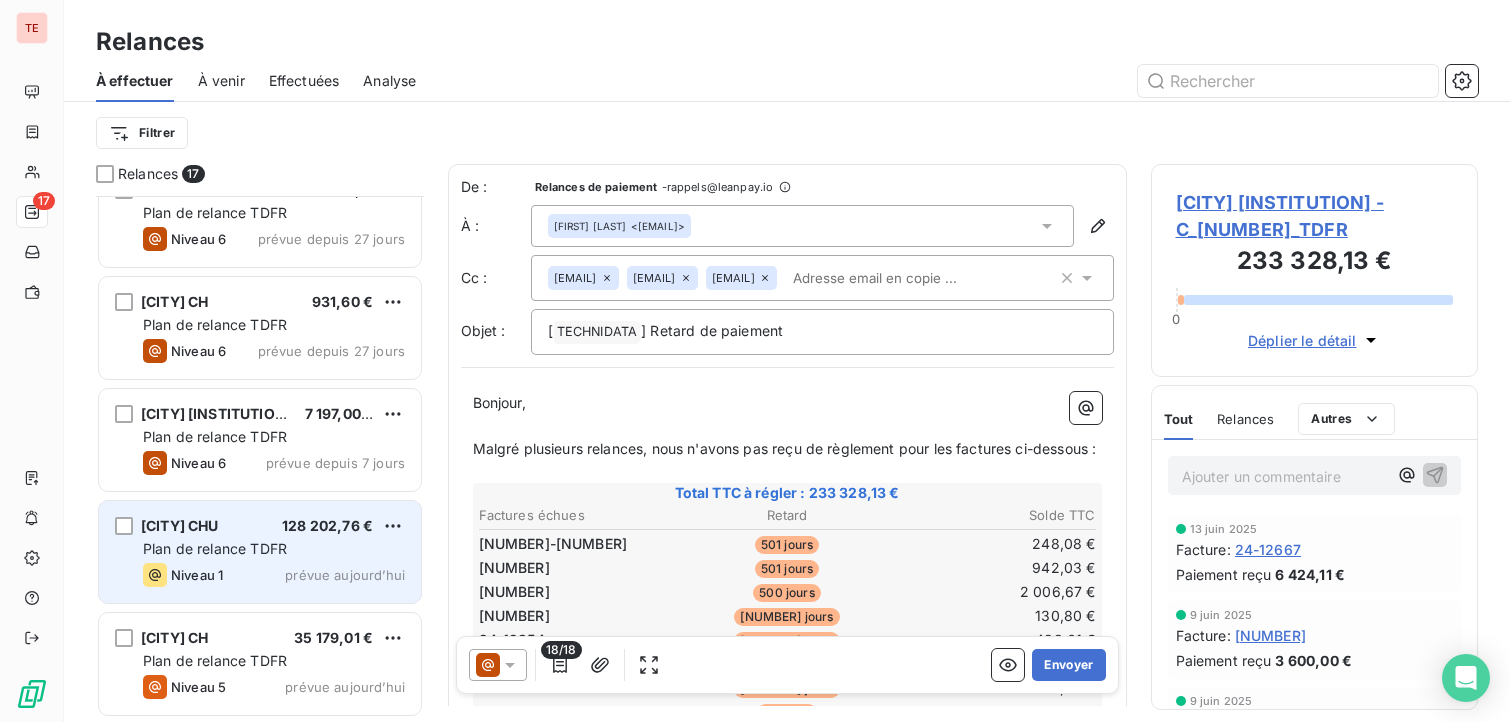 click on "Niveau 1 prévue aujourd’hui" at bounding box center (274, 575) 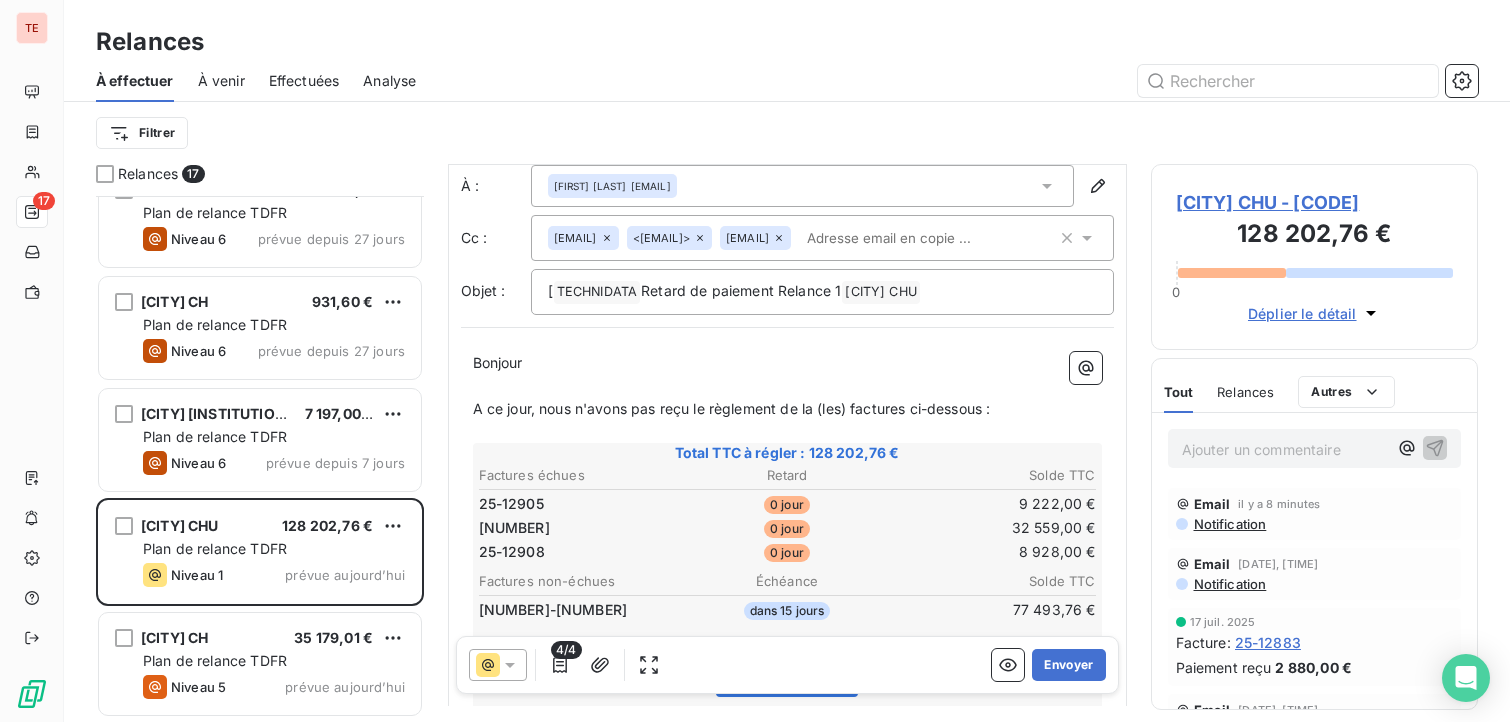 scroll, scrollTop: 101, scrollLeft: 0, axis: vertical 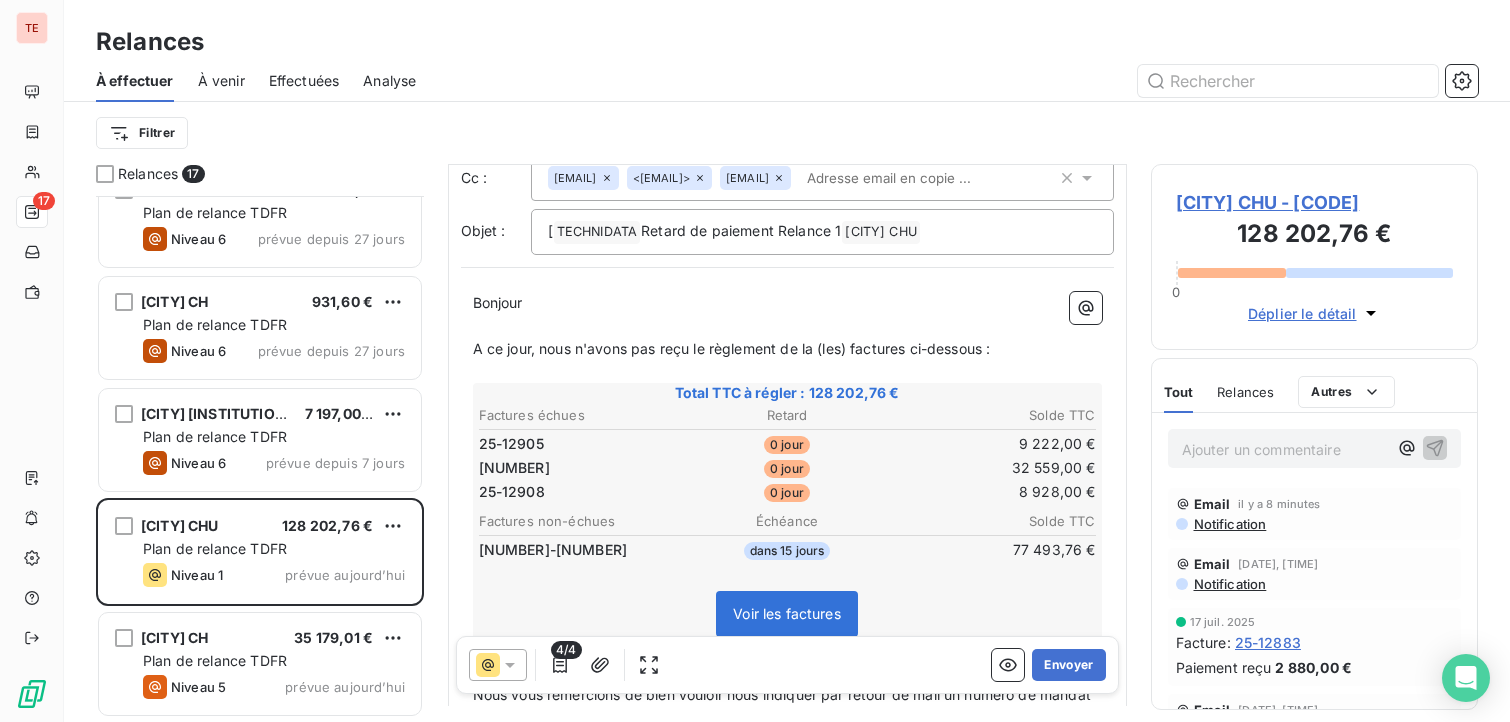 click at bounding box center (498, 665) 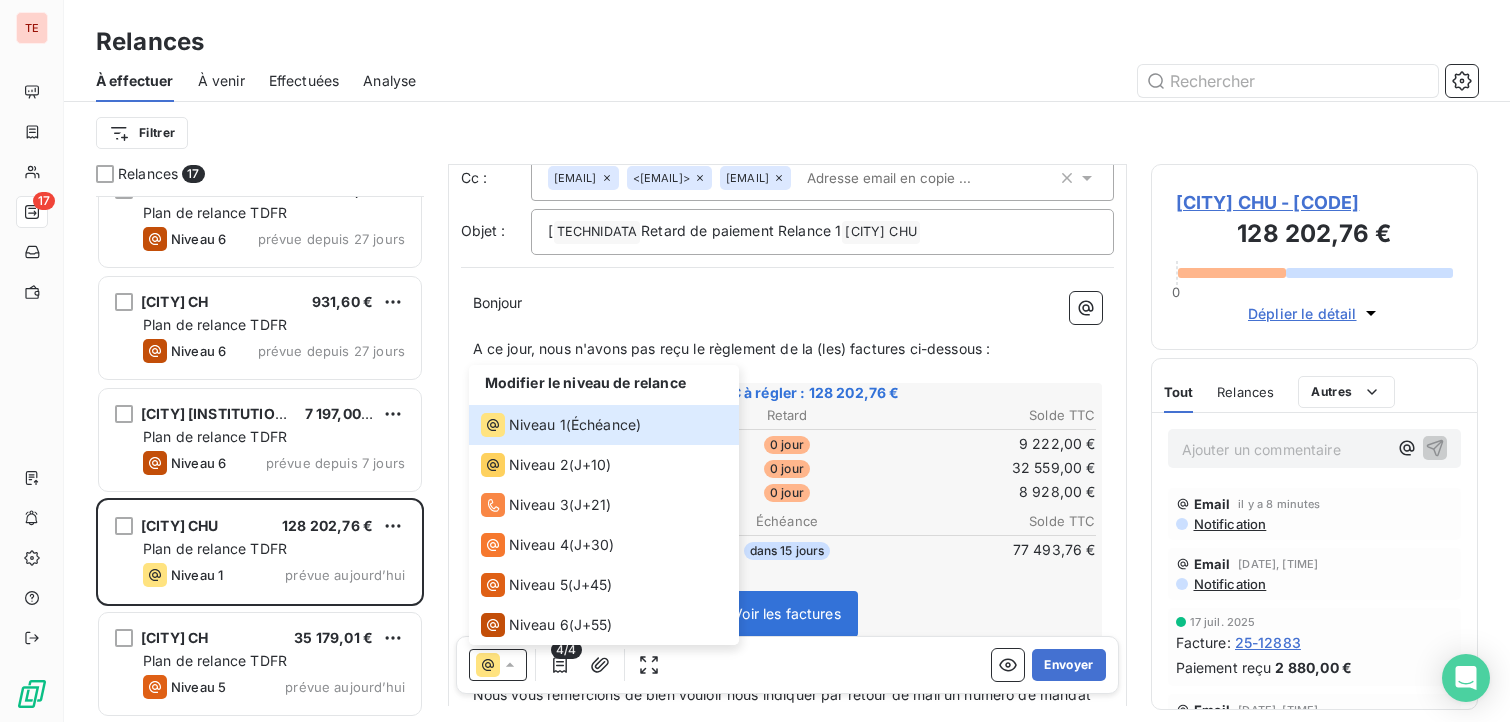 click 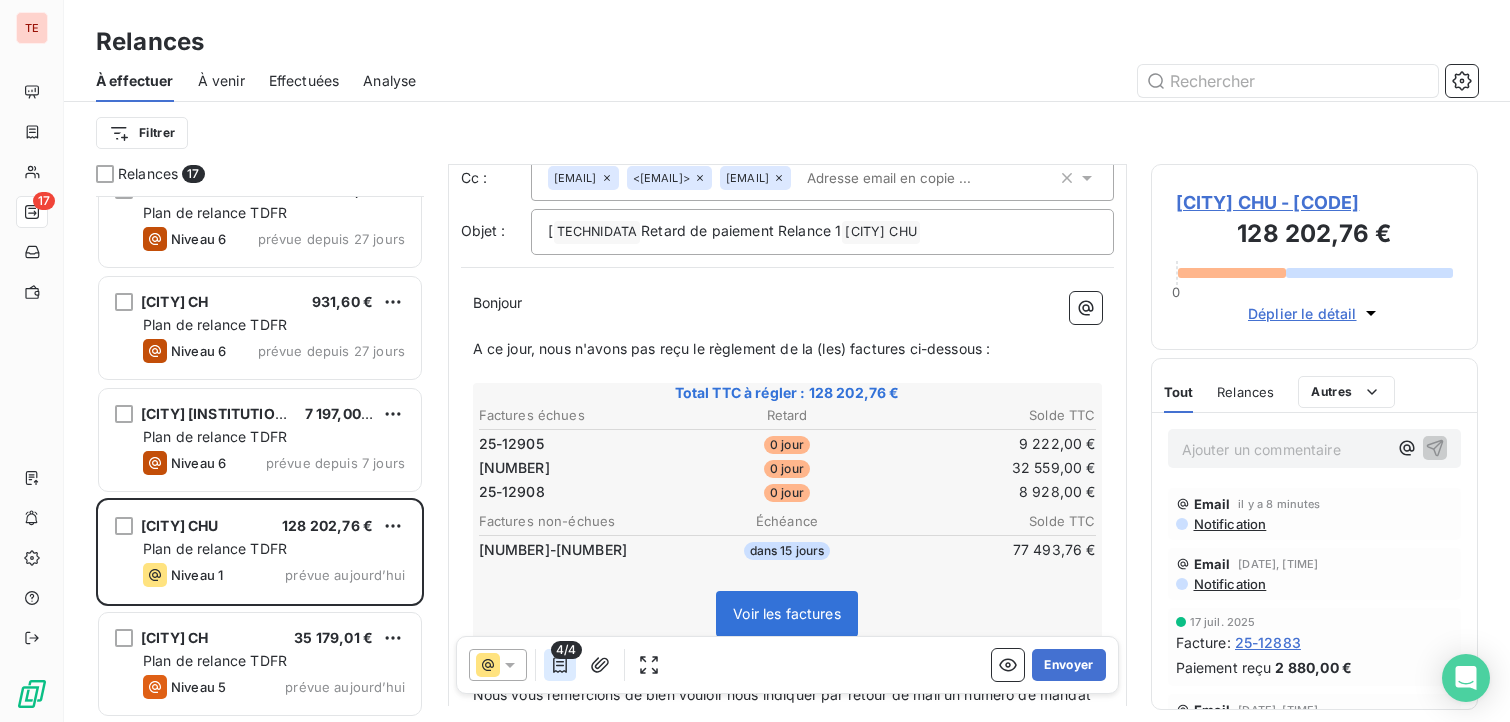 click 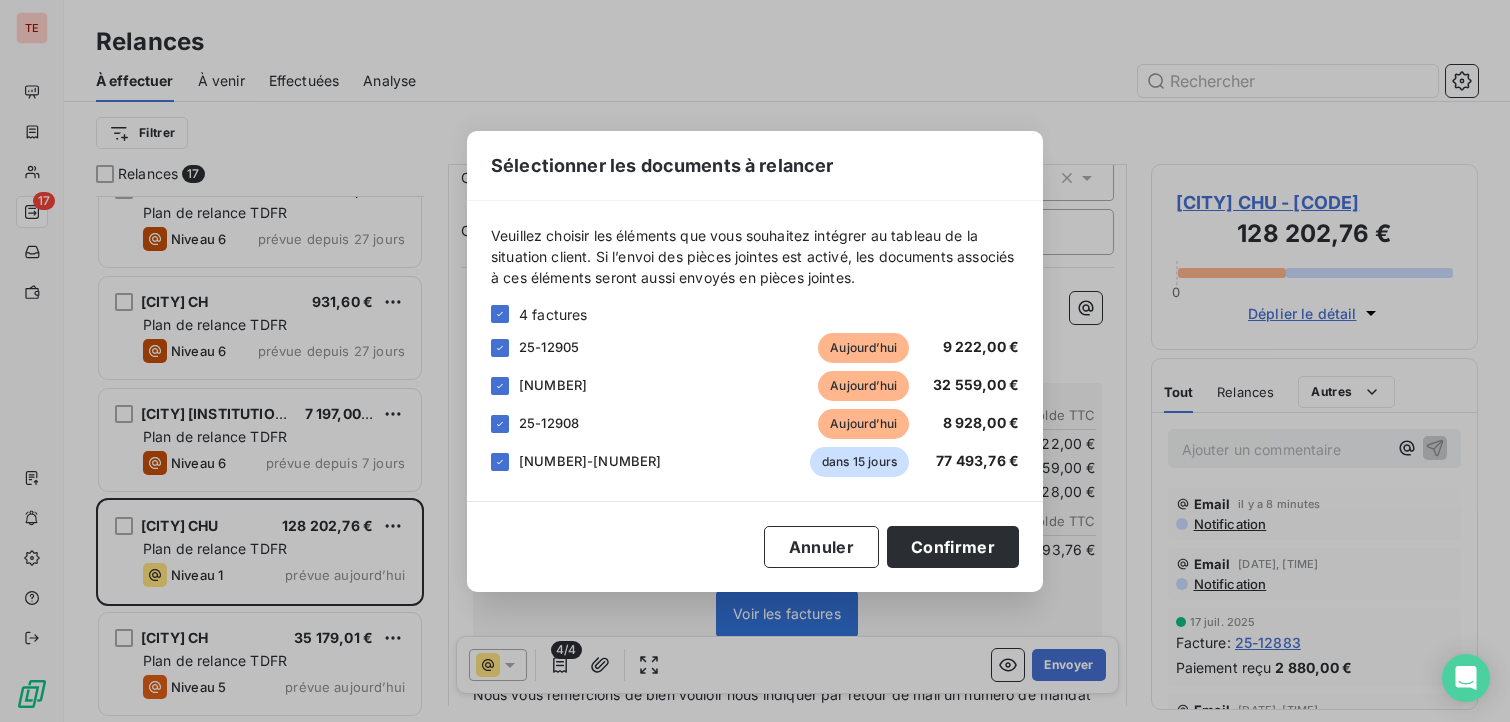 click on "[NUMBER]-[NUMBER] dans [TIME]   [PRICE]" at bounding box center [755, 462] 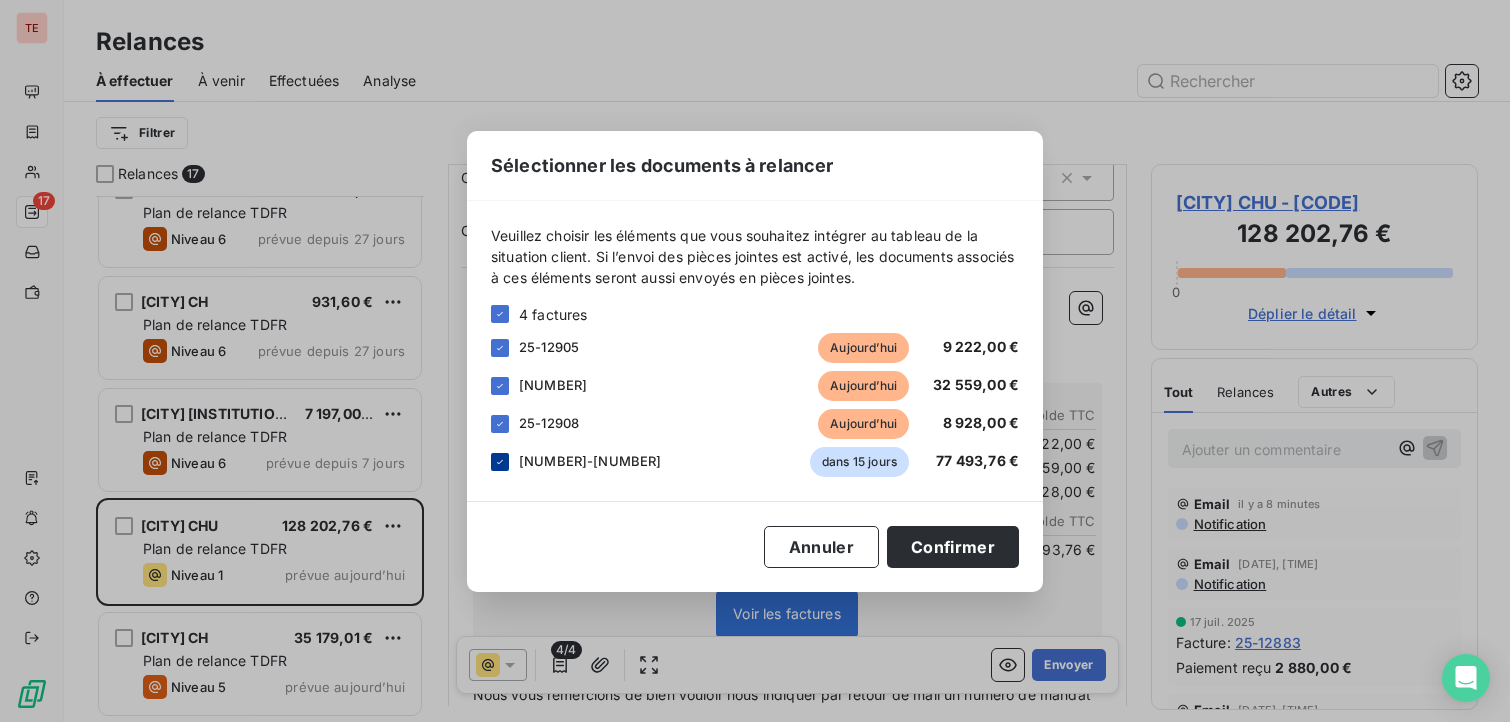 click 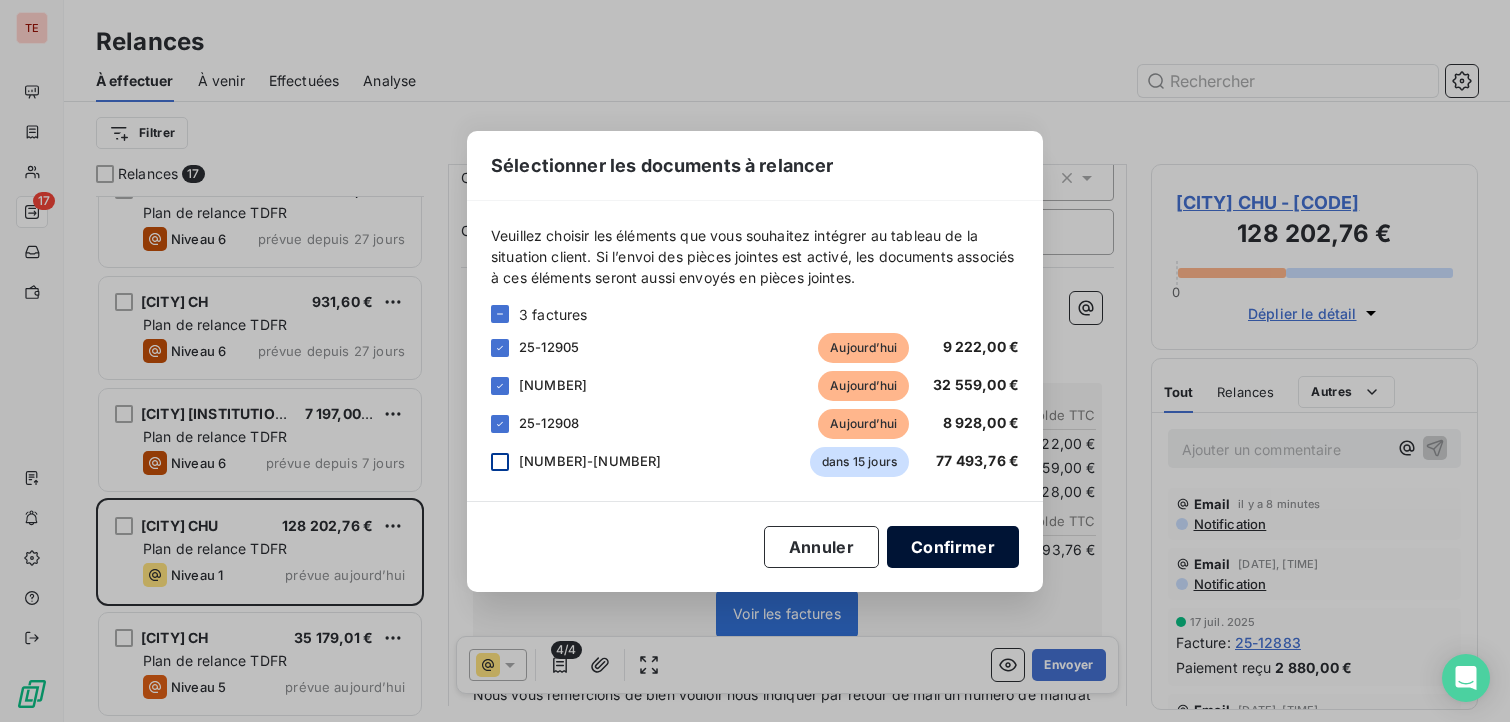 click on "Confirmer" at bounding box center (953, 547) 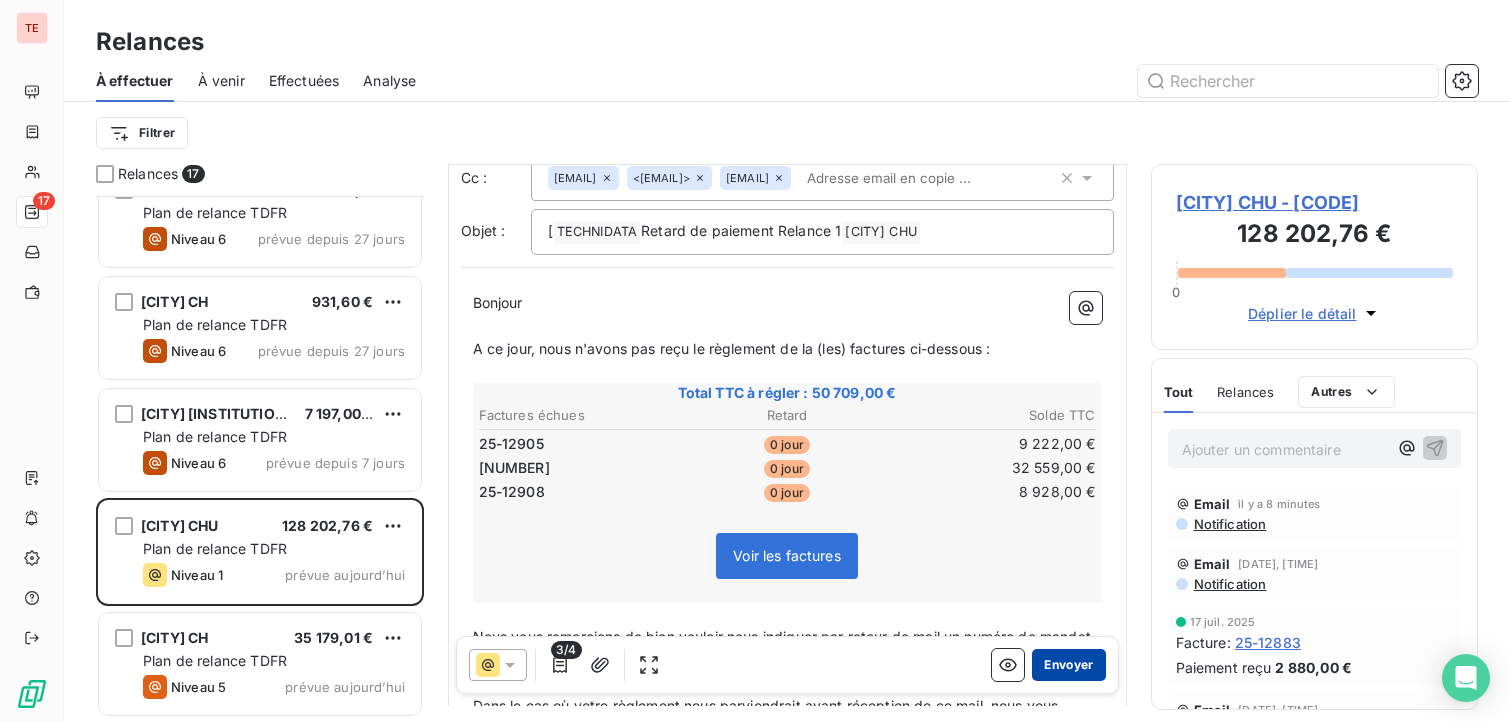 click on "Envoyer" at bounding box center (1068, 665) 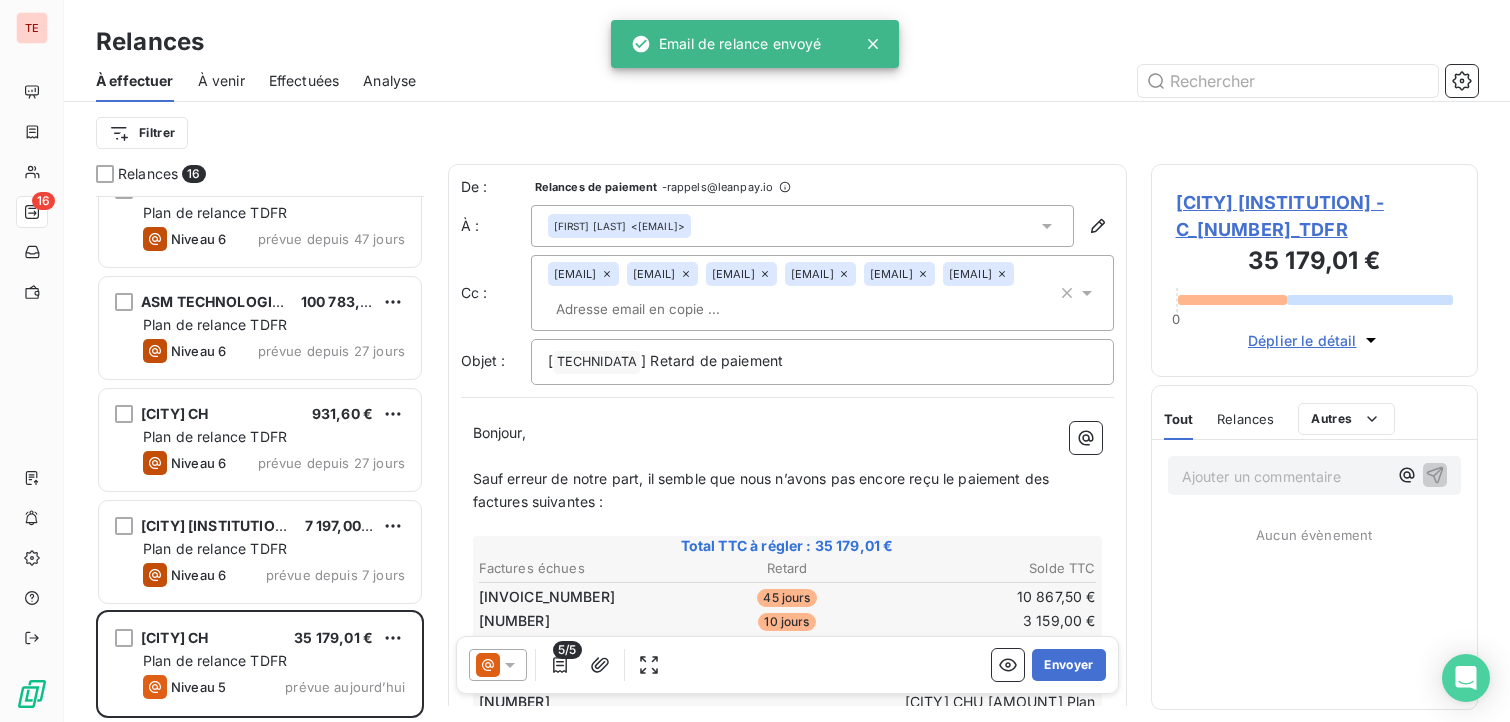 scroll, scrollTop: 1266, scrollLeft: 0, axis: vertical 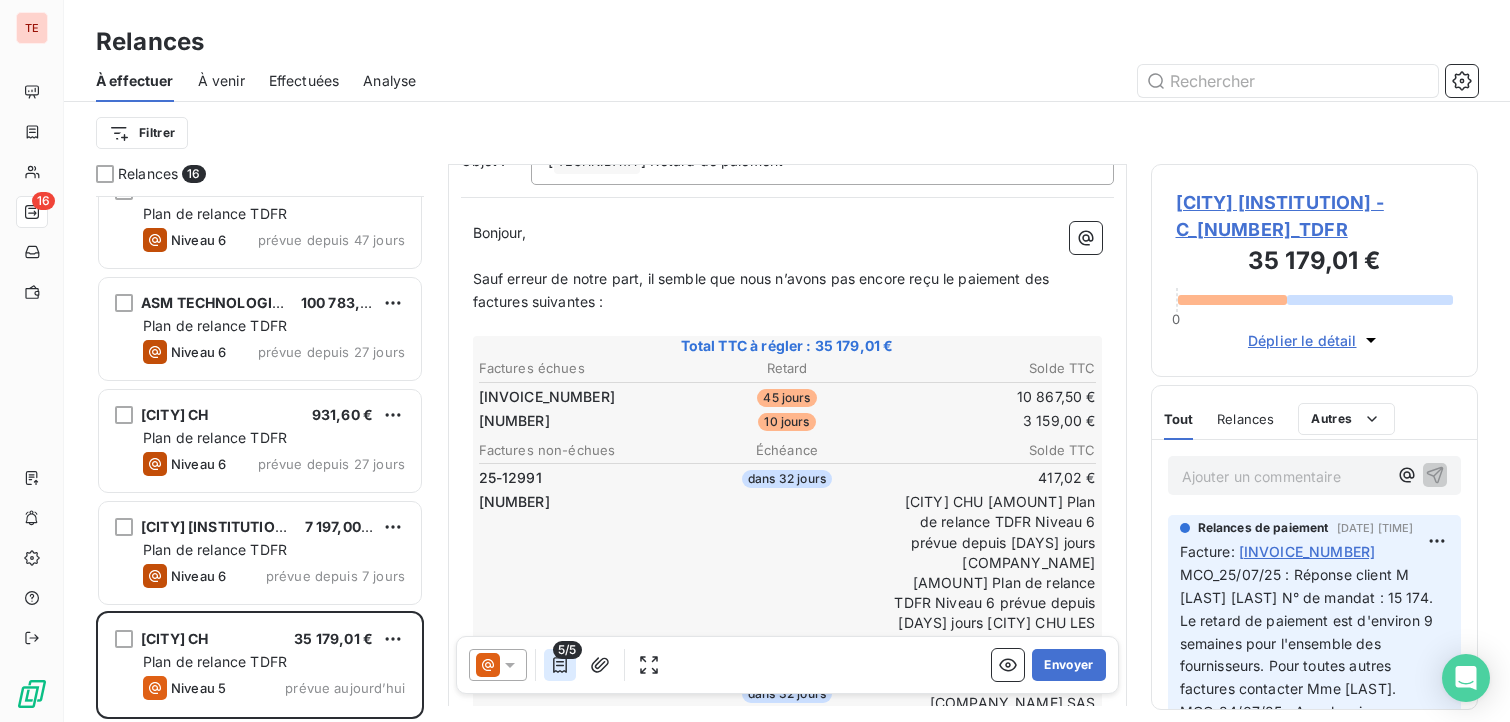 click 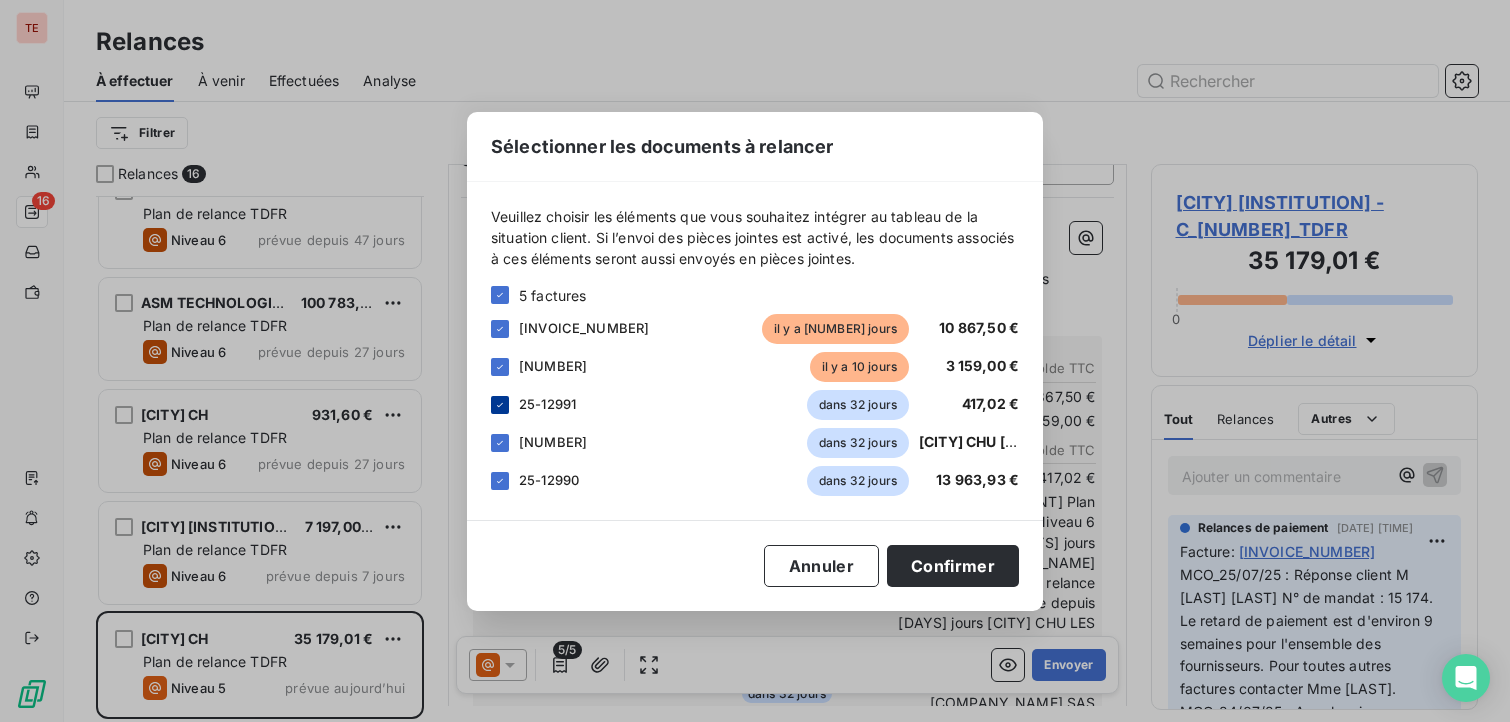 click 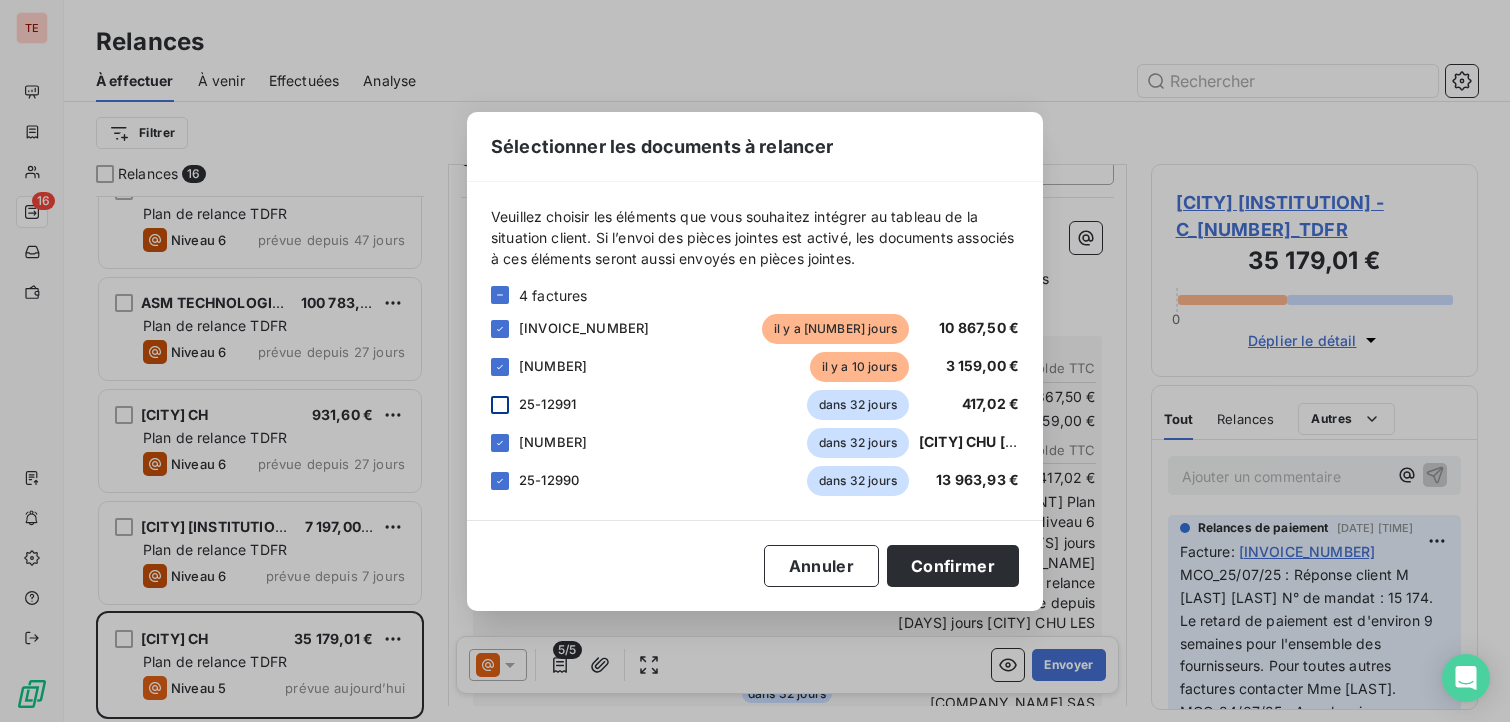 drag, startPoint x: 506, startPoint y: 438, endPoint x: 492, endPoint y: 469, distance: 34.0147 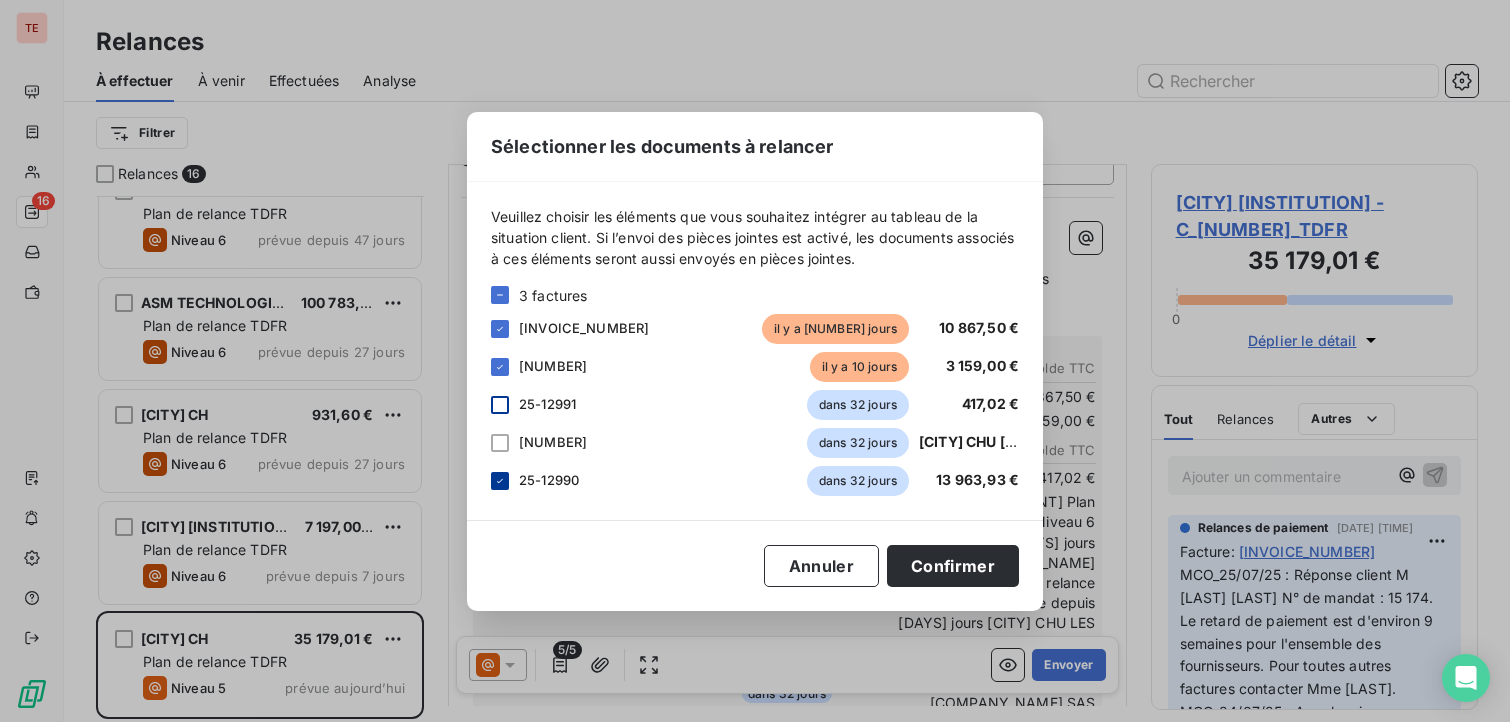 click 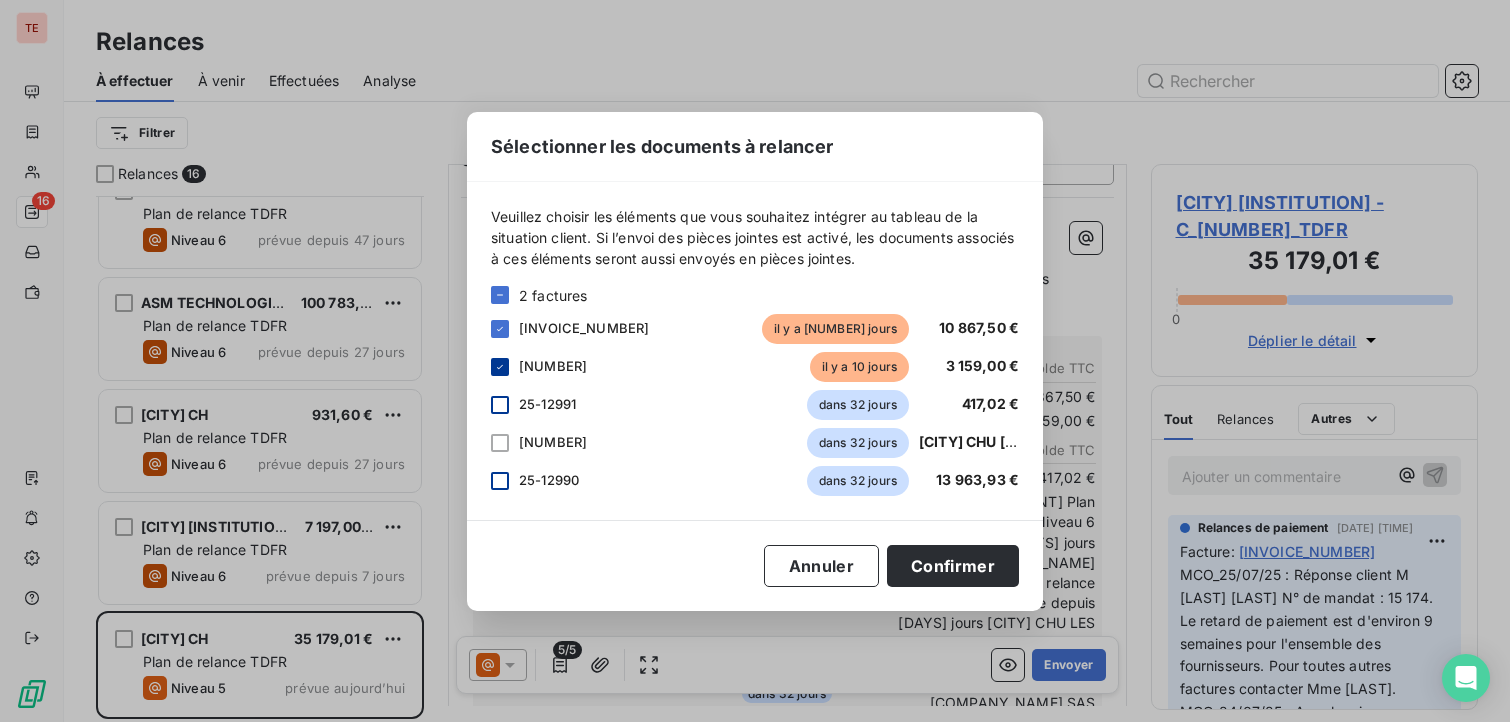 click 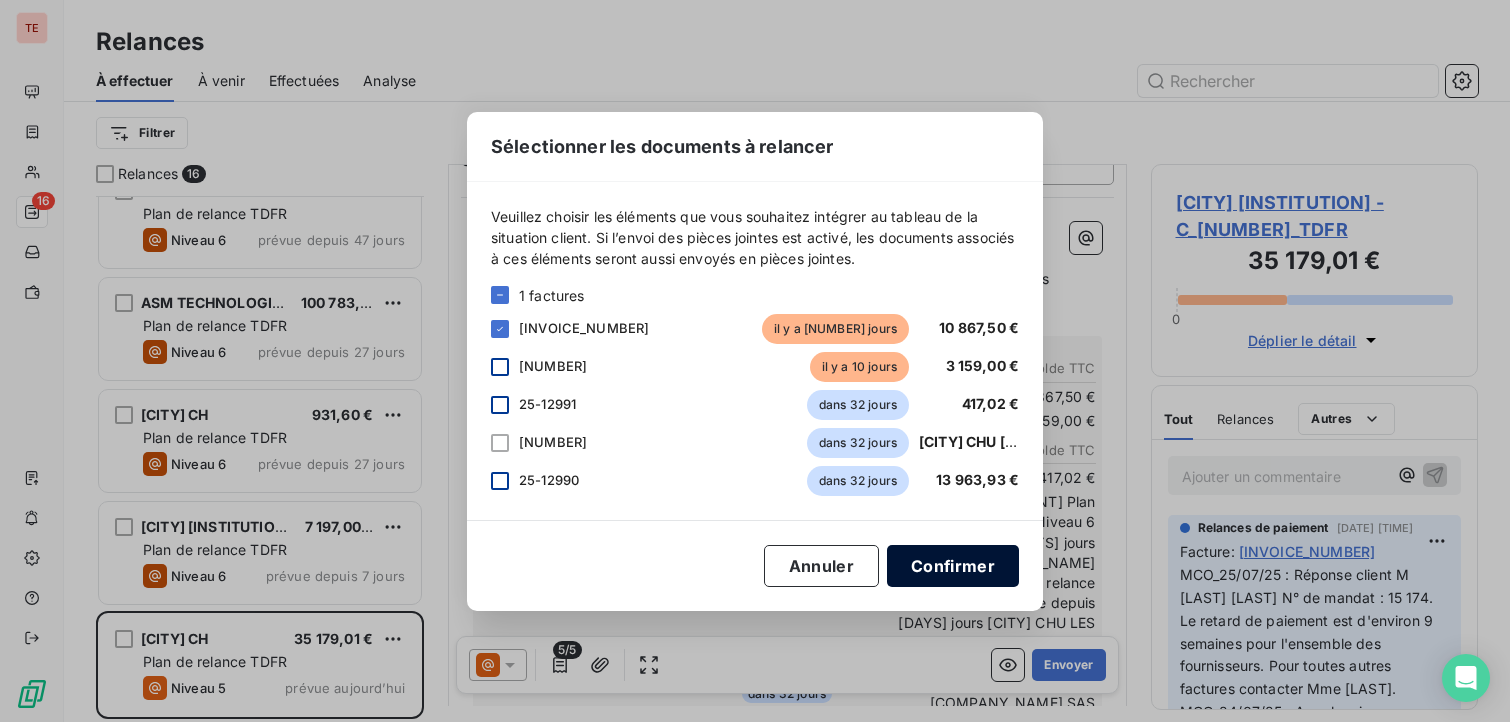 click on "Confirmer" at bounding box center (953, 566) 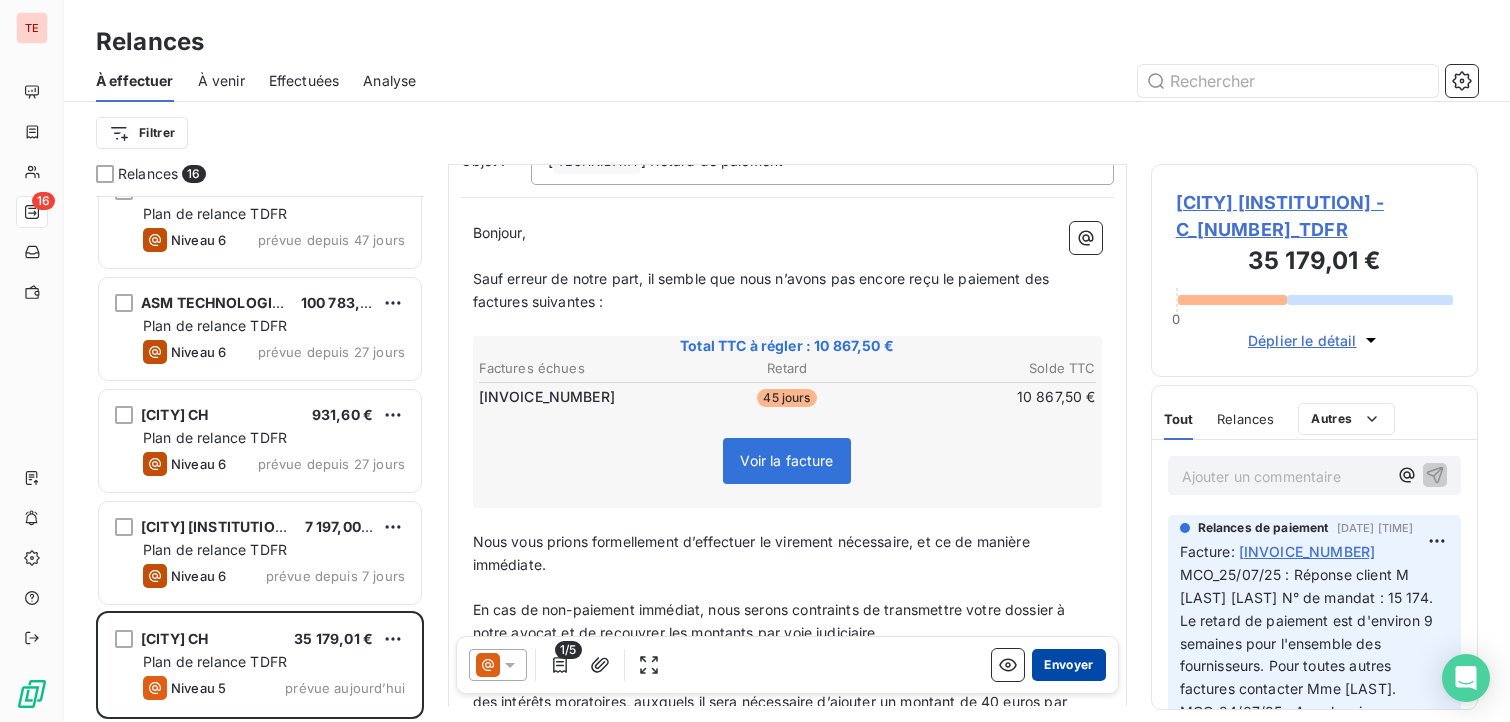 click on "Envoyer" at bounding box center (1068, 665) 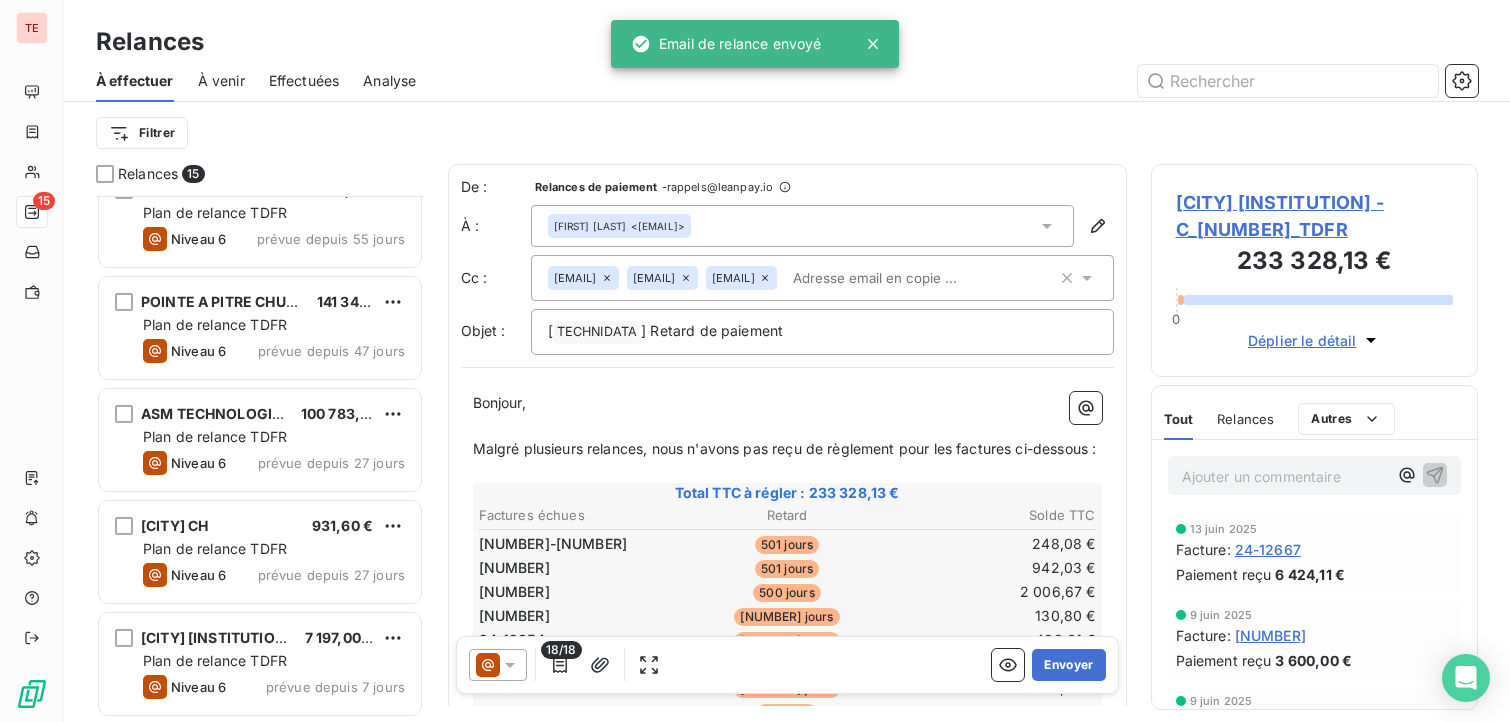 scroll, scrollTop: 1154, scrollLeft: 0, axis: vertical 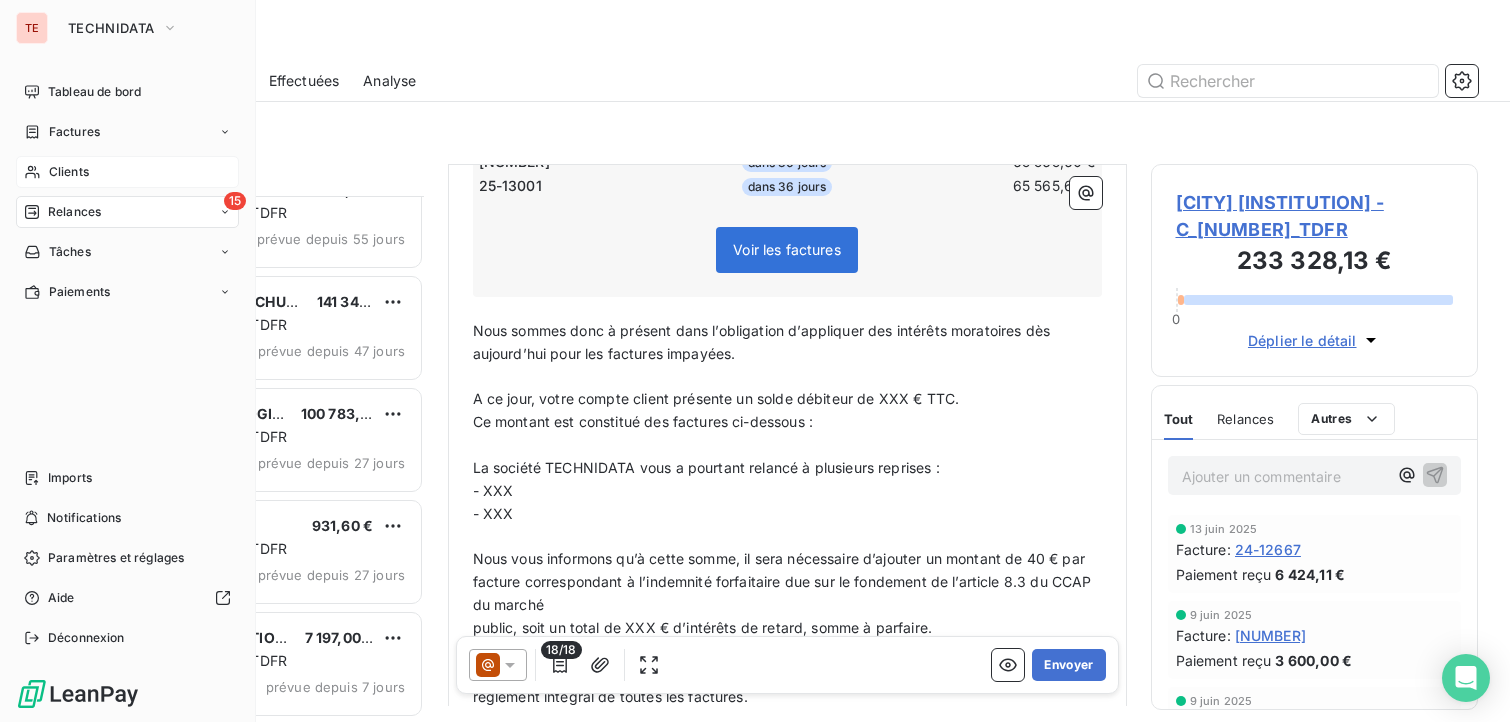 click on "Clients" at bounding box center [69, 172] 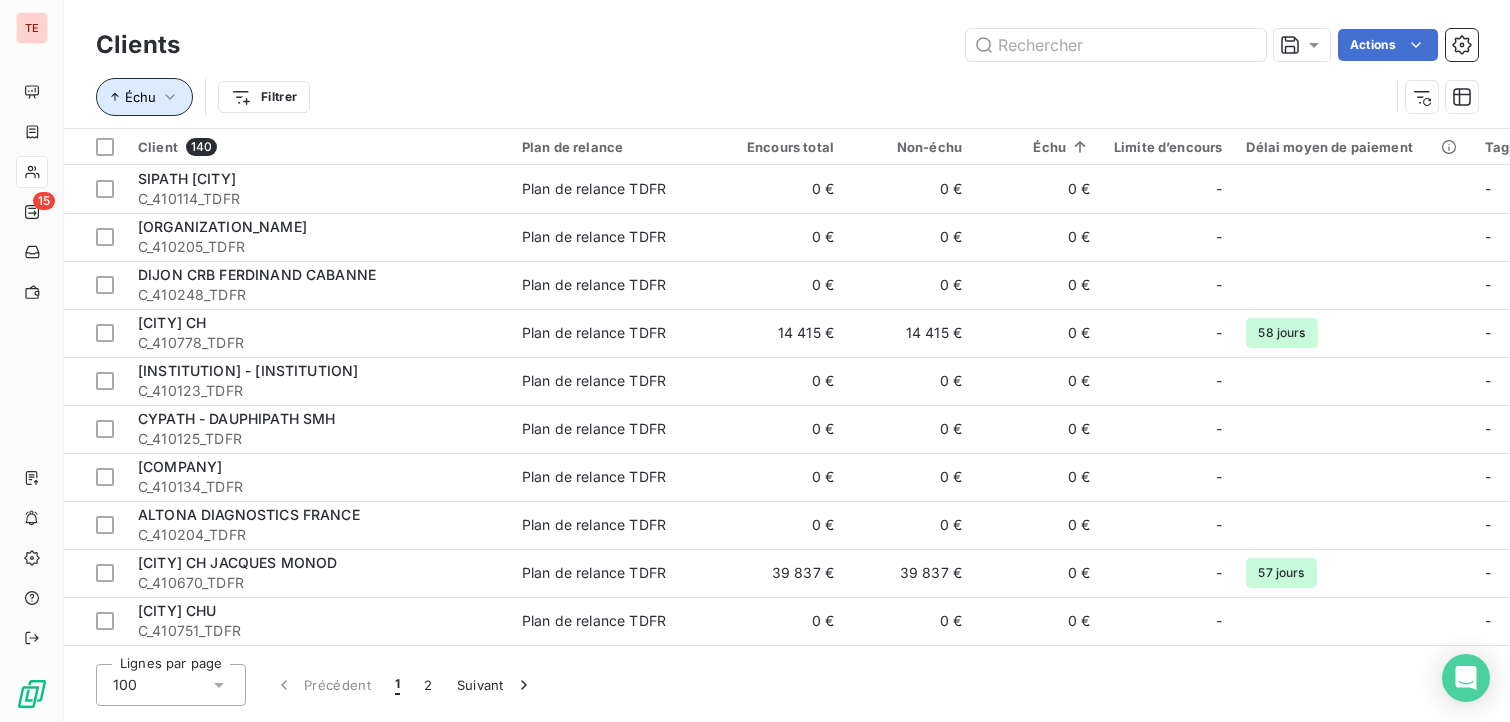 click on "Échu" at bounding box center (144, 97) 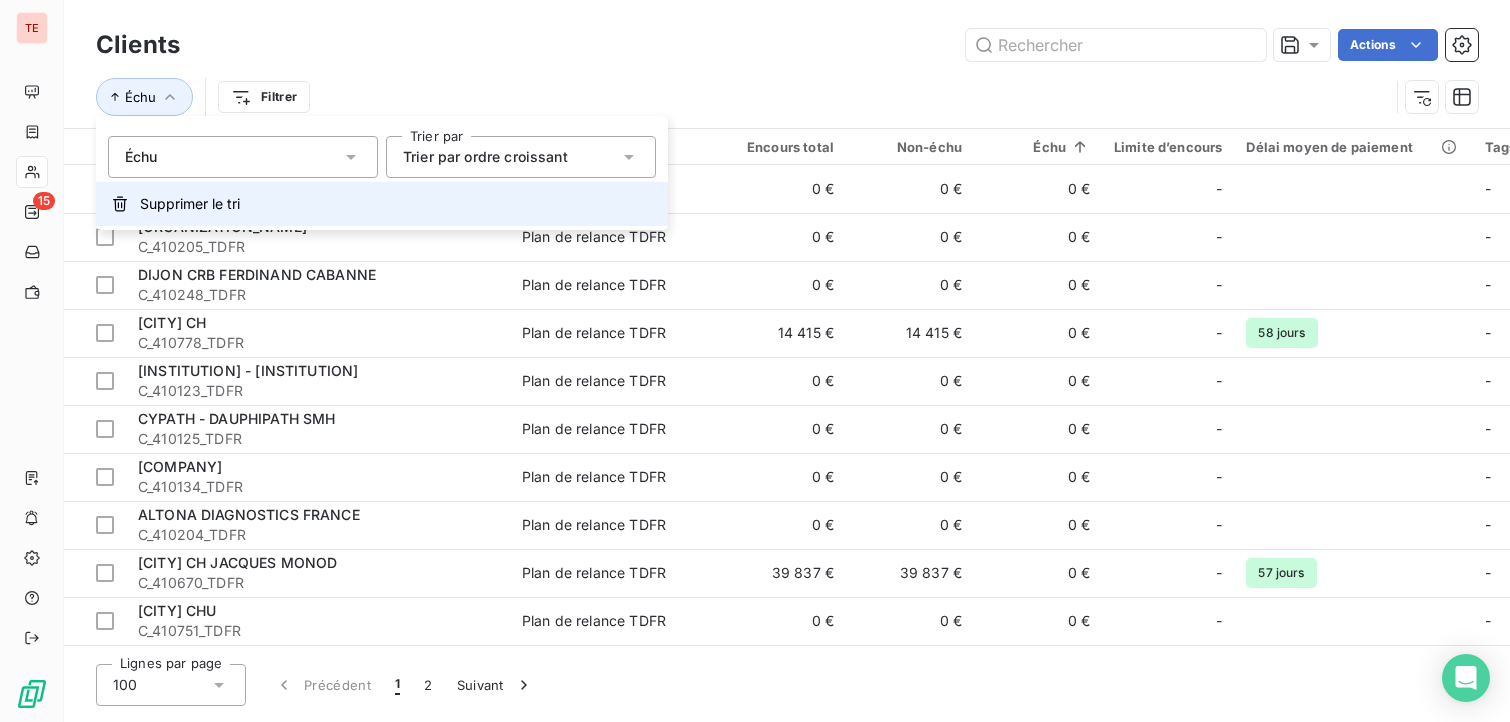 click on "Supprimer le tri" at bounding box center [382, 204] 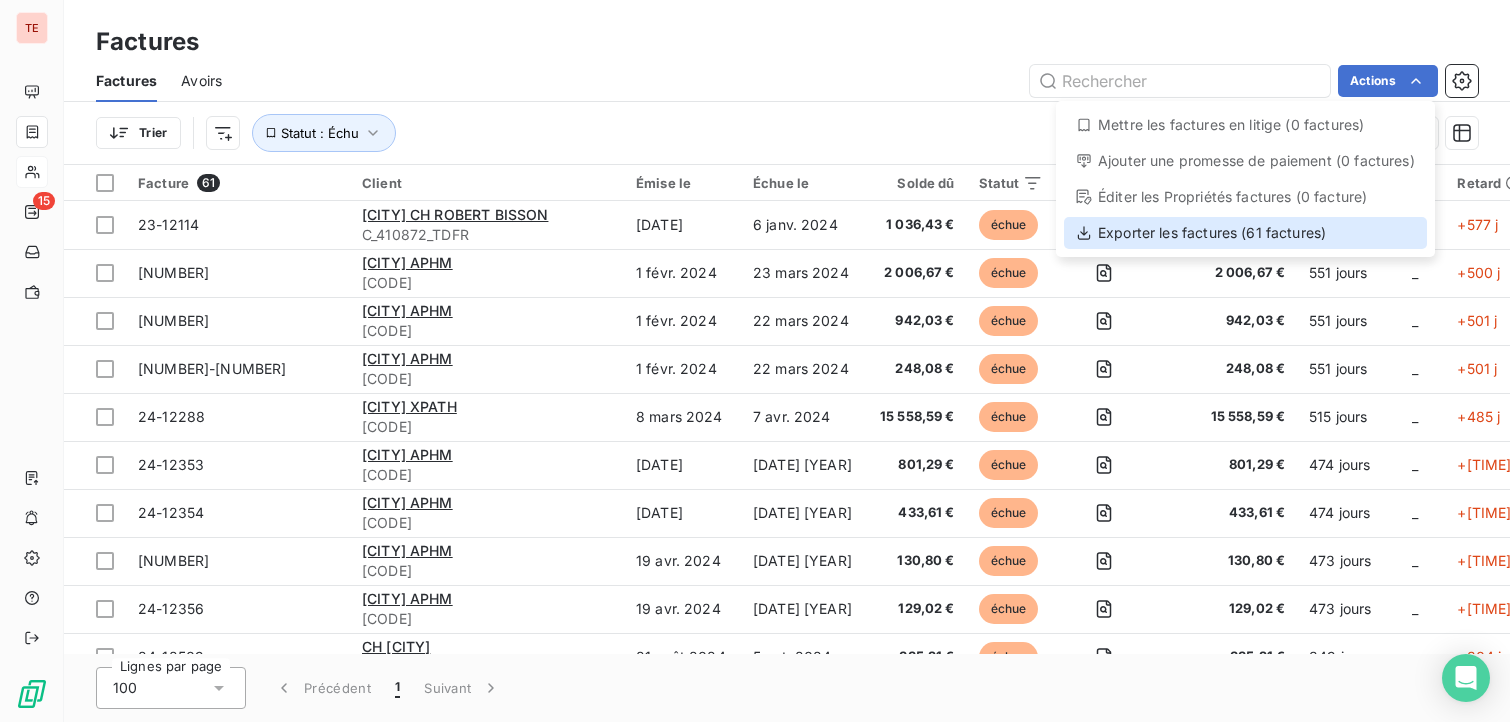 click on "Exporter les factures (61 factures)" at bounding box center (1245, 233) 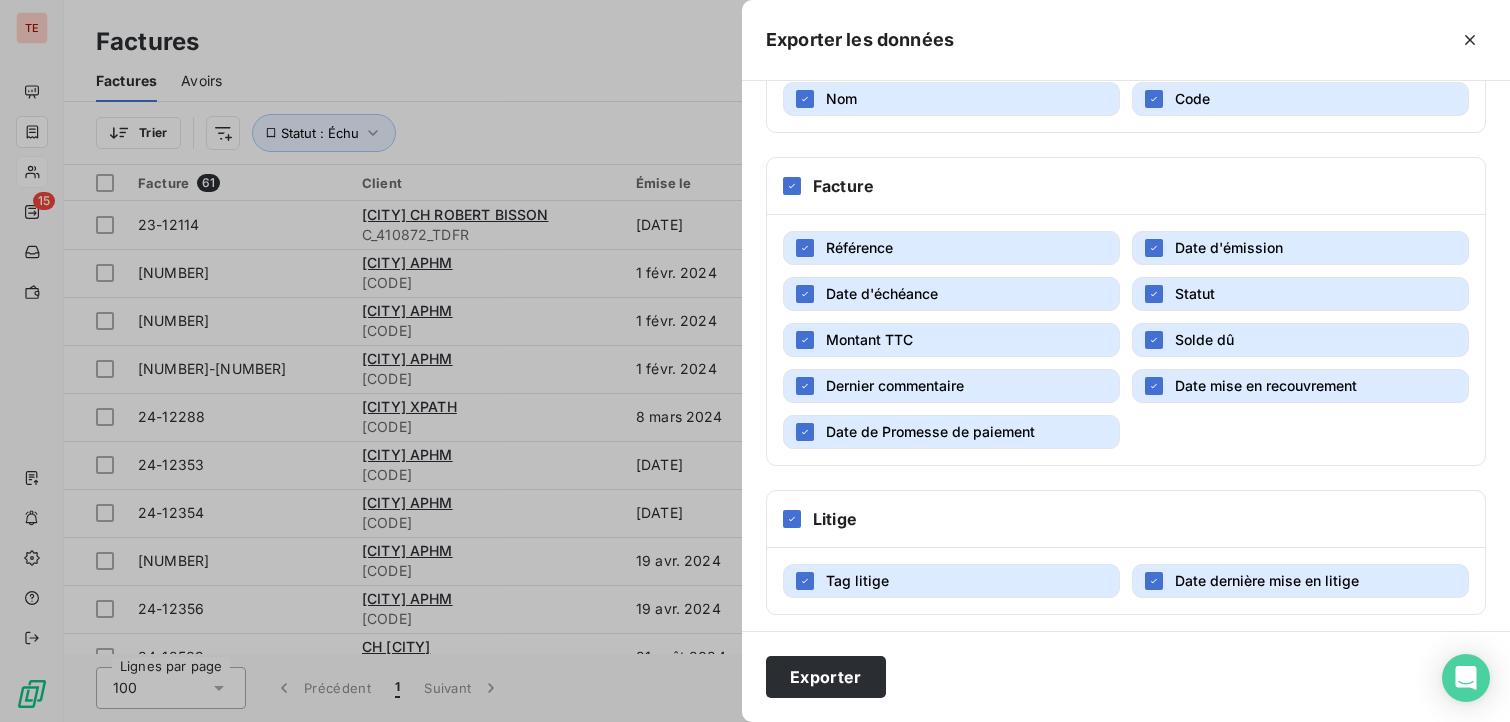 scroll, scrollTop: 330, scrollLeft: 0, axis: vertical 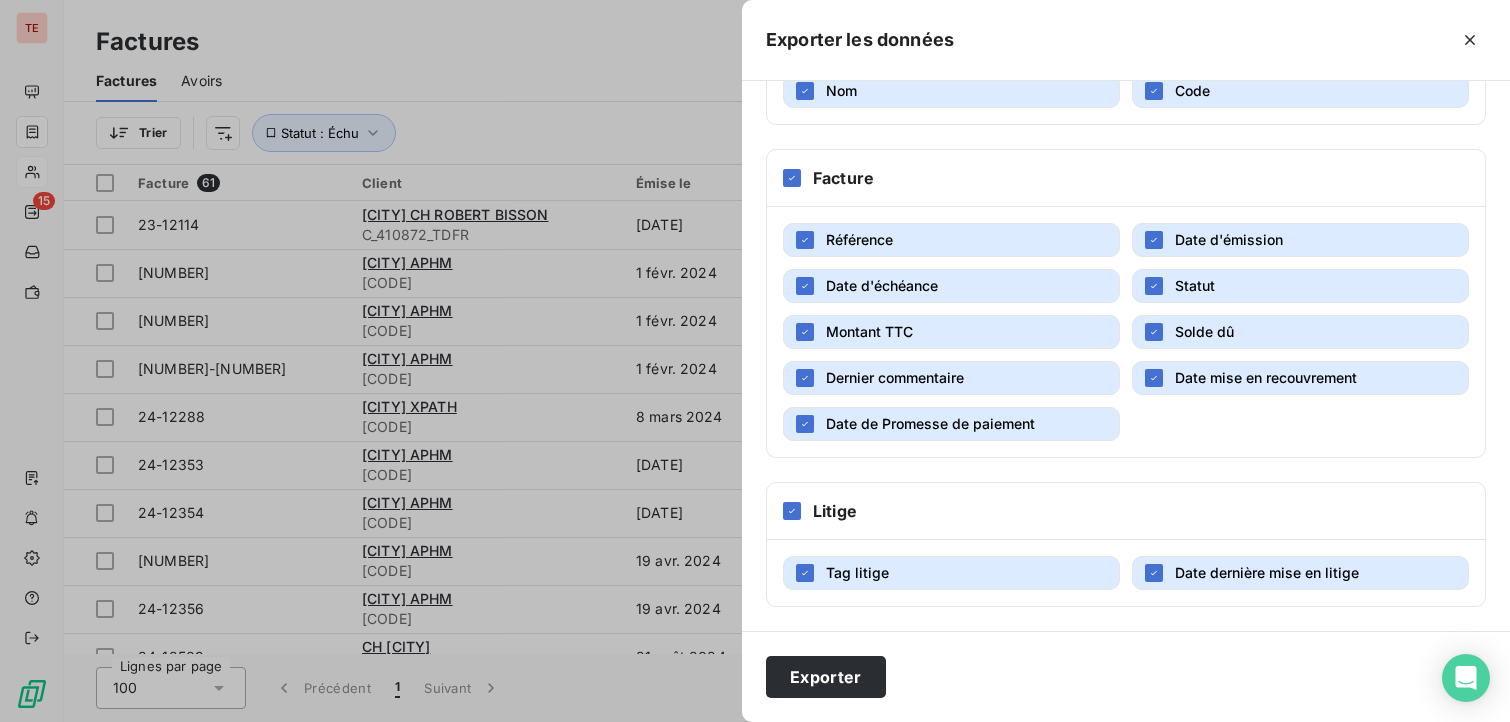 click on "Code" at bounding box center (1300, 91) 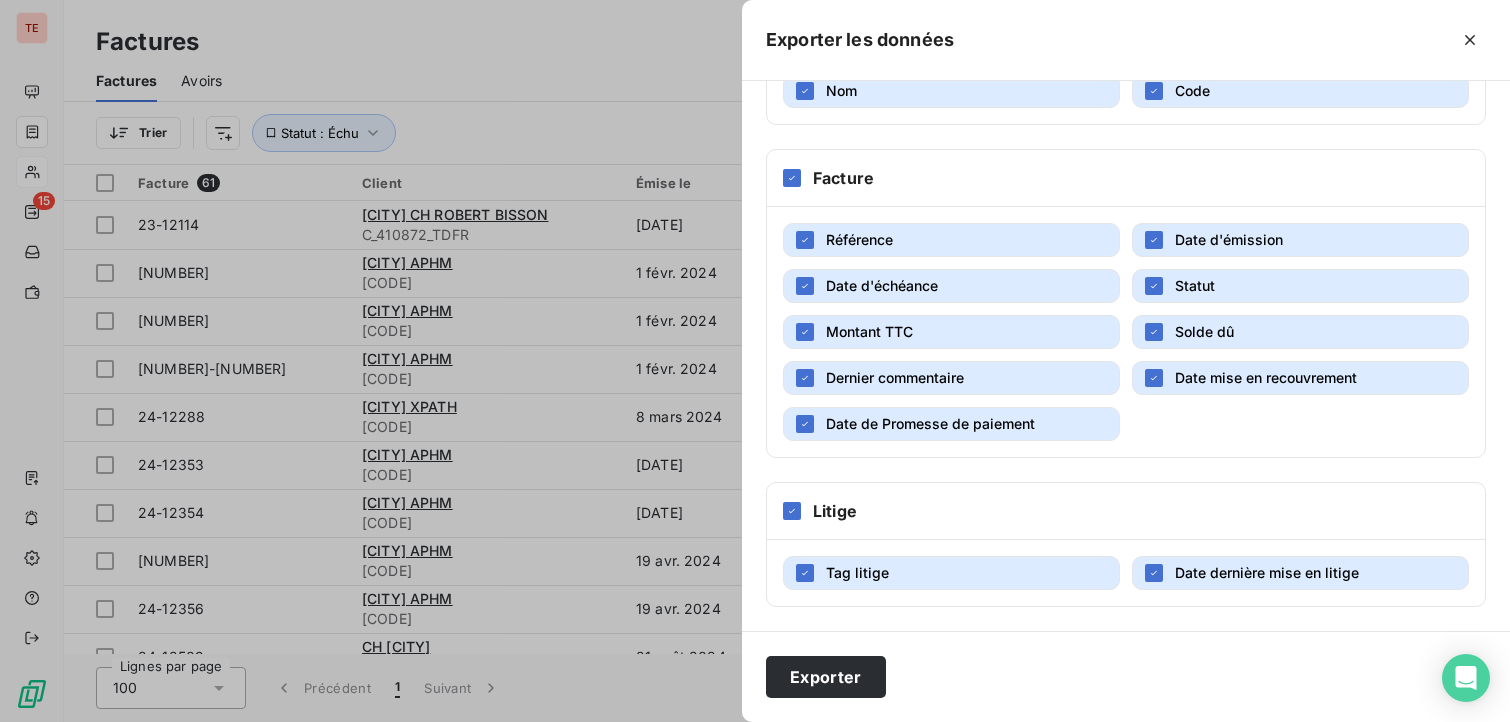 click on "Tag litige" at bounding box center [951, 573] 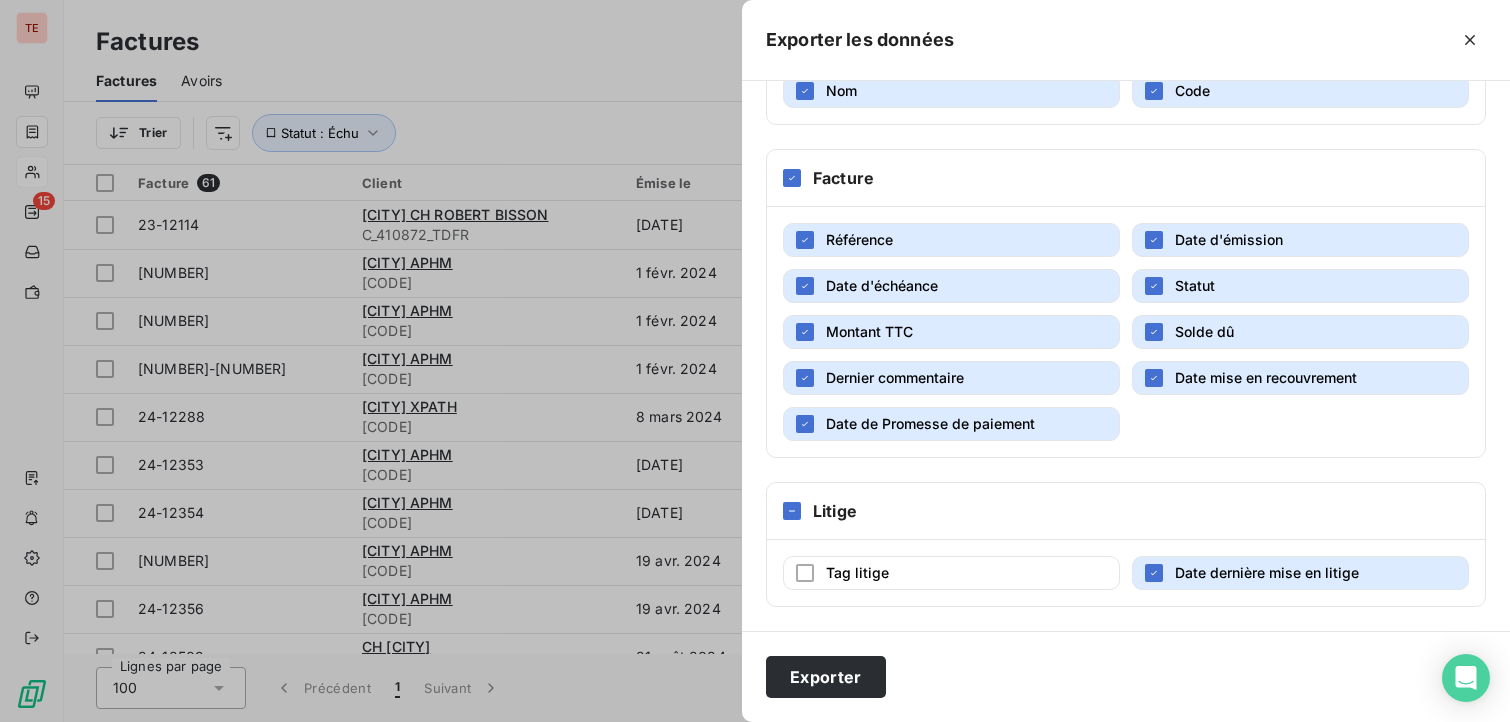 click on "Tag litige   Date dernière mise en litige" at bounding box center [1126, 573] 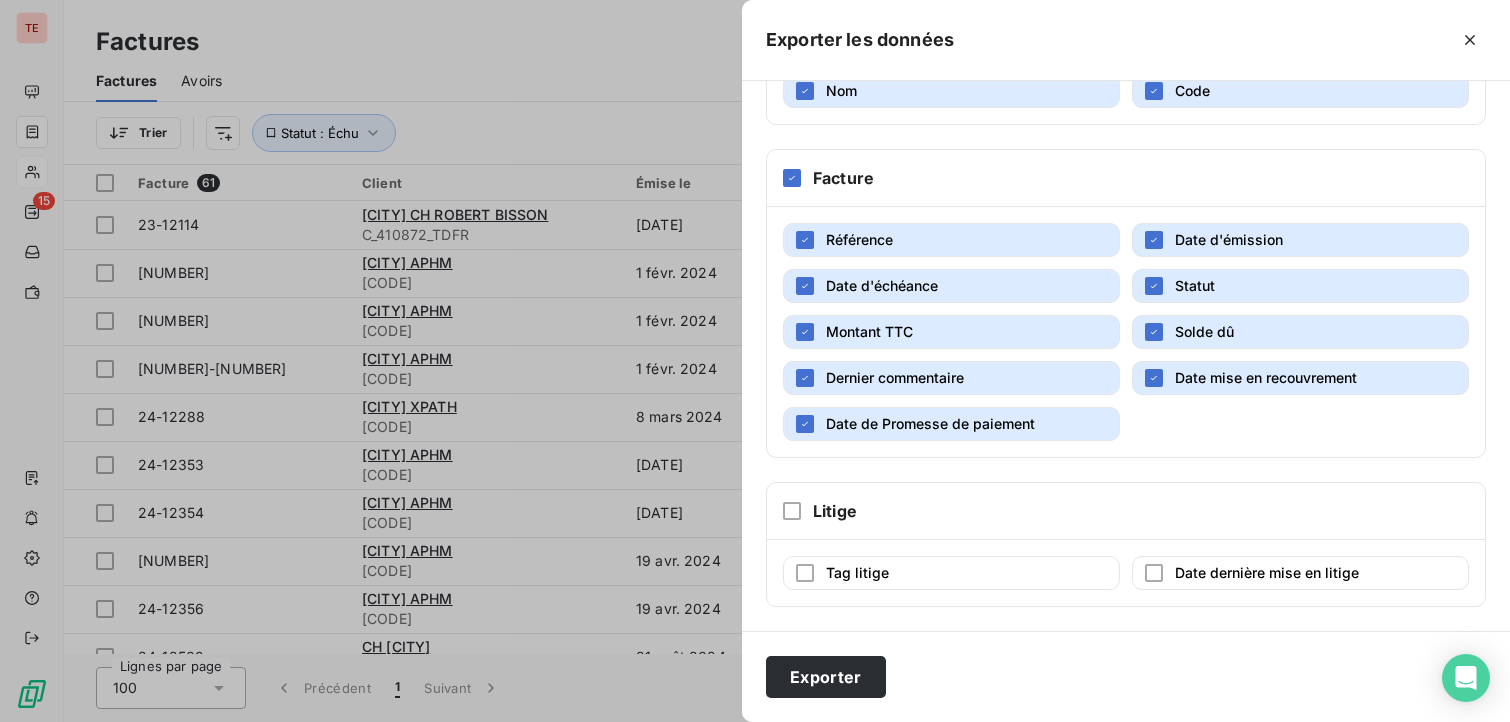click on "Date mise en recouvrement" at bounding box center (1266, 377) 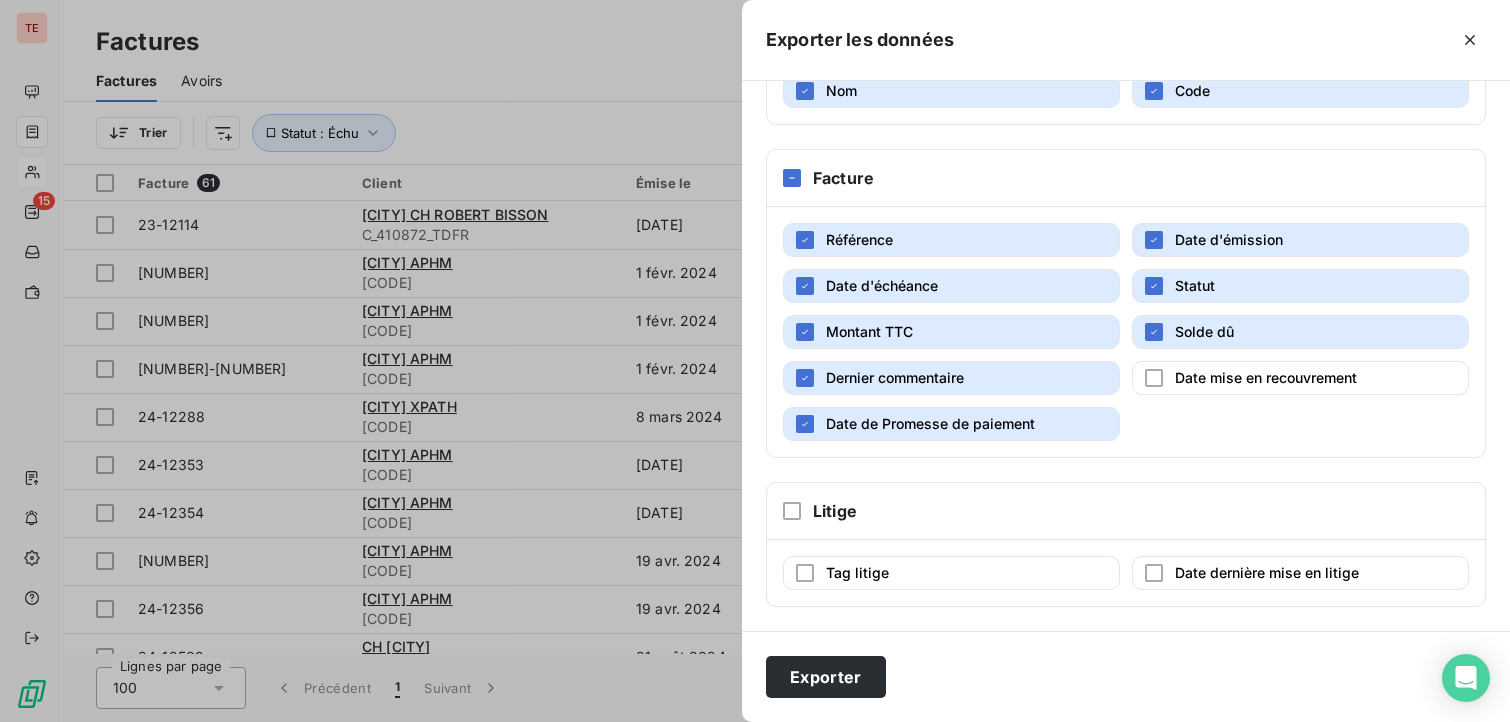 click on "Date de Promesse de paiement" at bounding box center (930, 423) 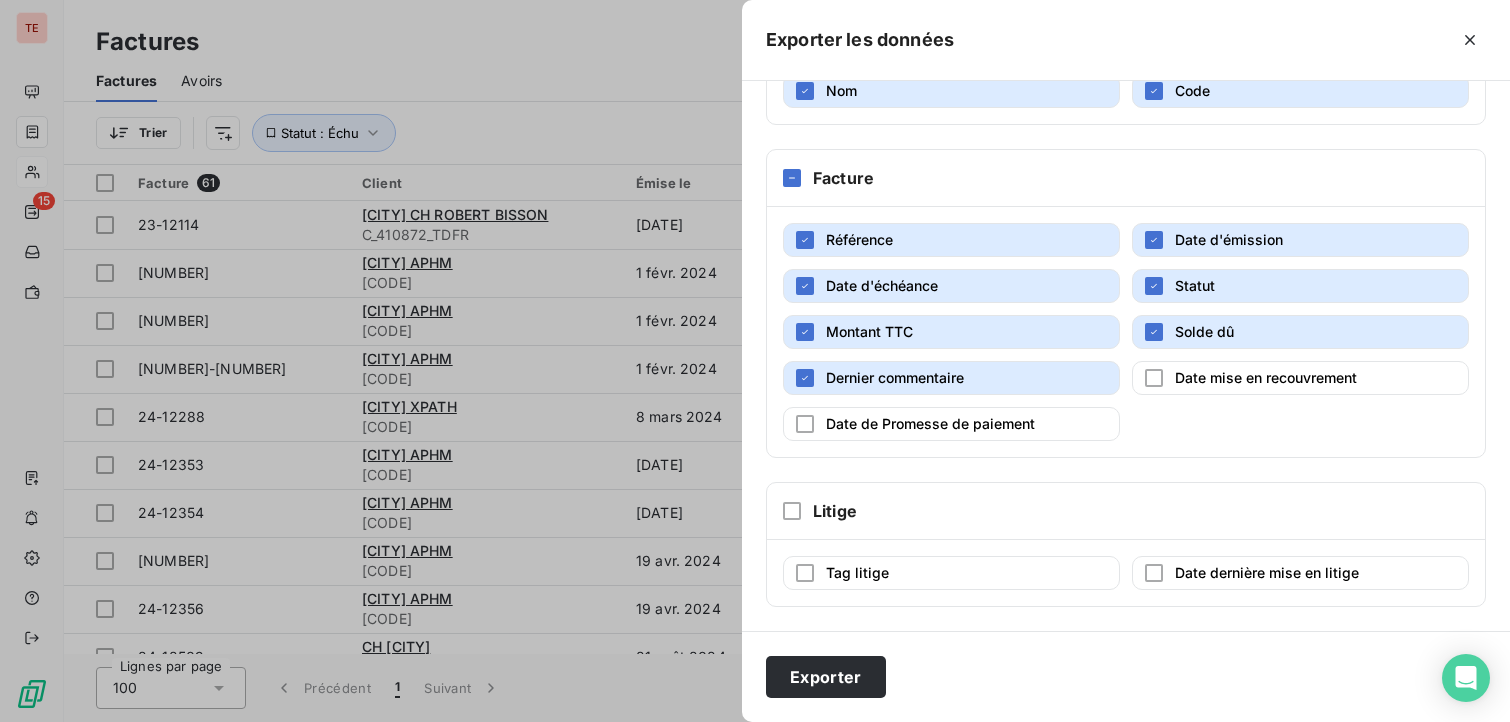 click on "Solde dû" at bounding box center (1300, 332) 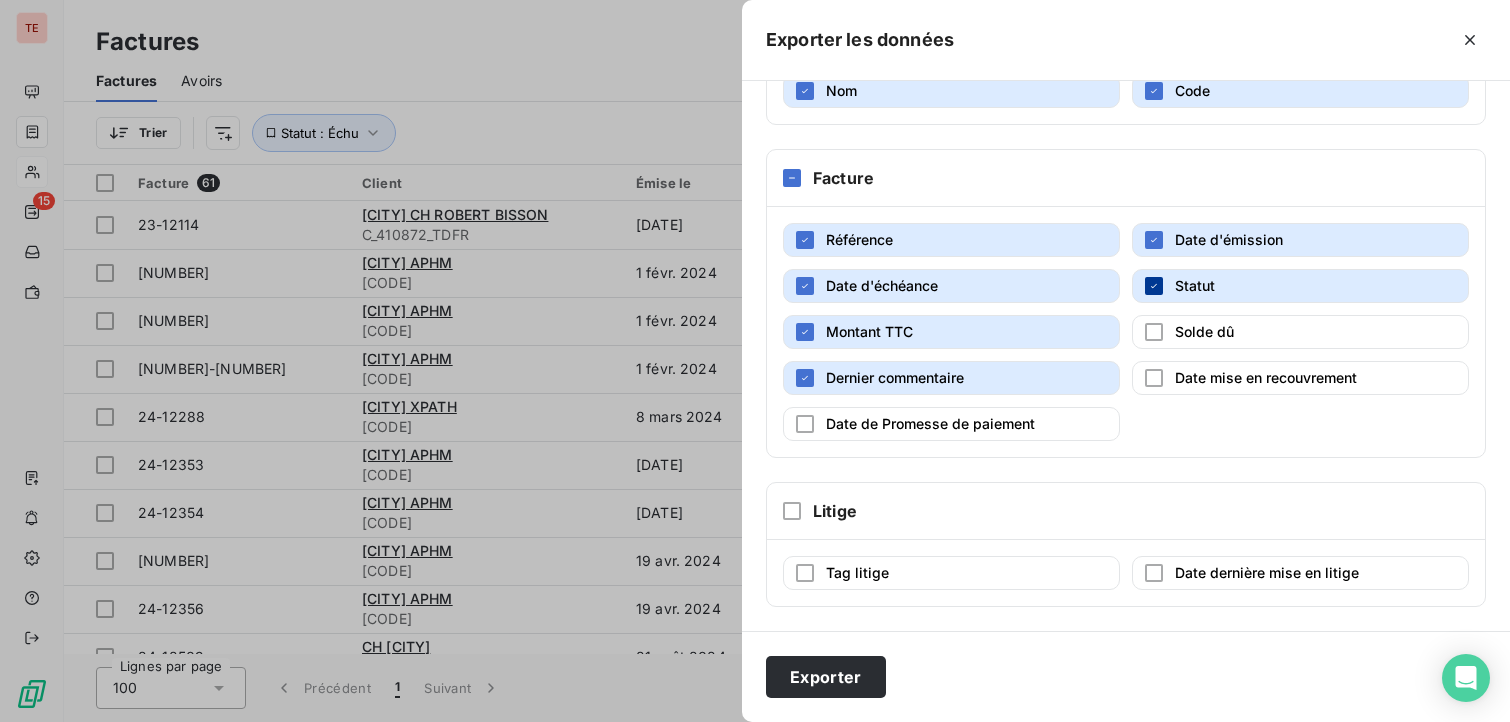 click at bounding box center [1154, 286] 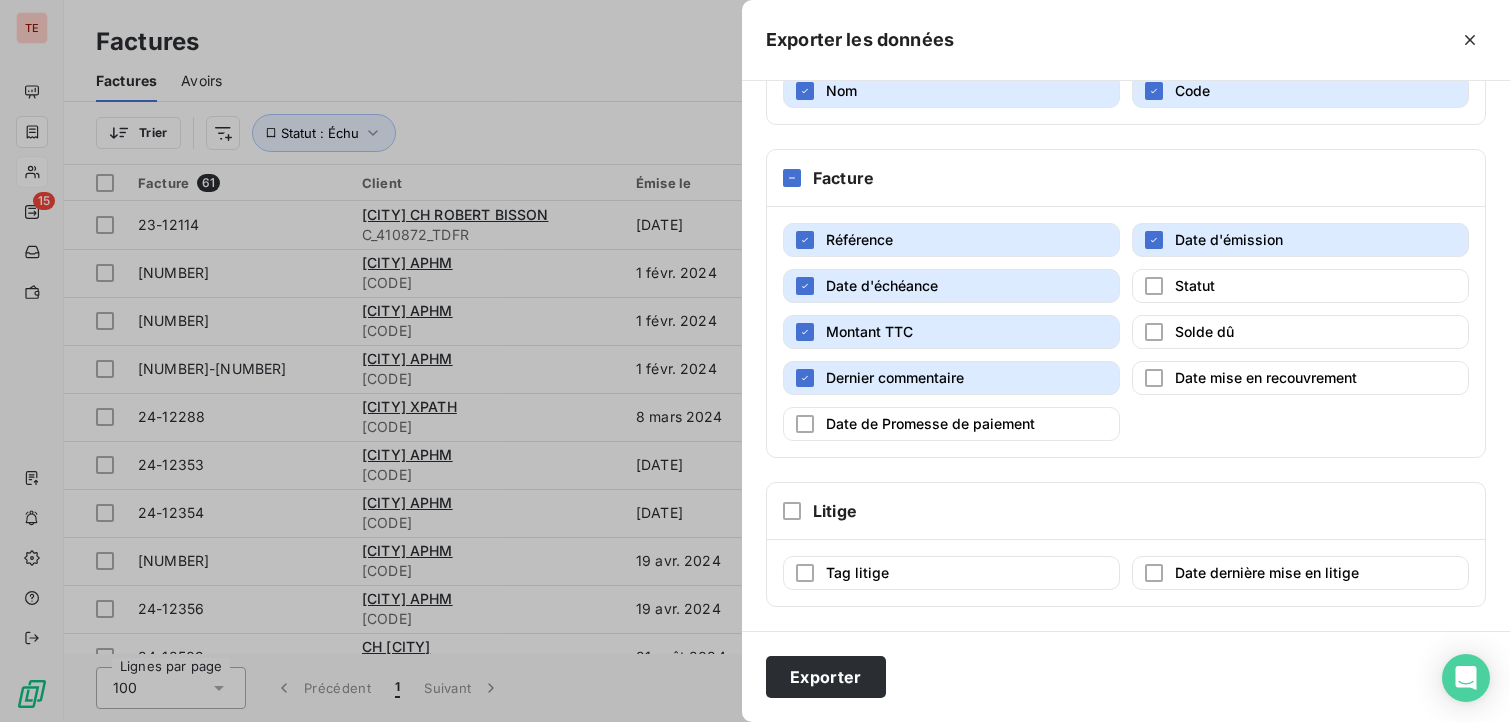 click on "Date d'échéance" at bounding box center (951, 286) 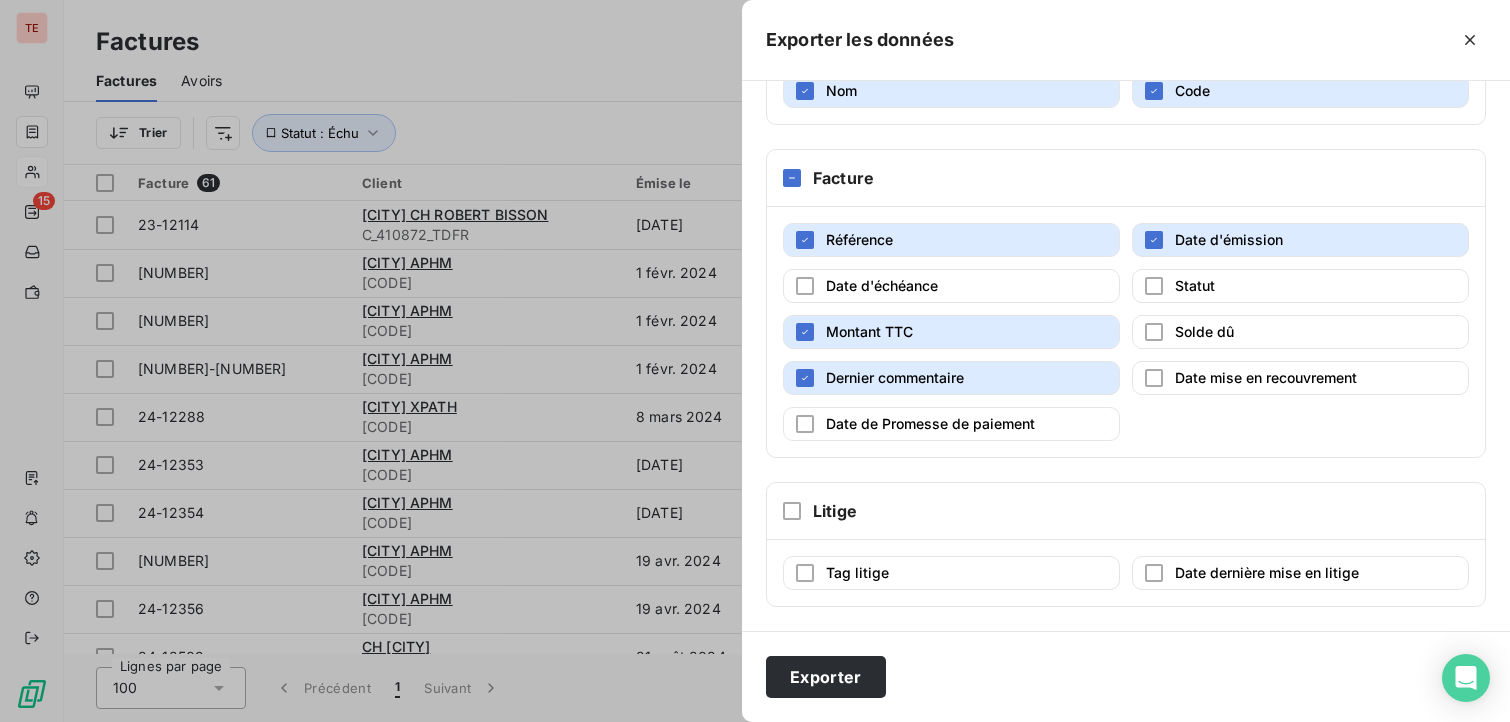 click on "Référence   Date d'émission   Date d'échéance   Statut   Montant TTC   Solde dû   Dernier commentaire   Date mise en recouvrement   Date de Promesse de paiement" at bounding box center [1126, 332] 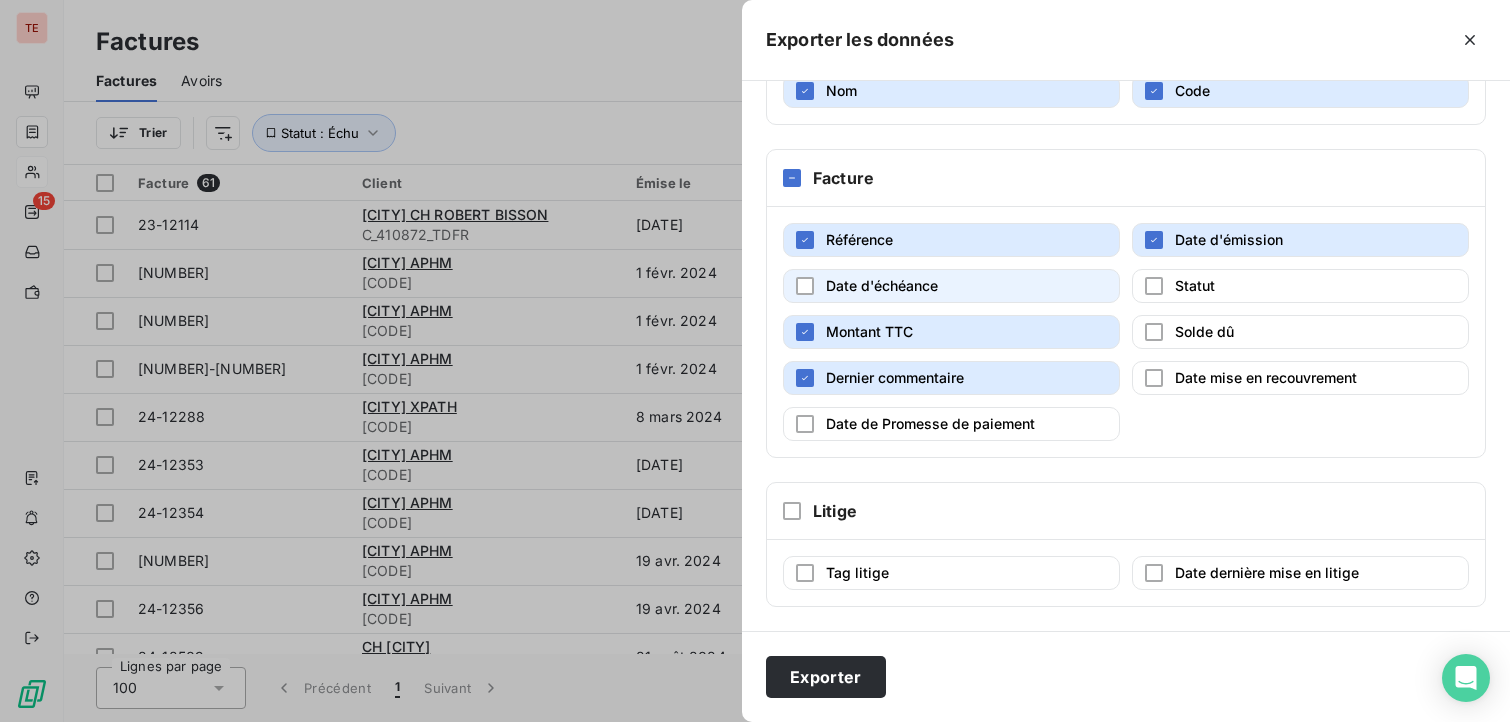 click on "Date d'échéance" at bounding box center [951, 286] 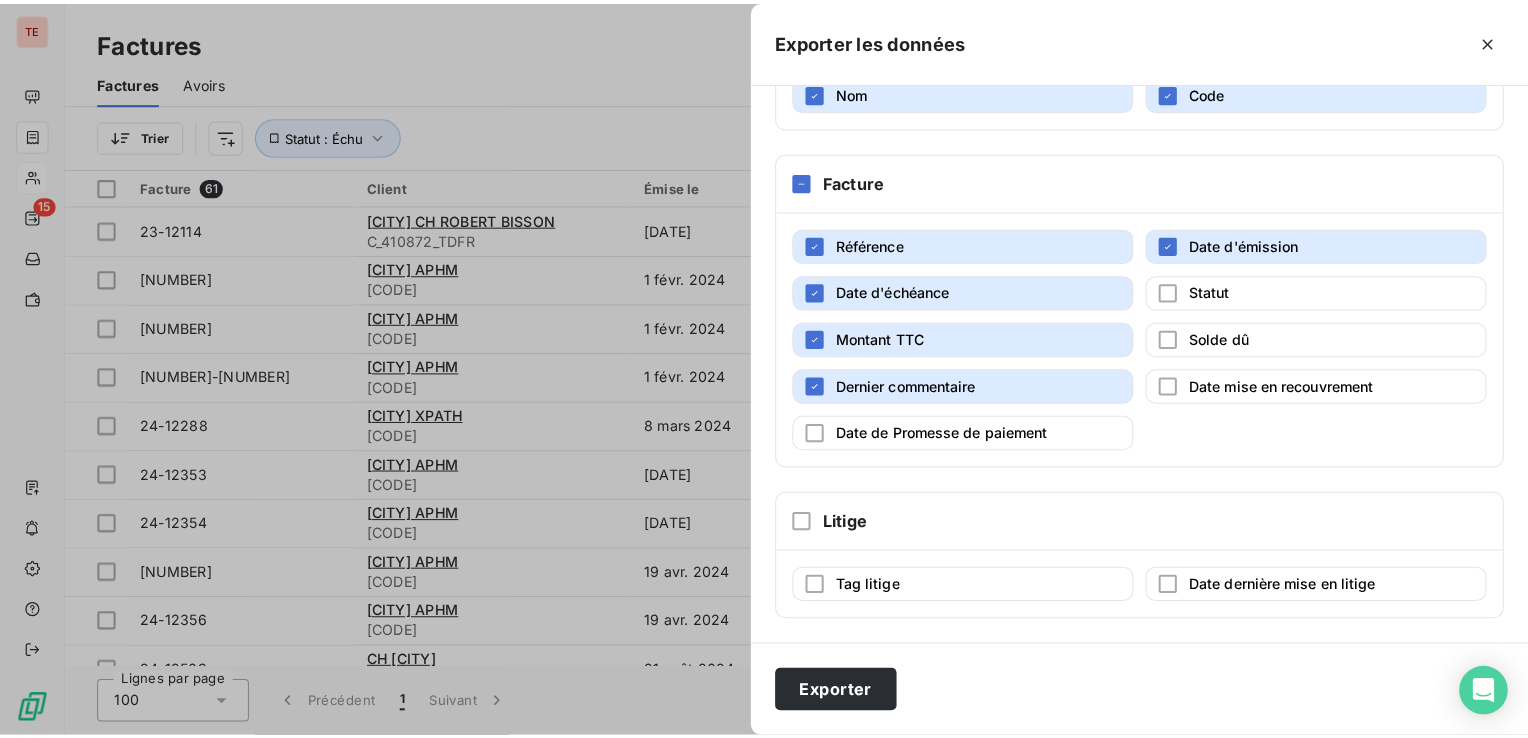 scroll, scrollTop: 0, scrollLeft: 0, axis: both 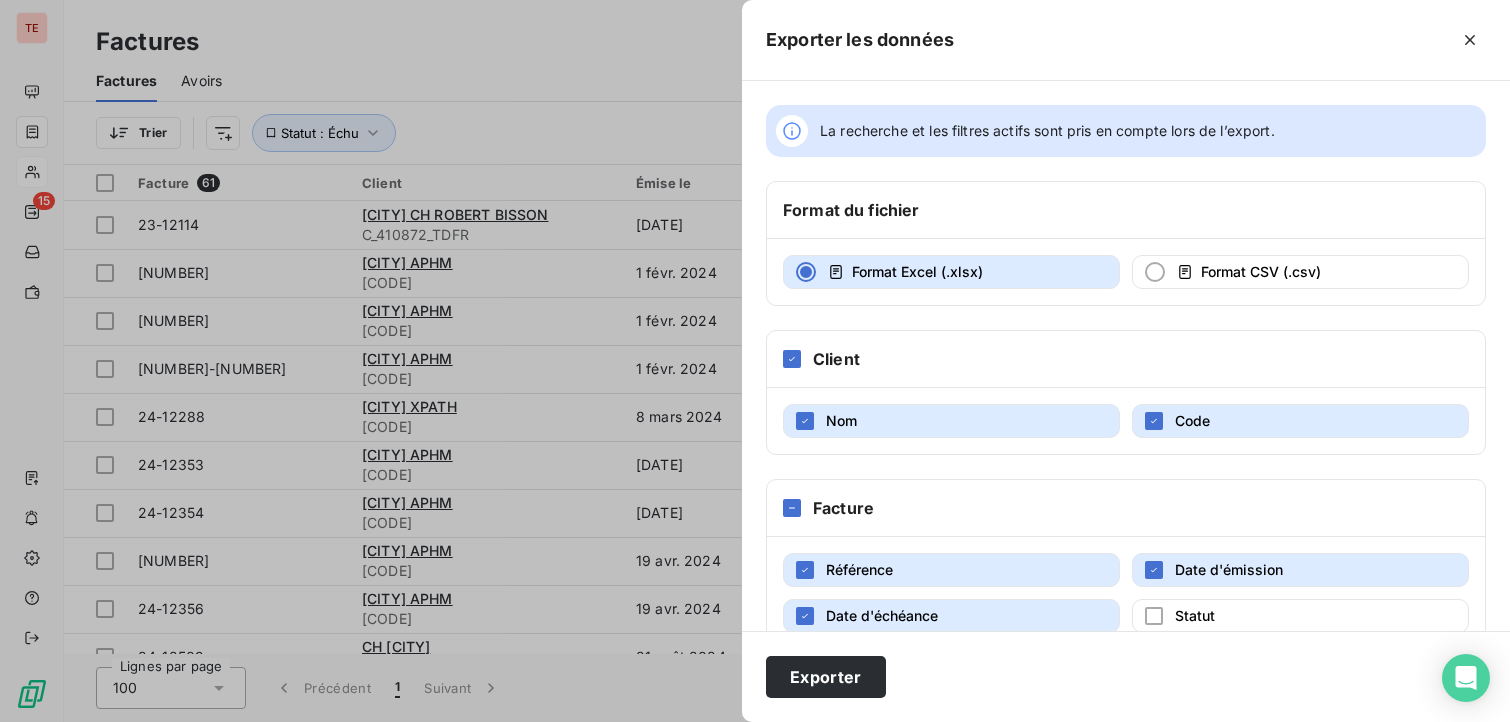 click on "Nom   Code" at bounding box center (1126, 421) 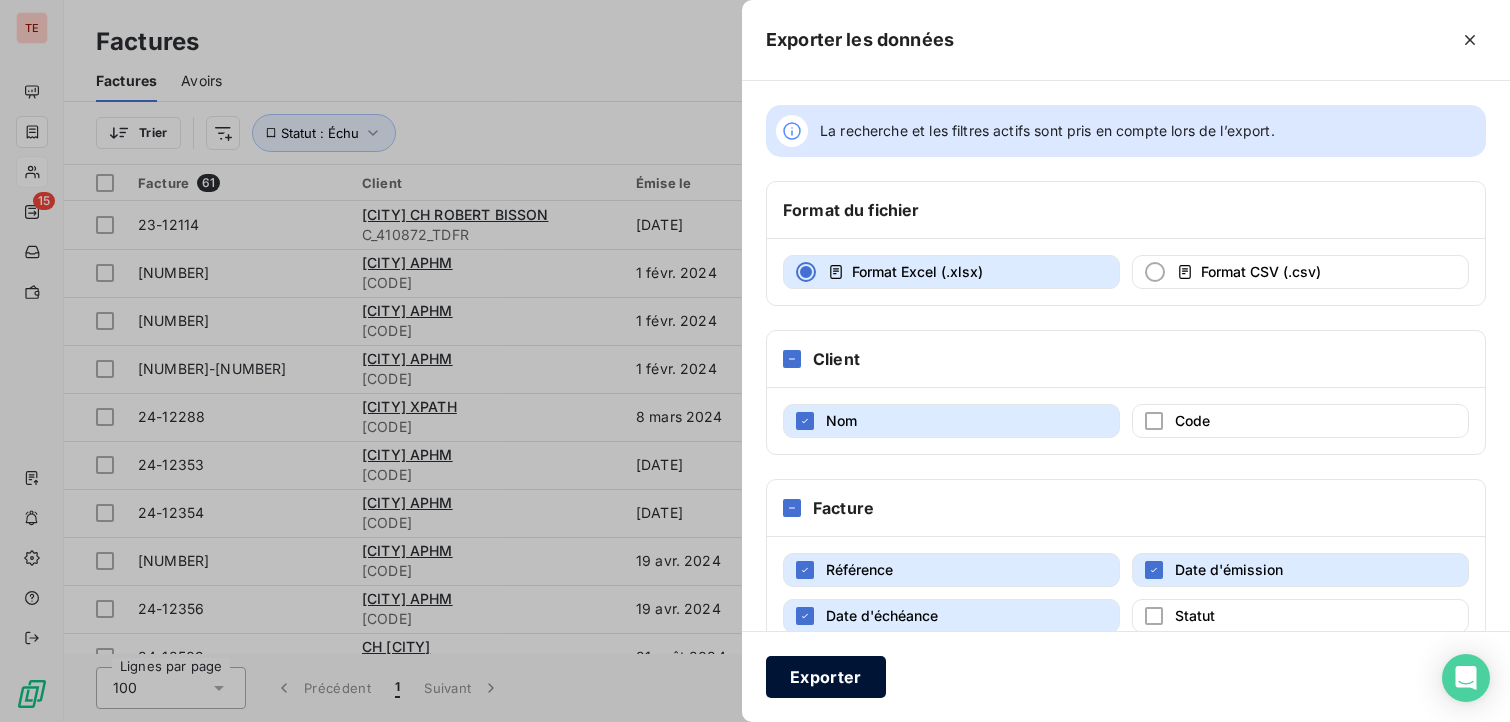click on "Exporter" at bounding box center [826, 677] 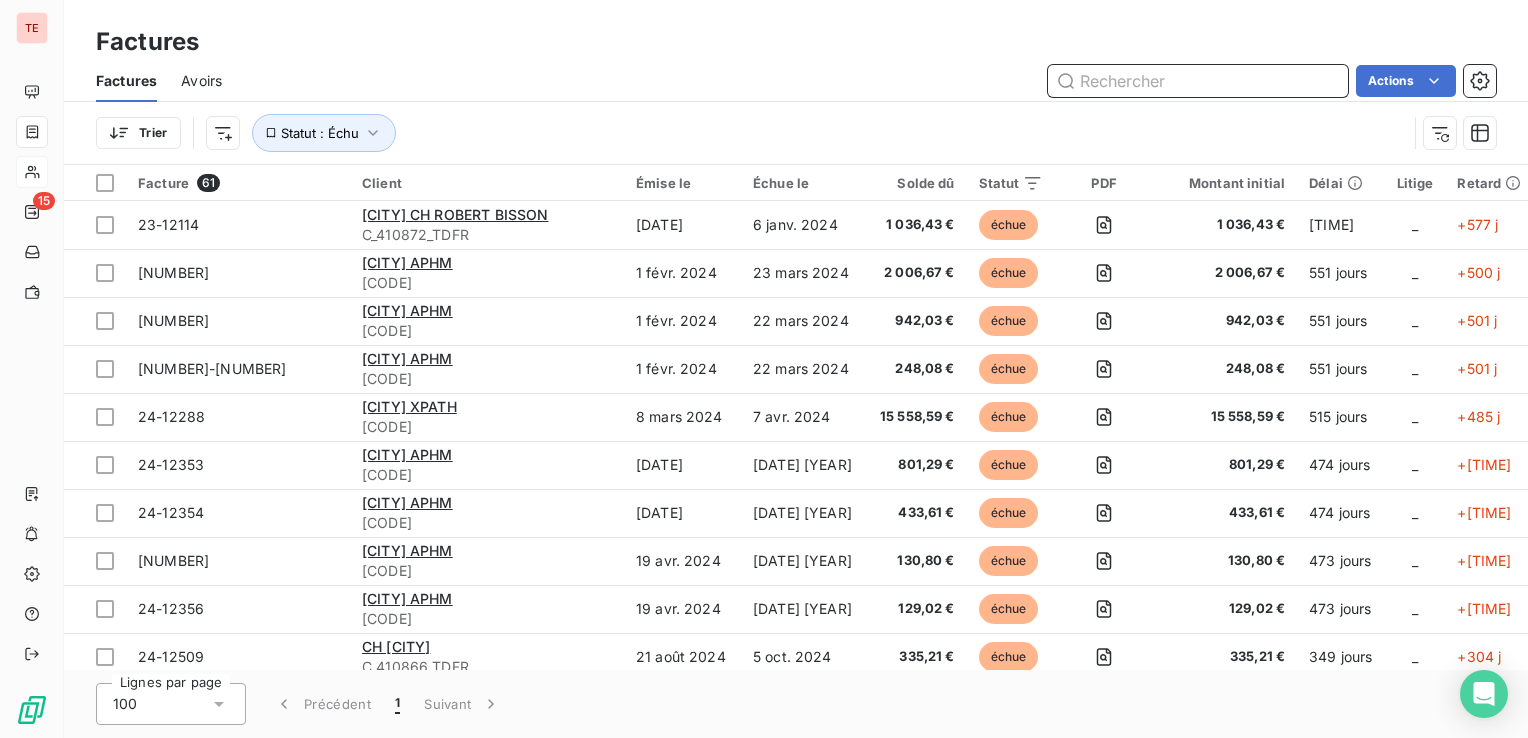 click at bounding box center (1198, 81) 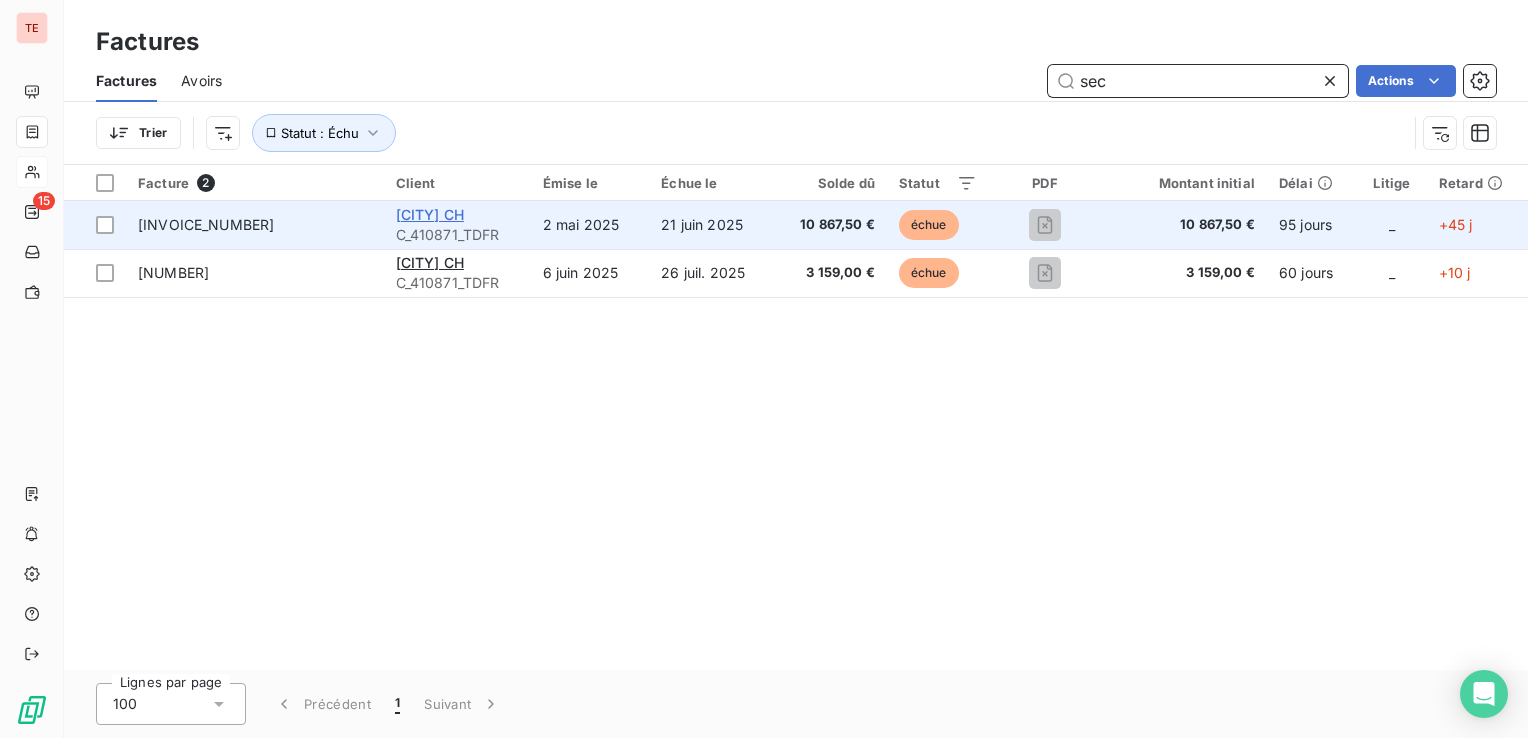 type on "sec" 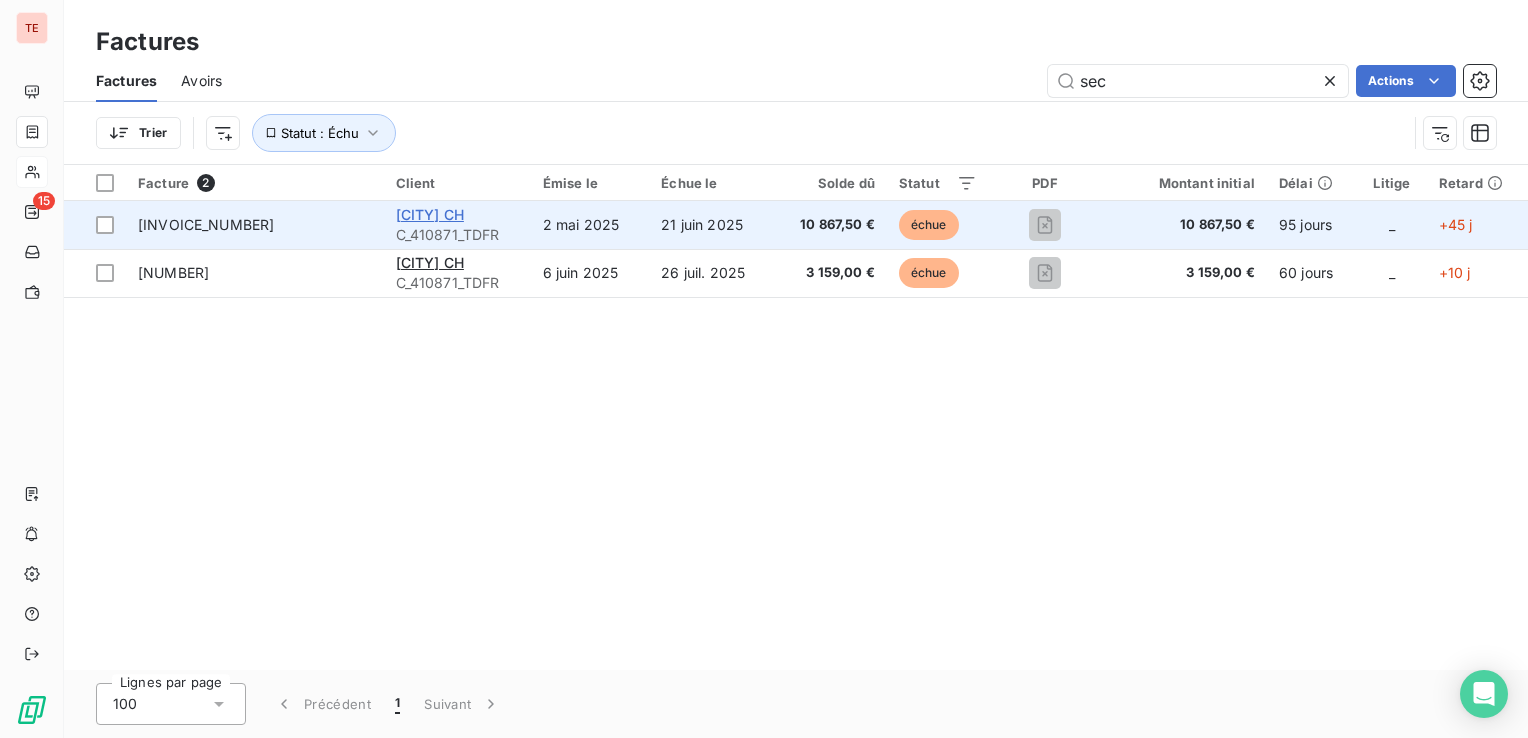 click on "[CITY] CH" at bounding box center (430, 214) 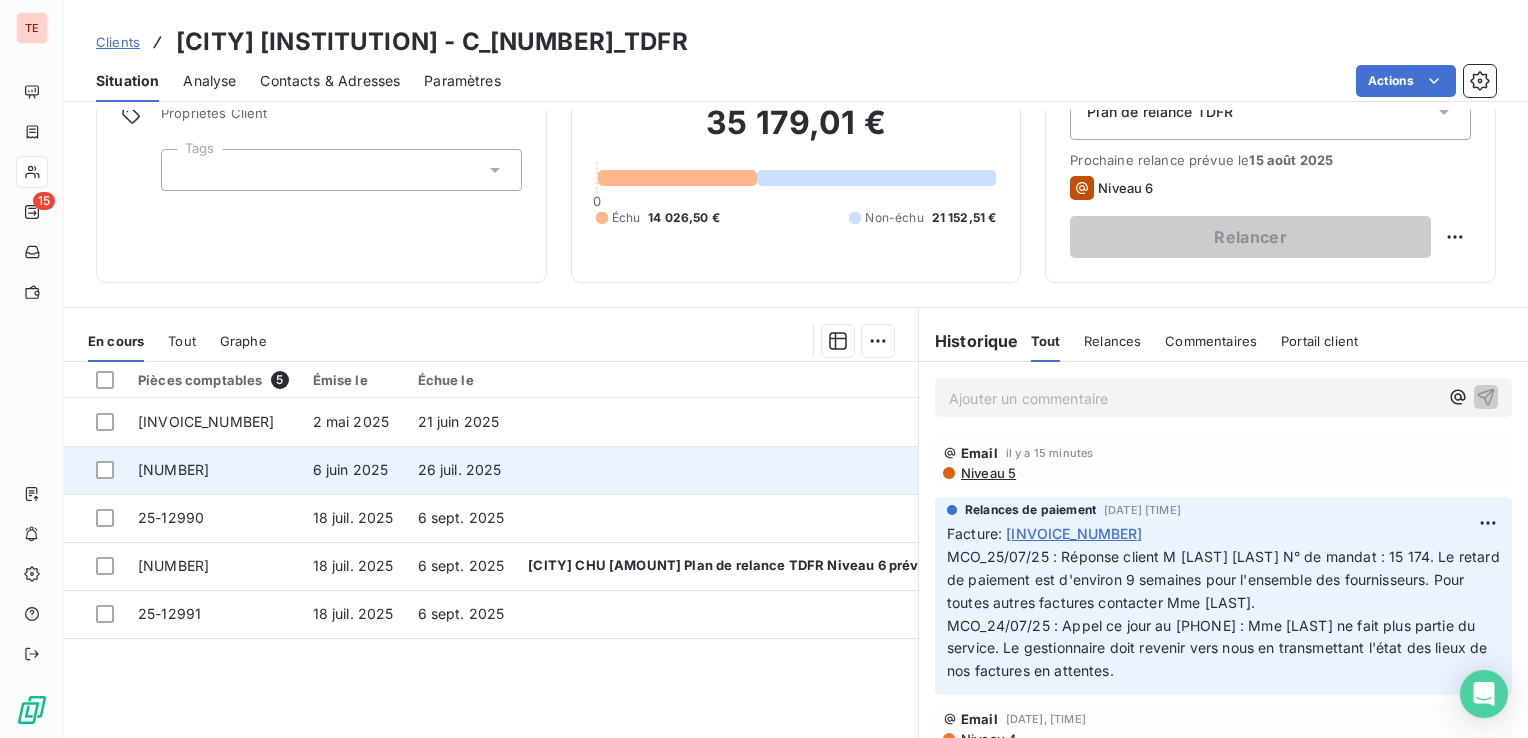 scroll, scrollTop: 167, scrollLeft: 0, axis: vertical 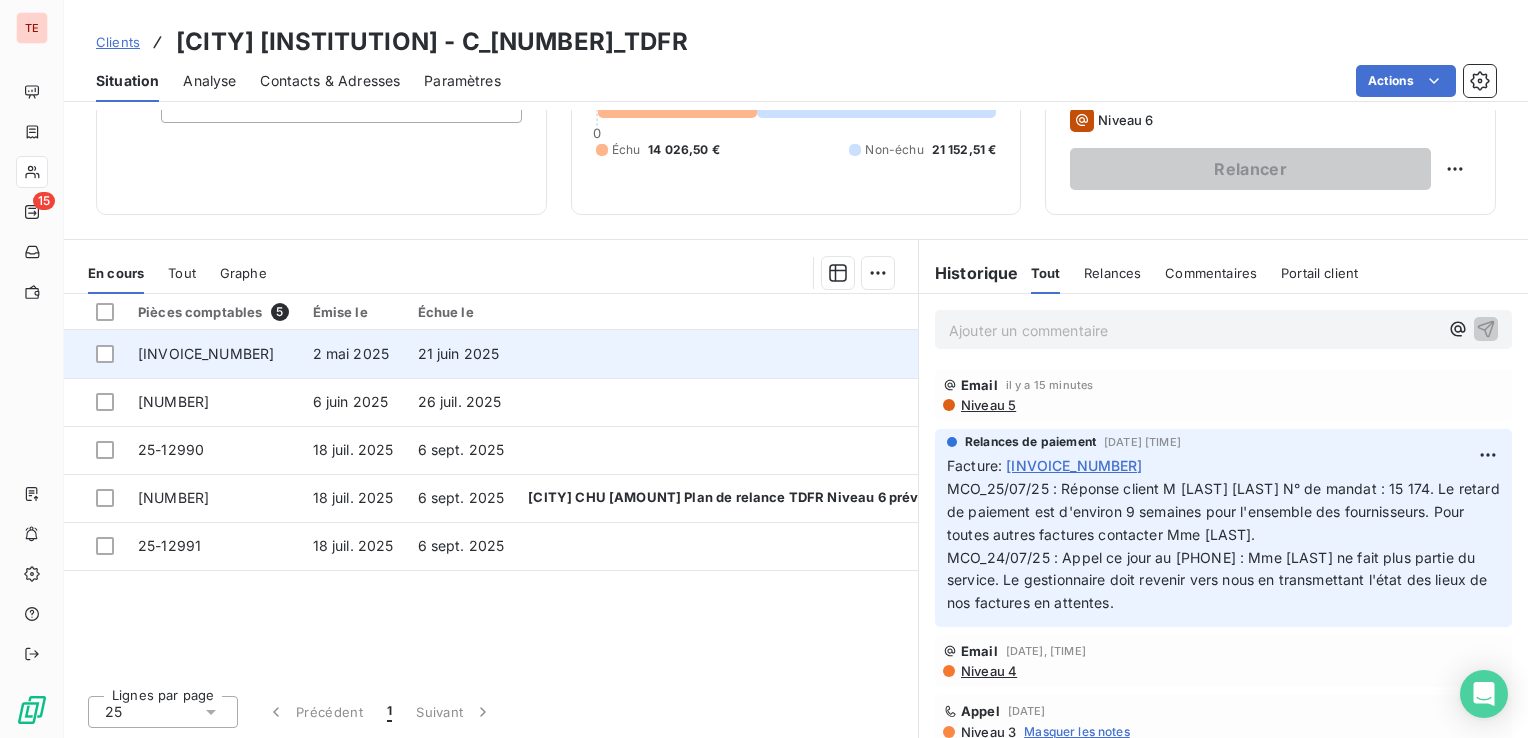 click on "21 juin 2025" at bounding box center (461, 354) 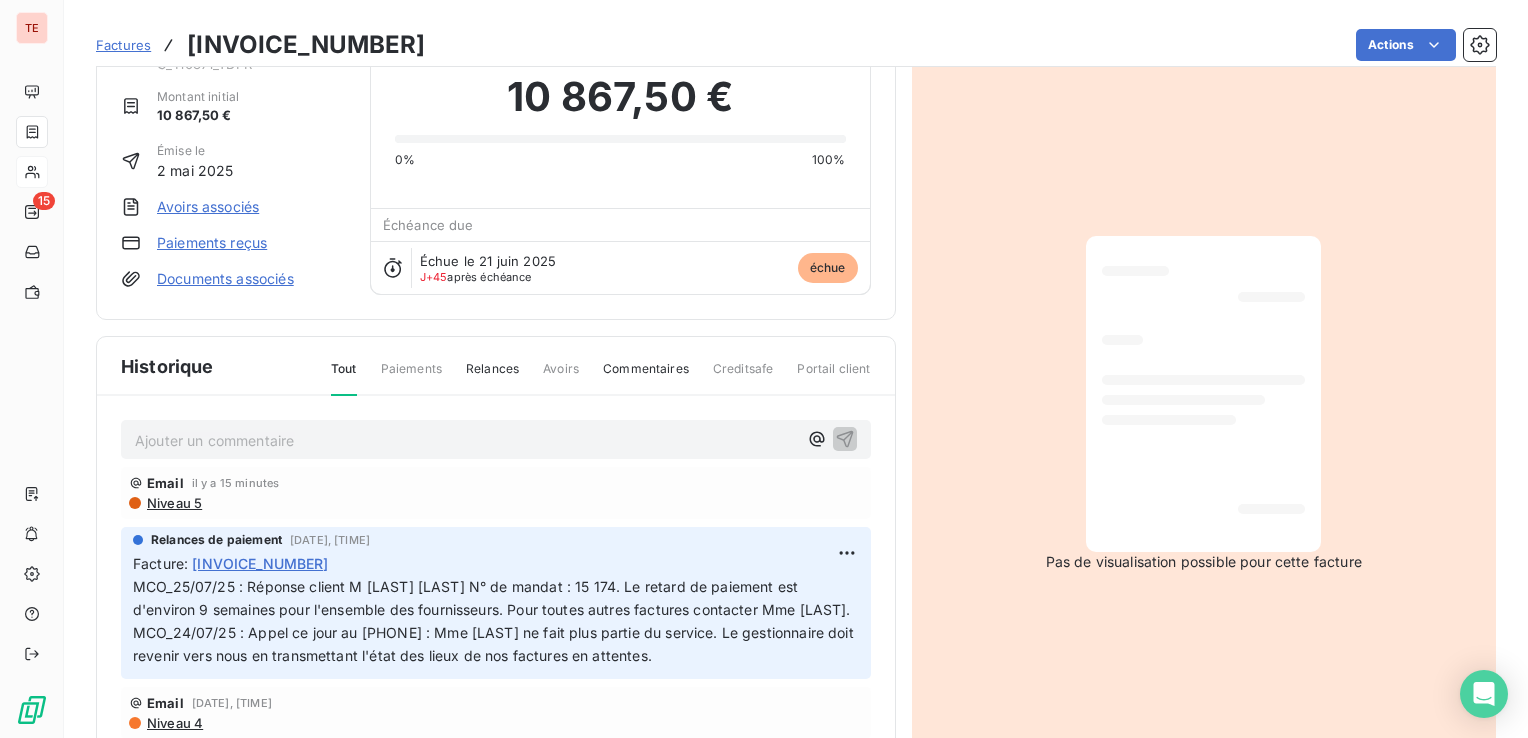 scroll, scrollTop: 165, scrollLeft: 0, axis: vertical 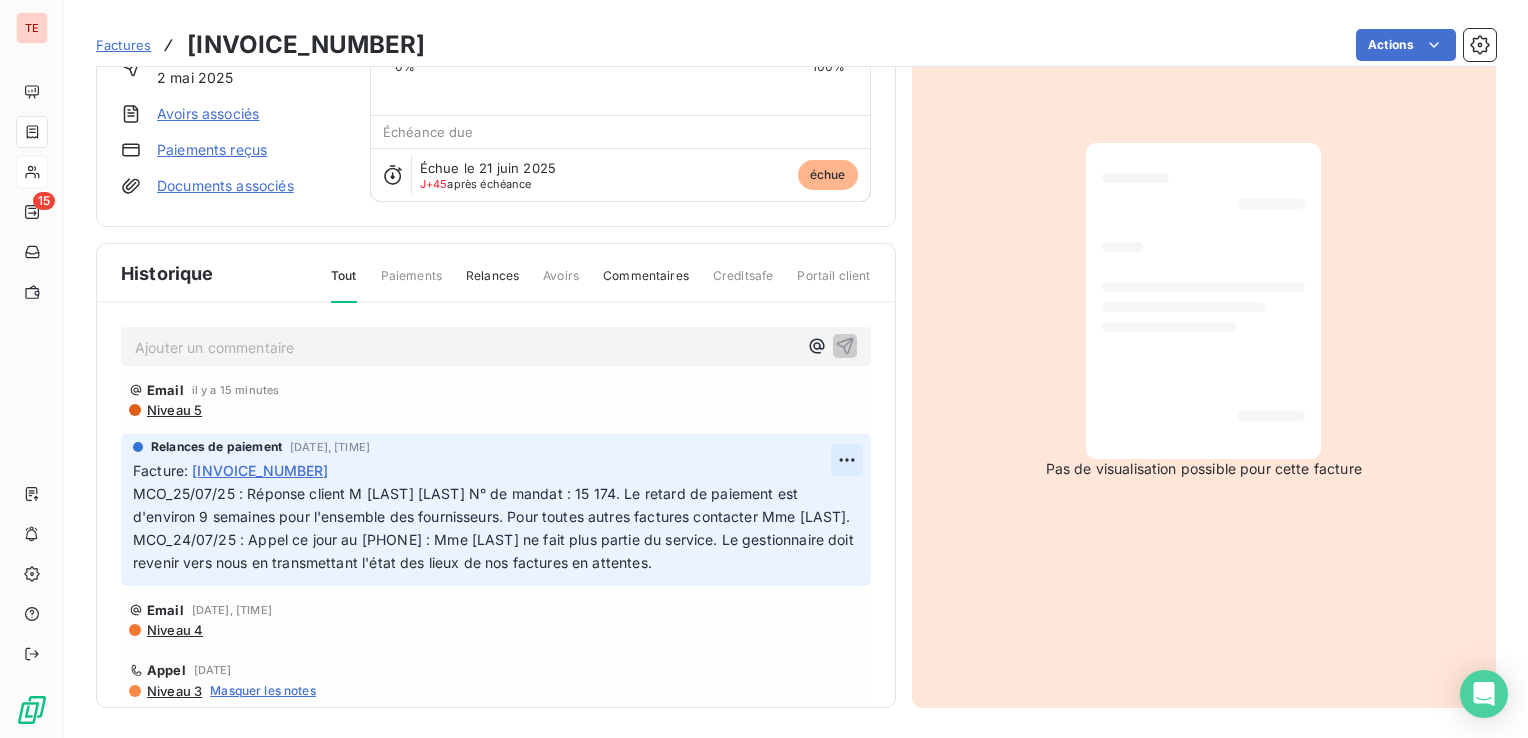 click on "TE 15 Factures [INVOICE_NUMBER] Actions [CITY] CH [CODE] Montant initial [PRICE] Émise le [DATE] Avoirs associés Paiements reçus Documents associés Solde dû : [PRICE] 0% 100% Échéance due Échue le [DATE] J+45  après échéance échue Historique Tout Paiements Relances Avoirs Commentaires Creditsafe Portail client Ajouter un commentaire ﻿ Email il y a 15 minutes Niveau 5 Relances de paiement [DATE] [TIME] Facture  : [INVOICE_NUMBER] [DATE] : Réponse client M [NAME] N° de mandat : [NUMBER]. Le retard de paiement est d'environ 9 semaines pour l'ensemble des fournisseurs. Pour toutes autres factures contacter Mme [LAST_NAME].
[DATE] : Appel ce jour au [PHONE] : Mme [LAST_NAME] ne fait plus partie du service. Le gestionnaire doit revenir vers nous en transmettant l'état des lieux de nos factures en attentes. Email [DATE] [TIME] Niveau 4 Appel [DATE] [TIME] Niveau 3 Masquer les notes Notes : Email [DATE] [TIME] Niveau 2 Email" at bounding box center [764, 369] 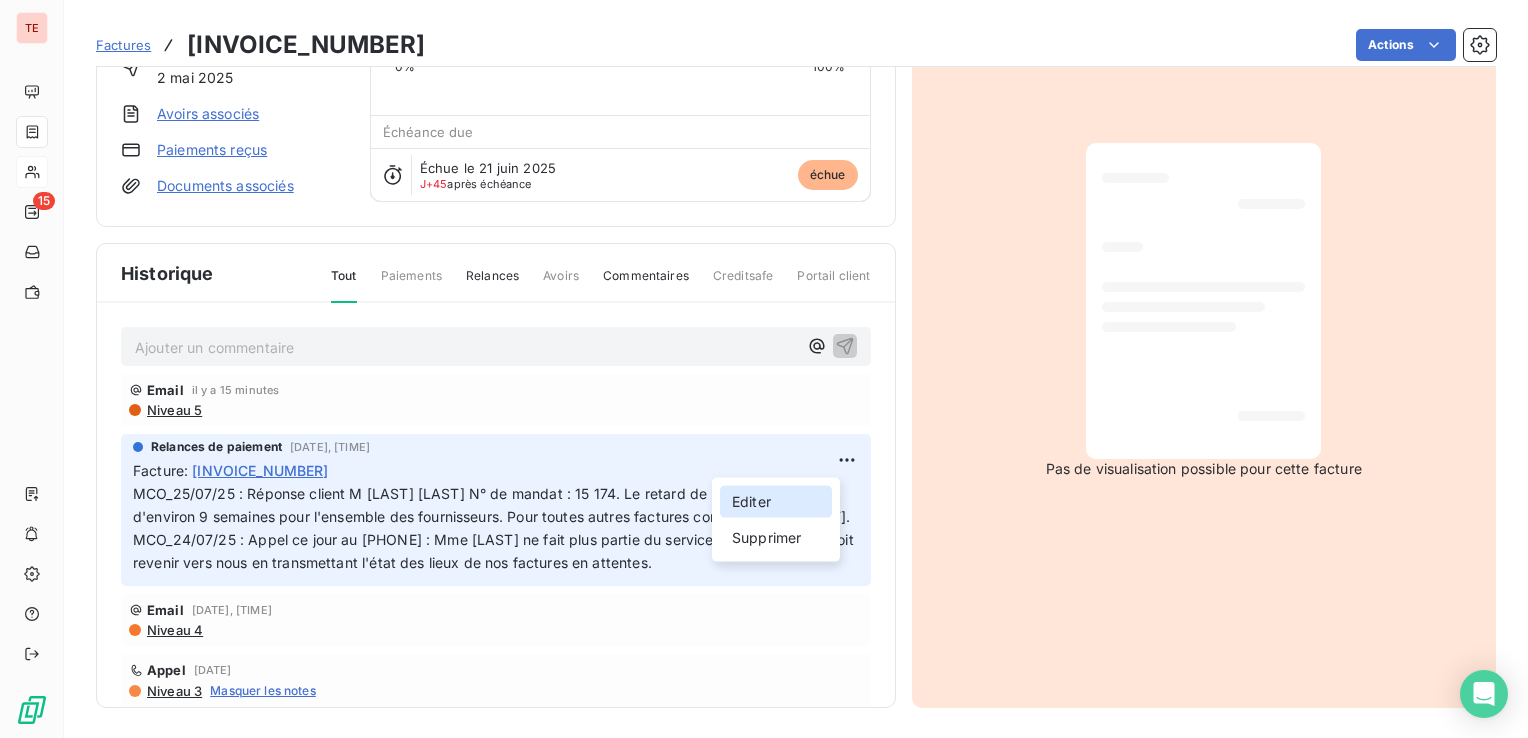 click on "Editer" at bounding box center (776, 502) 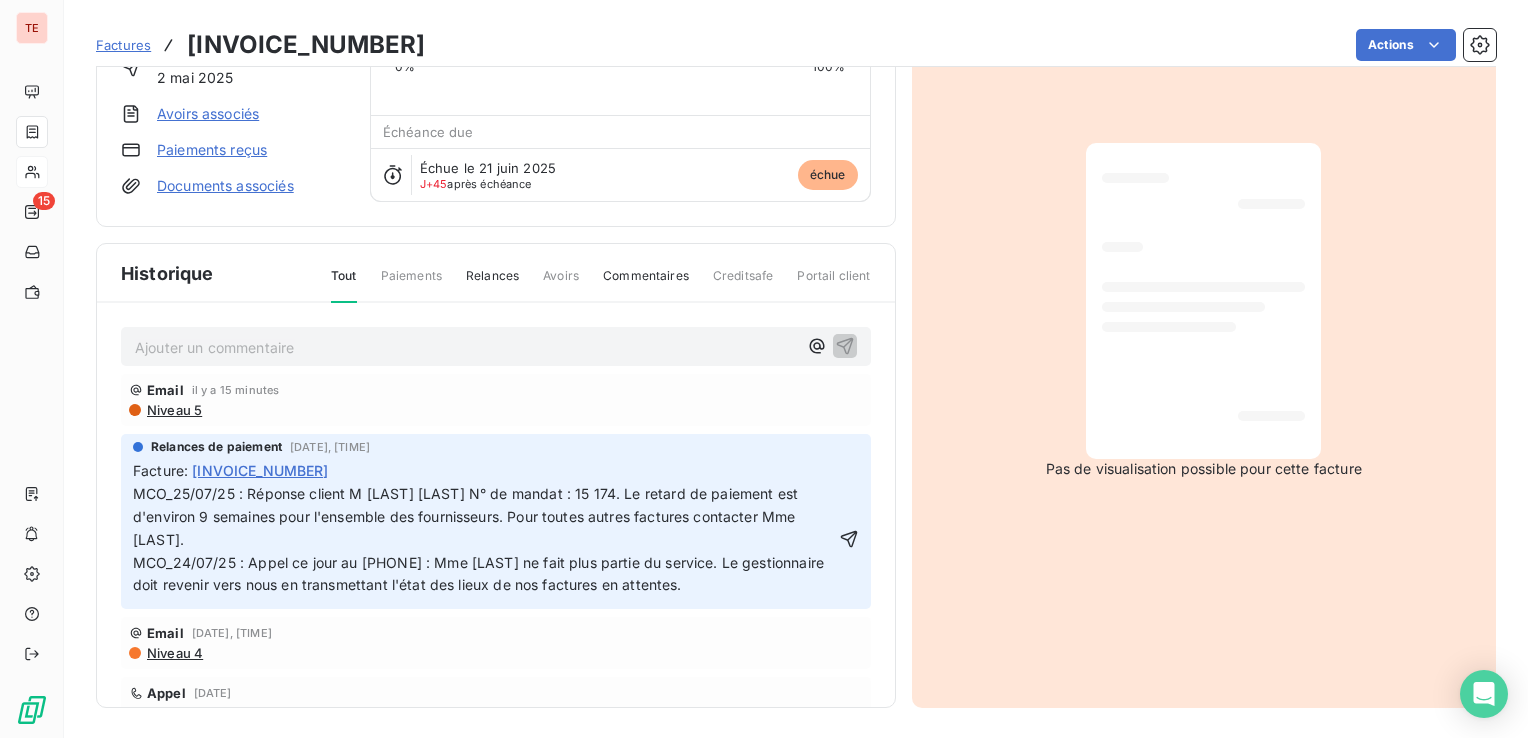 click on "MCO_25/07/25 : Réponse client M [LAST] [LAST] N° de mandat : 15 174. Le retard de paiement est d'environ 9 semaines pour l'ensemble des fournisseurs. Pour toutes autres factures contacter Mme [LAST].
MCO_24/07/25 : Appel ce jour au [PHONE] : Mme [LAST] ne fait plus partie du service. Le gestionnaire doit revenir vers nous en transmettant l'état des lieux de nos factures en attentes." at bounding box center [480, 539] 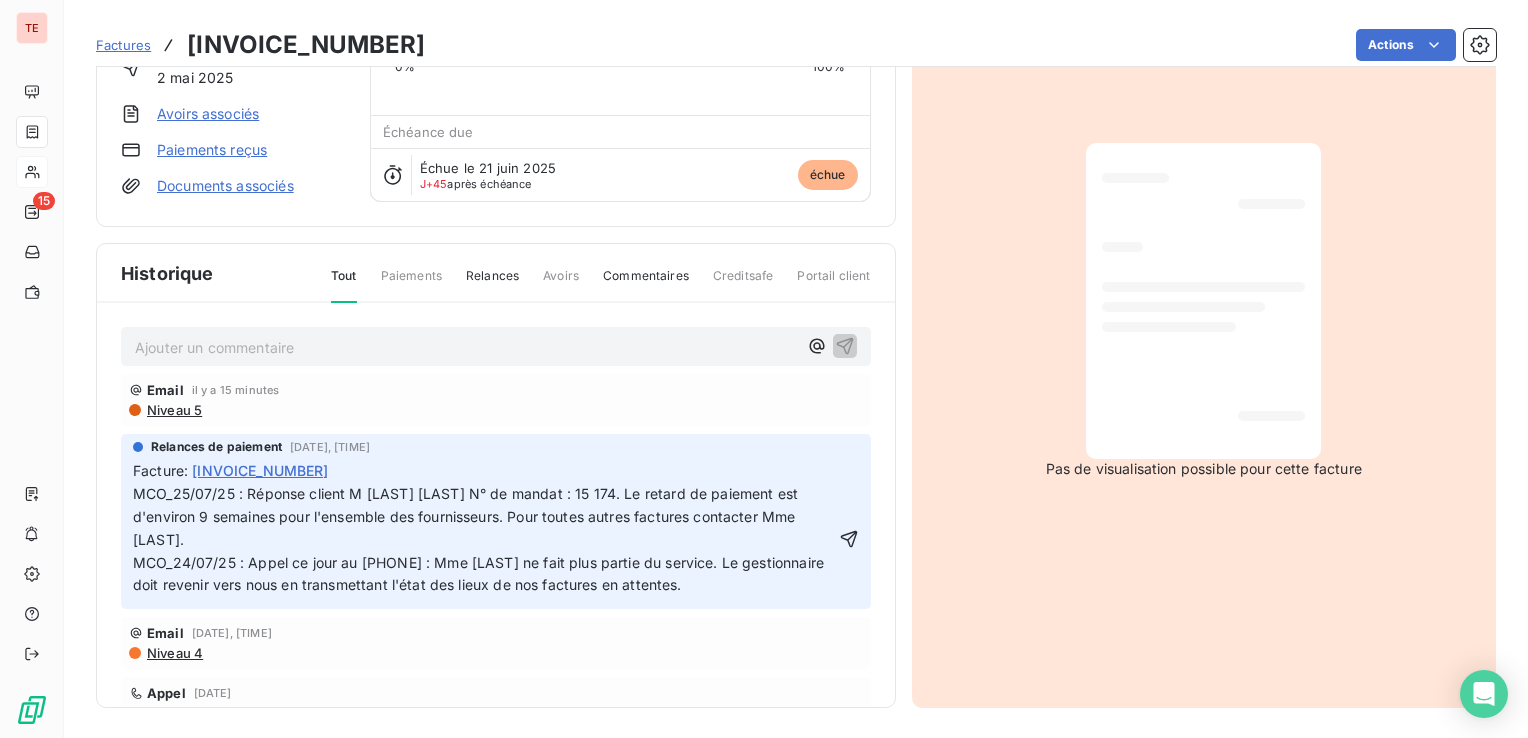 click on "Facture  : 25-12863" at bounding box center (496, 470) 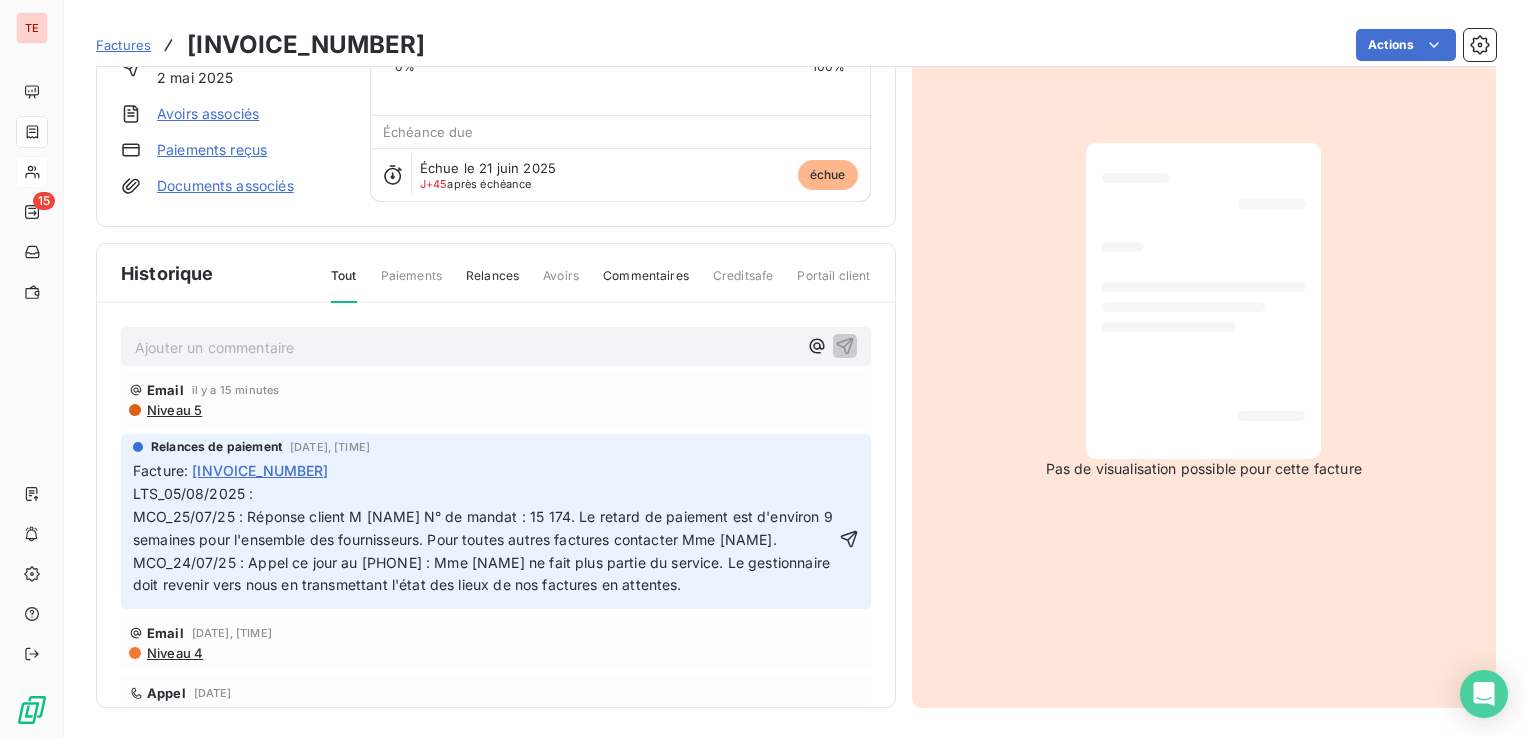 click on "LTS_05/08/2025 :
MCO_25/07/25 : Réponse client M [NAME] N° de mandat : 15 174. Le retard de paiement est d'environ 9 semaines pour l'ensemble des fournisseurs. Pour toutes autres factures contacter Mme [NAME].
MCO_24/07/25 : Appel ce jour au [PHONE] : Mme [NAME] ne fait plus partie du service. Le gestionnaire doit revenir vers nous en transmettant l'état des lieux de nos factures en attentes." at bounding box center (484, 540) 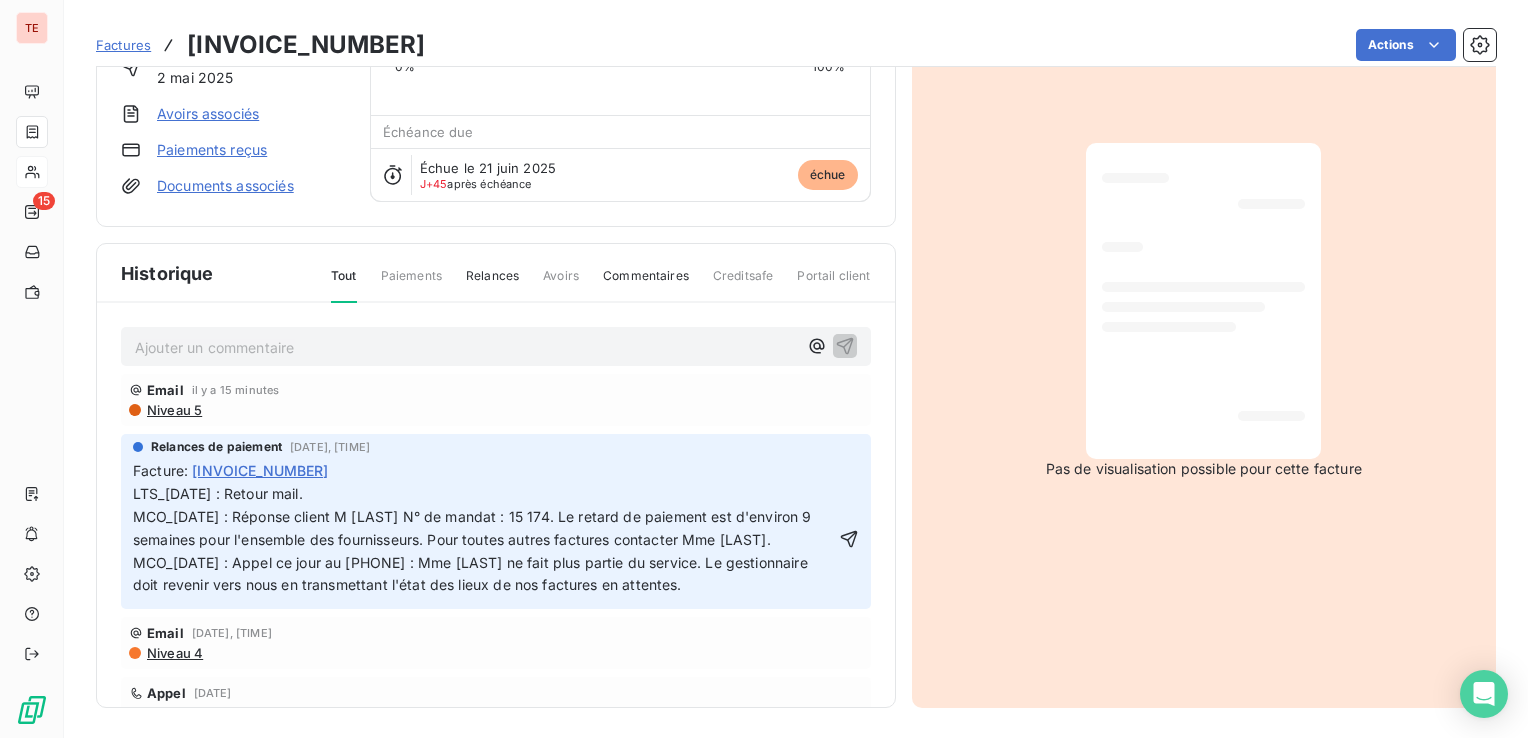 click on "LTS_[DATE] : Retour mail.
MCO_[DATE] : Réponse client M [LAST] N° de mandat : 15 174. Le retard de paiement est d'environ 9 semaines pour l'ensemble des fournisseurs. Pour toutes autres factures contacter Mme [LAST].
MCO_[DATE] : Appel ce jour au [PHONE] : Mme [LAST] ne fait plus partie du service. Le gestionnaire doit revenir vers nous en transmettant l'état des lieux de nos factures en attentes." at bounding box center (484, 540) 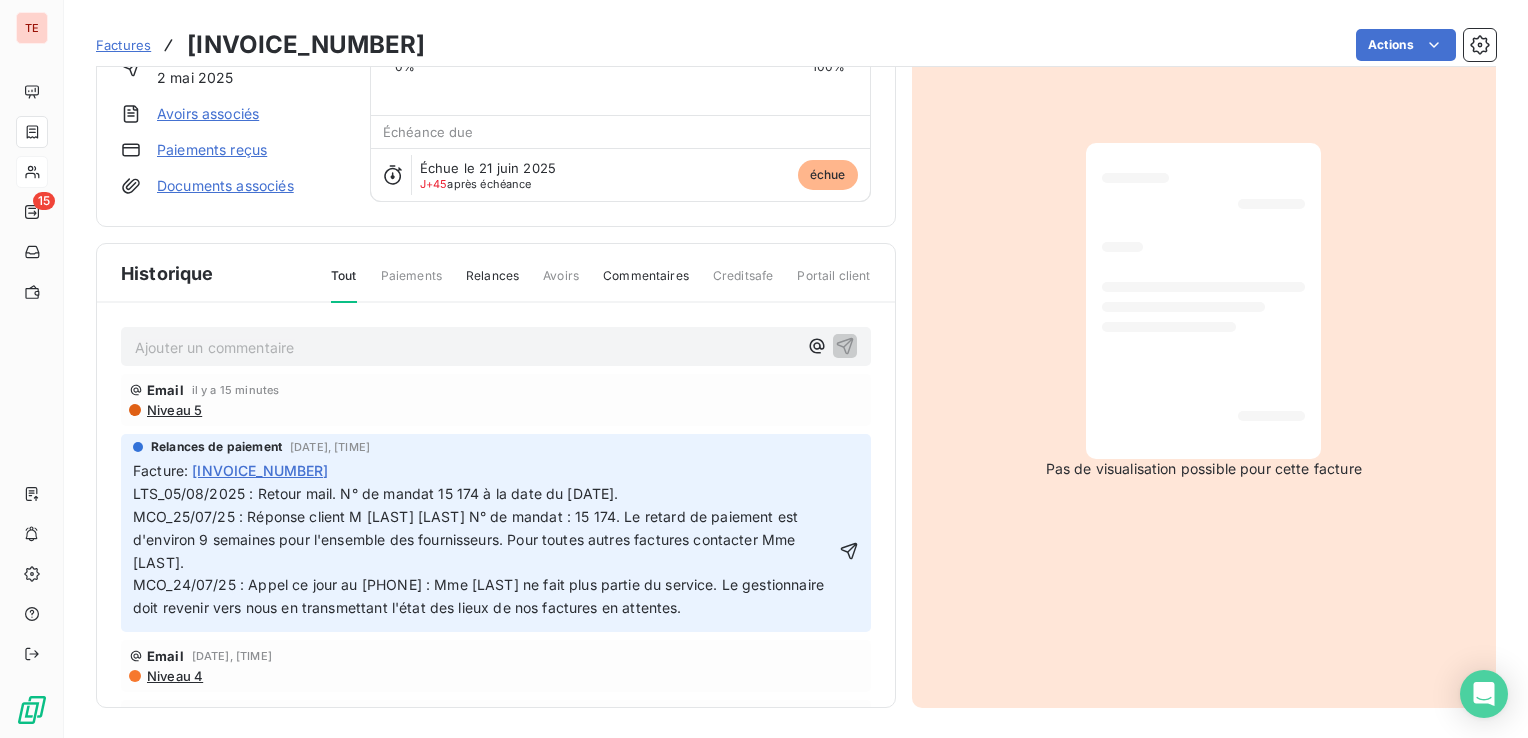 click 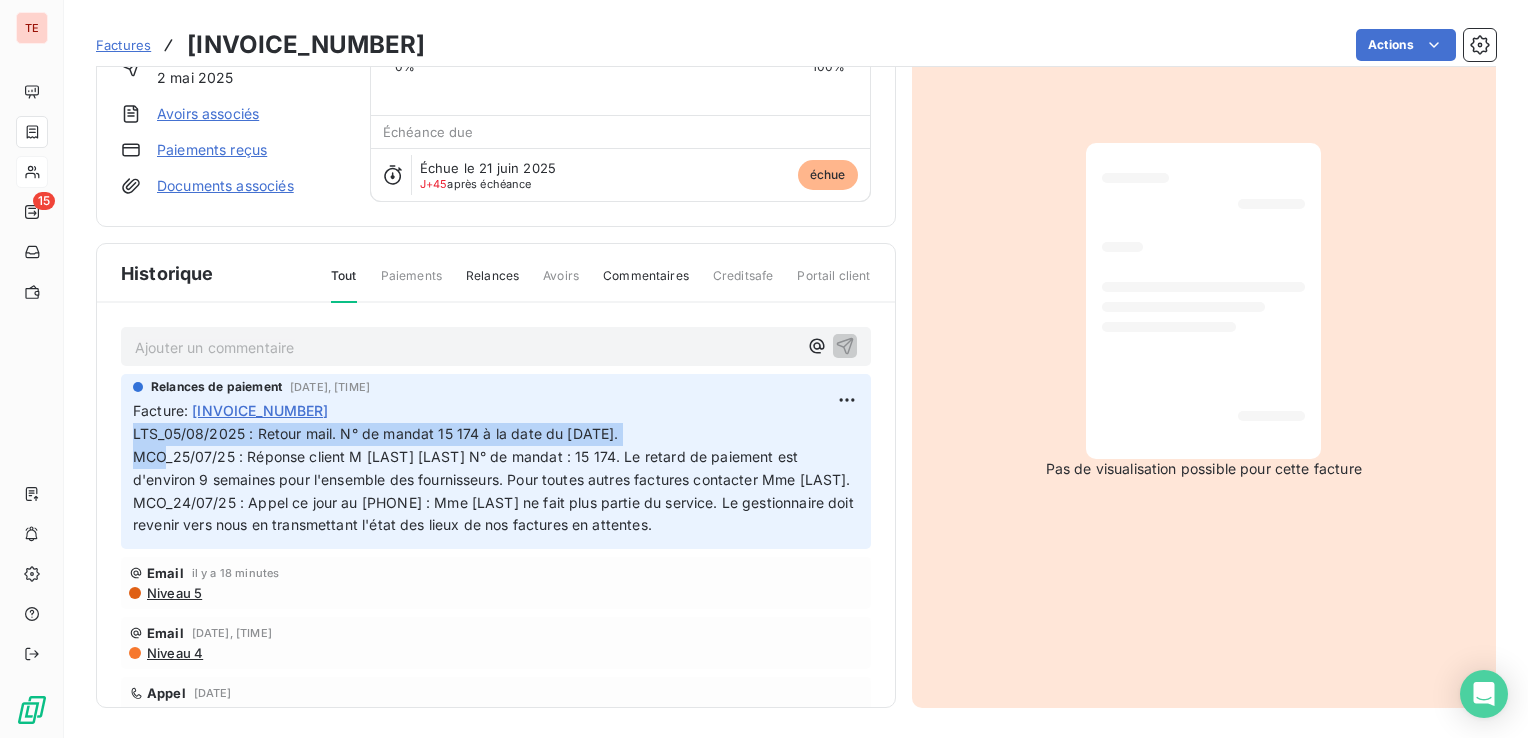 drag, startPoint x: 672, startPoint y: 429, endPoint x: 132, endPoint y: 436, distance: 540.04535 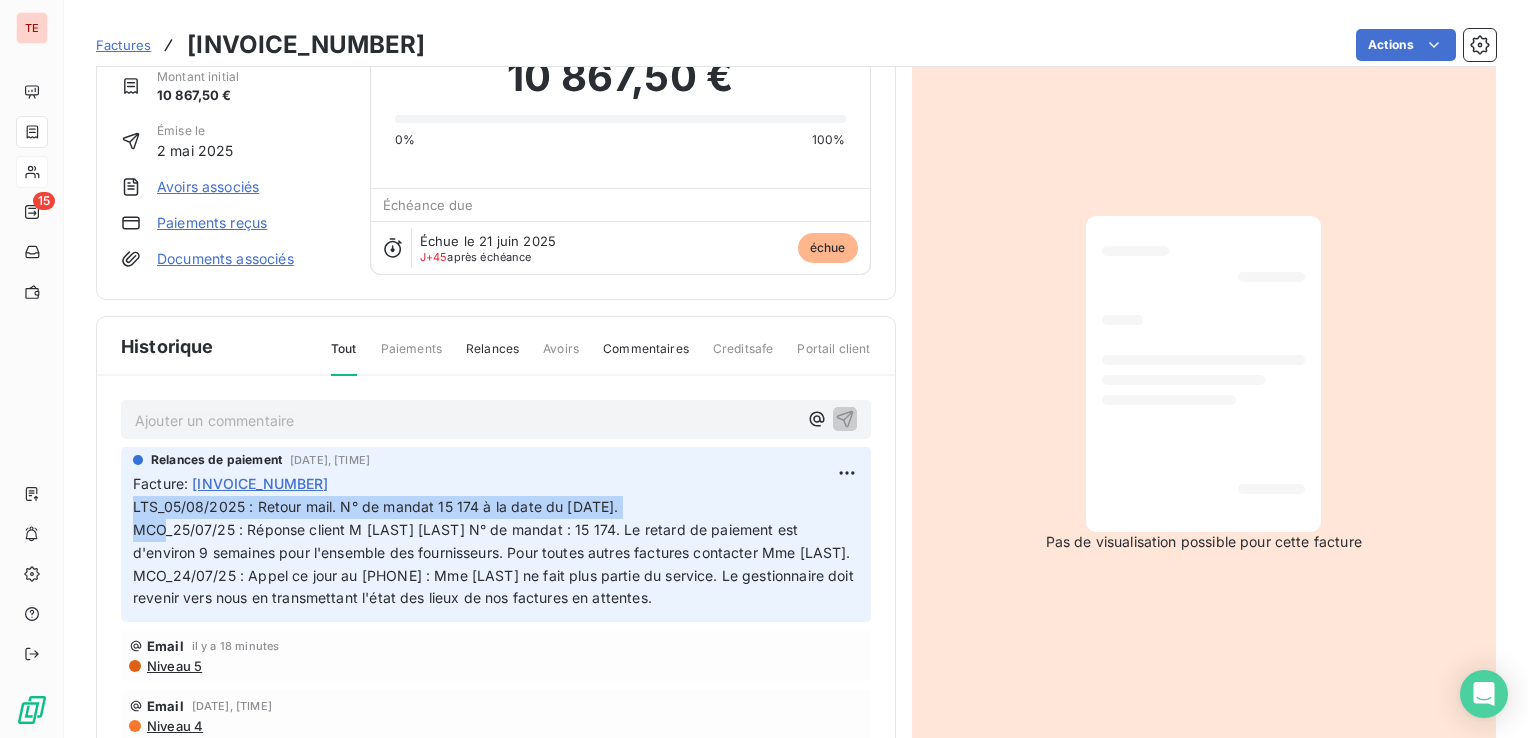 scroll, scrollTop: 0, scrollLeft: 0, axis: both 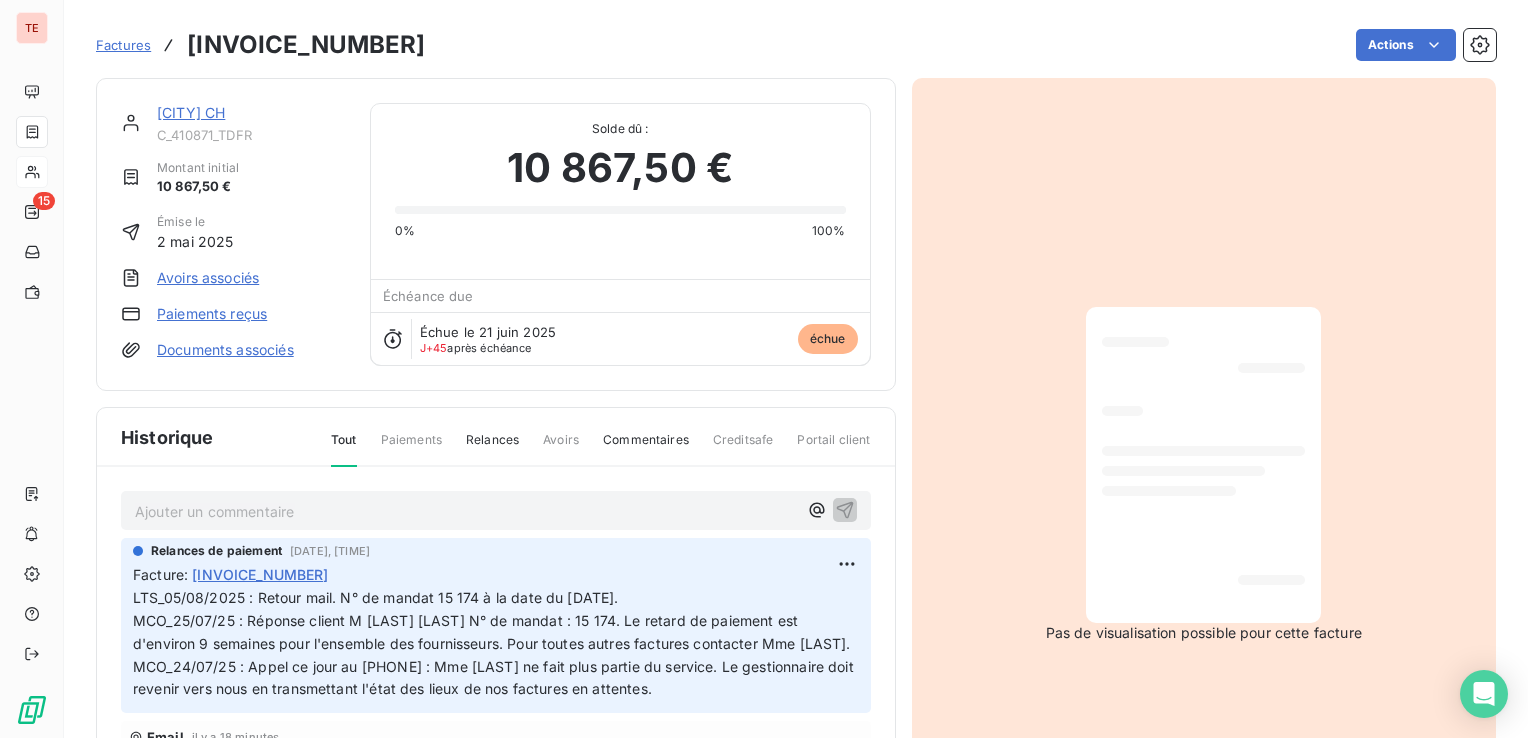 click on "[CITY] CH [CODE]" at bounding box center (251, 123) 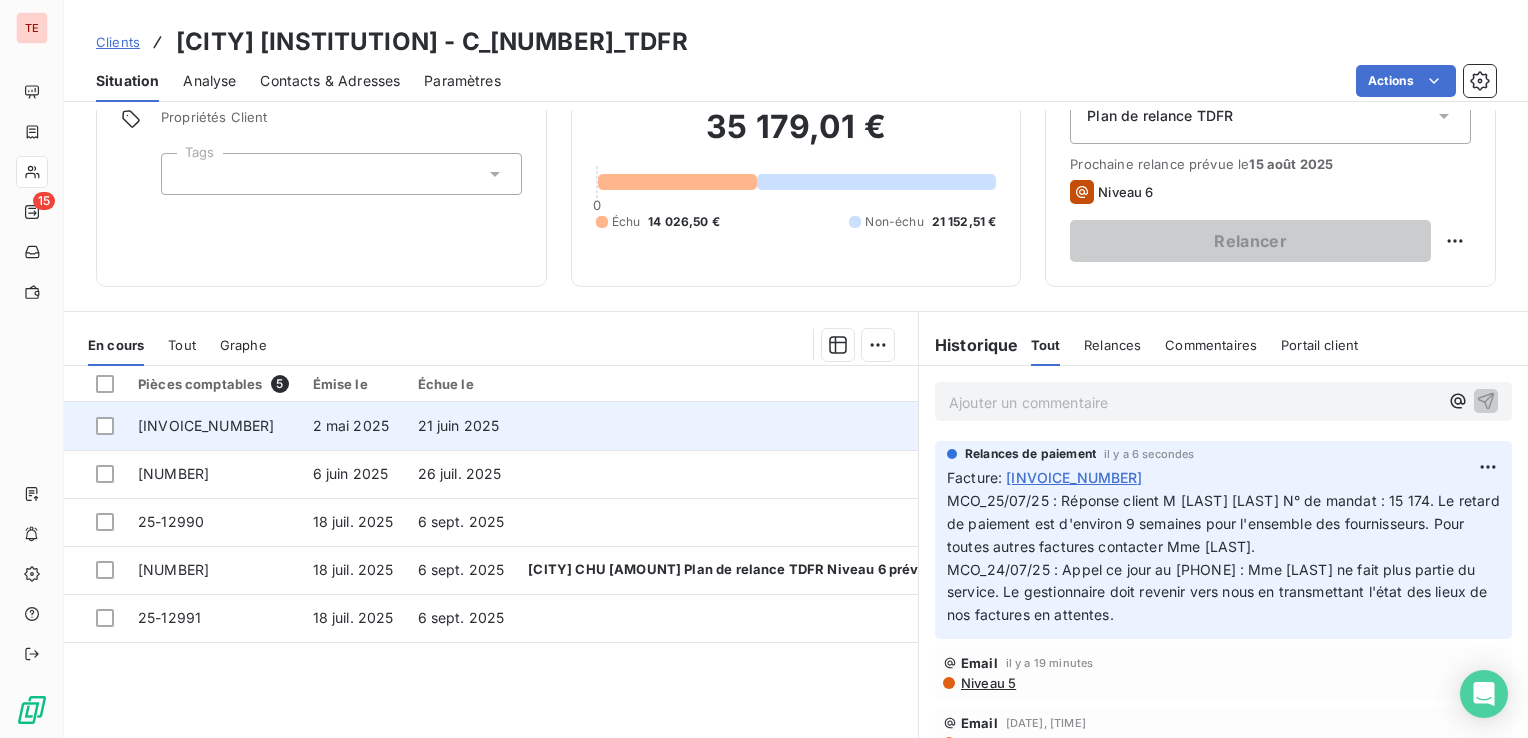 scroll, scrollTop: 167, scrollLeft: 0, axis: vertical 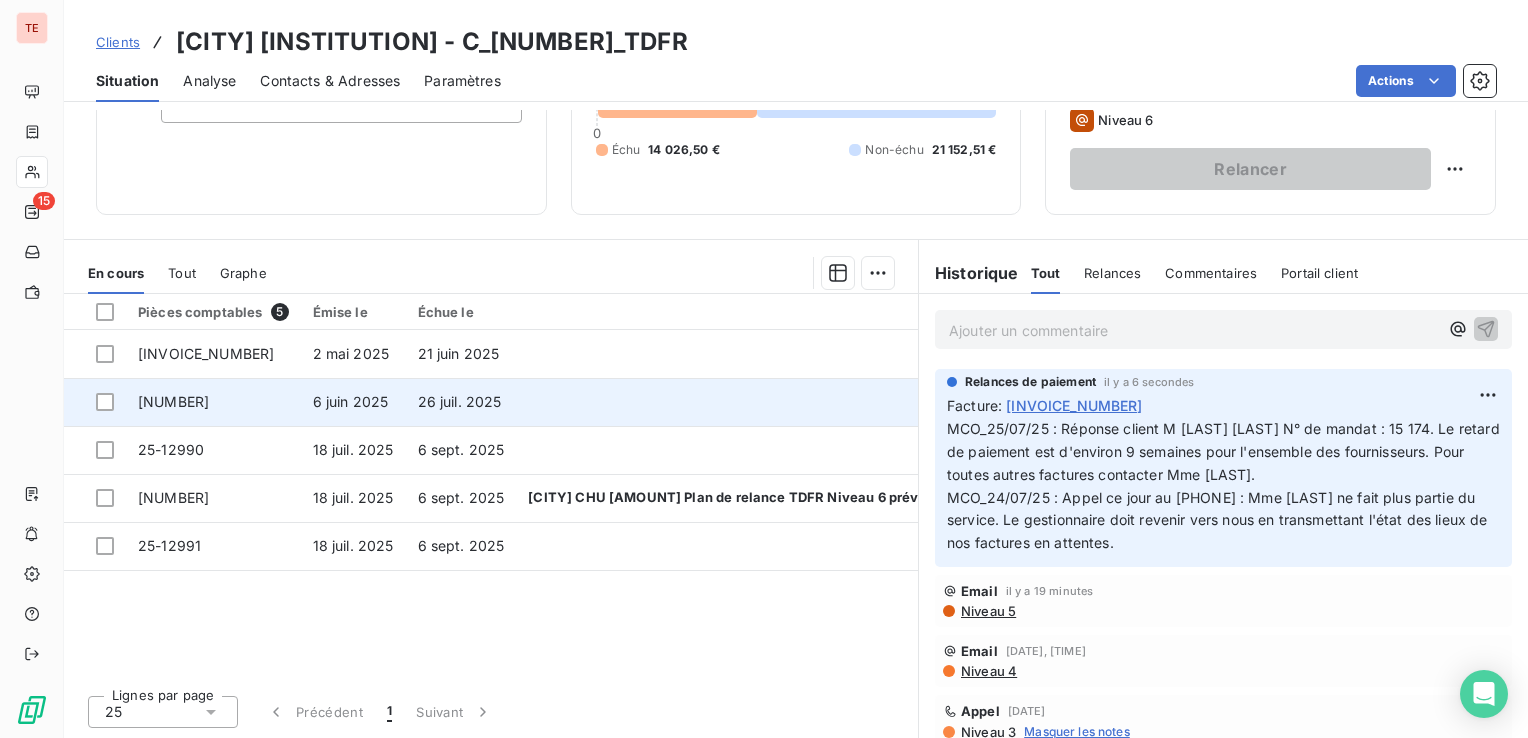 click on "26 juil. 2025" at bounding box center (461, 402) 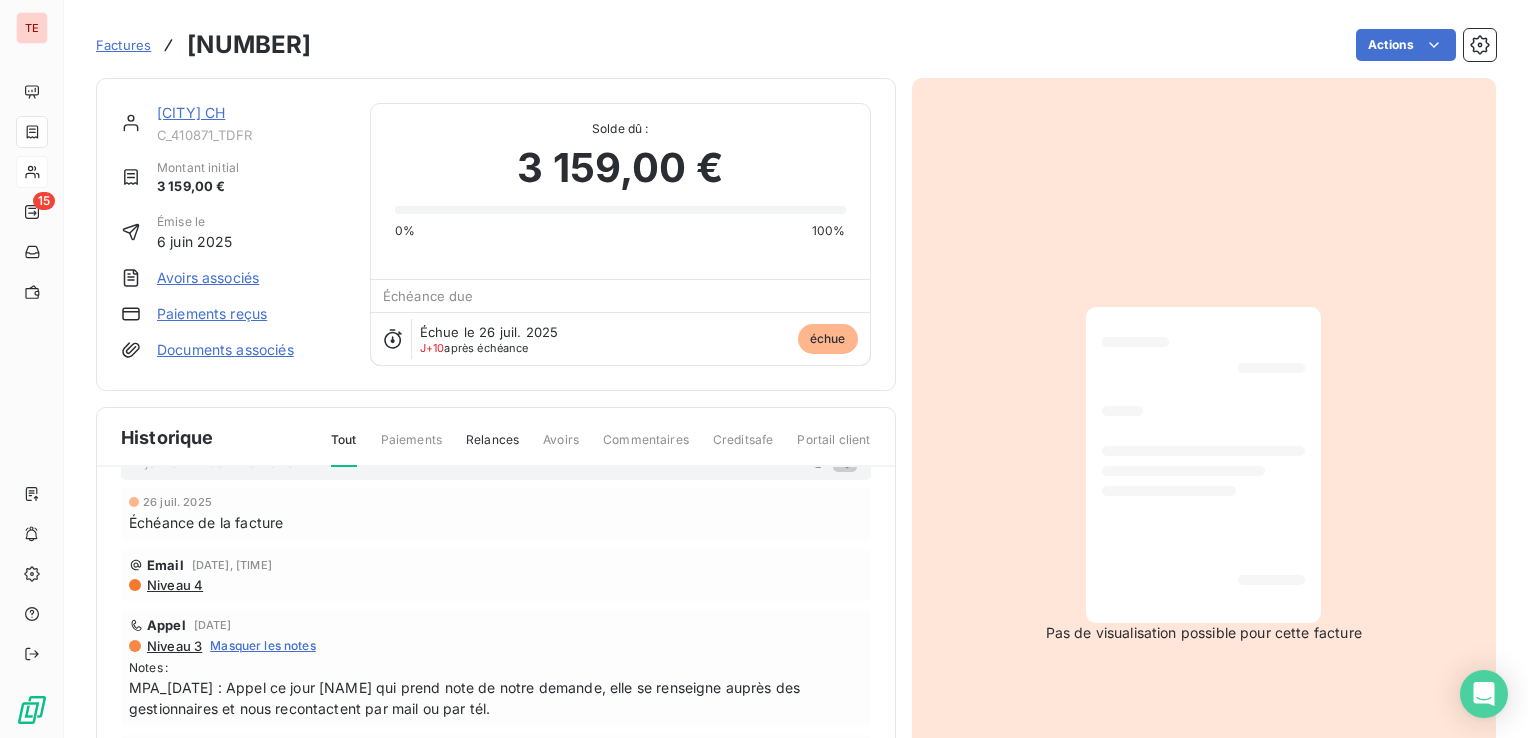 scroll, scrollTop: 0, scrollLeft: 0, axis: both 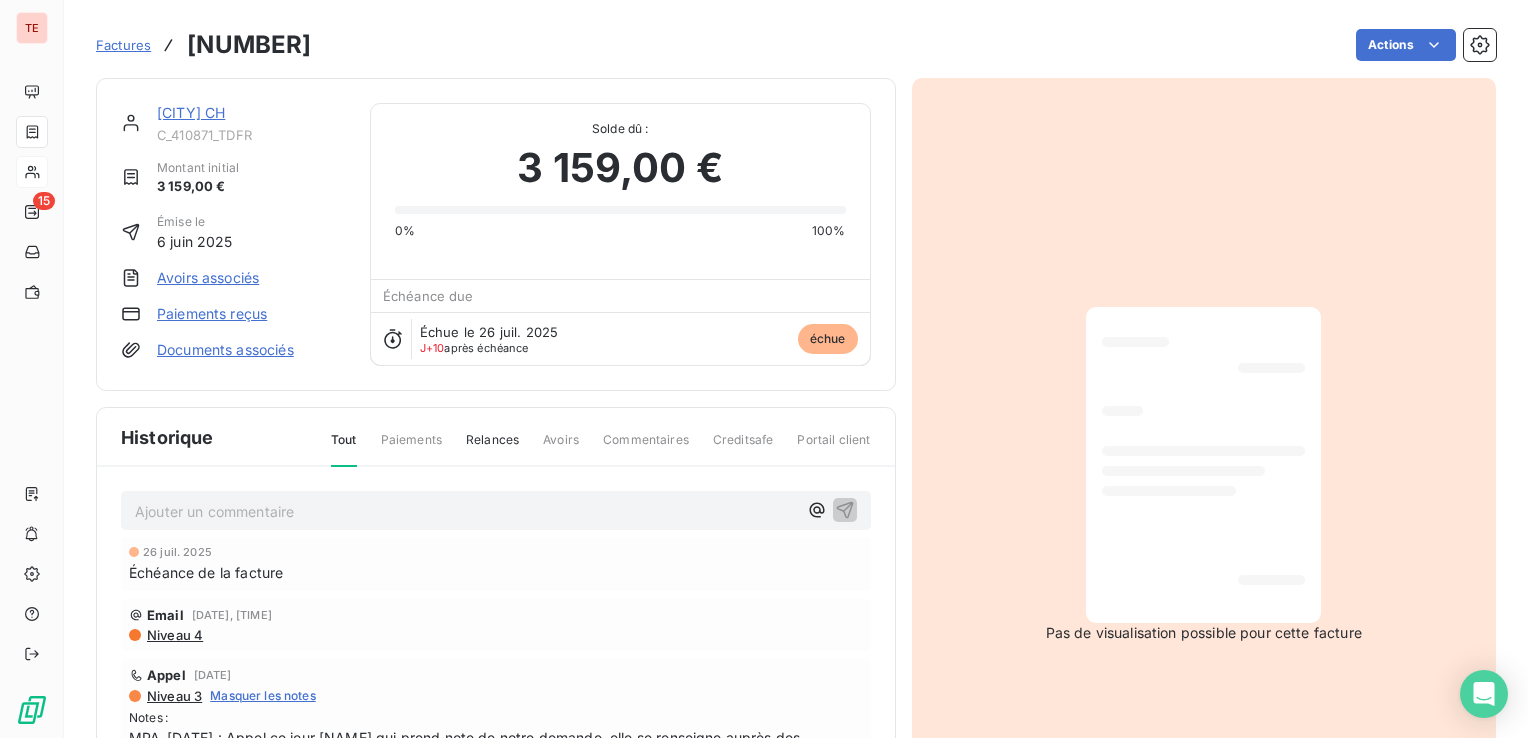 click on "Ajouter un commentaire ﻿" at bounding box center (466, 511) 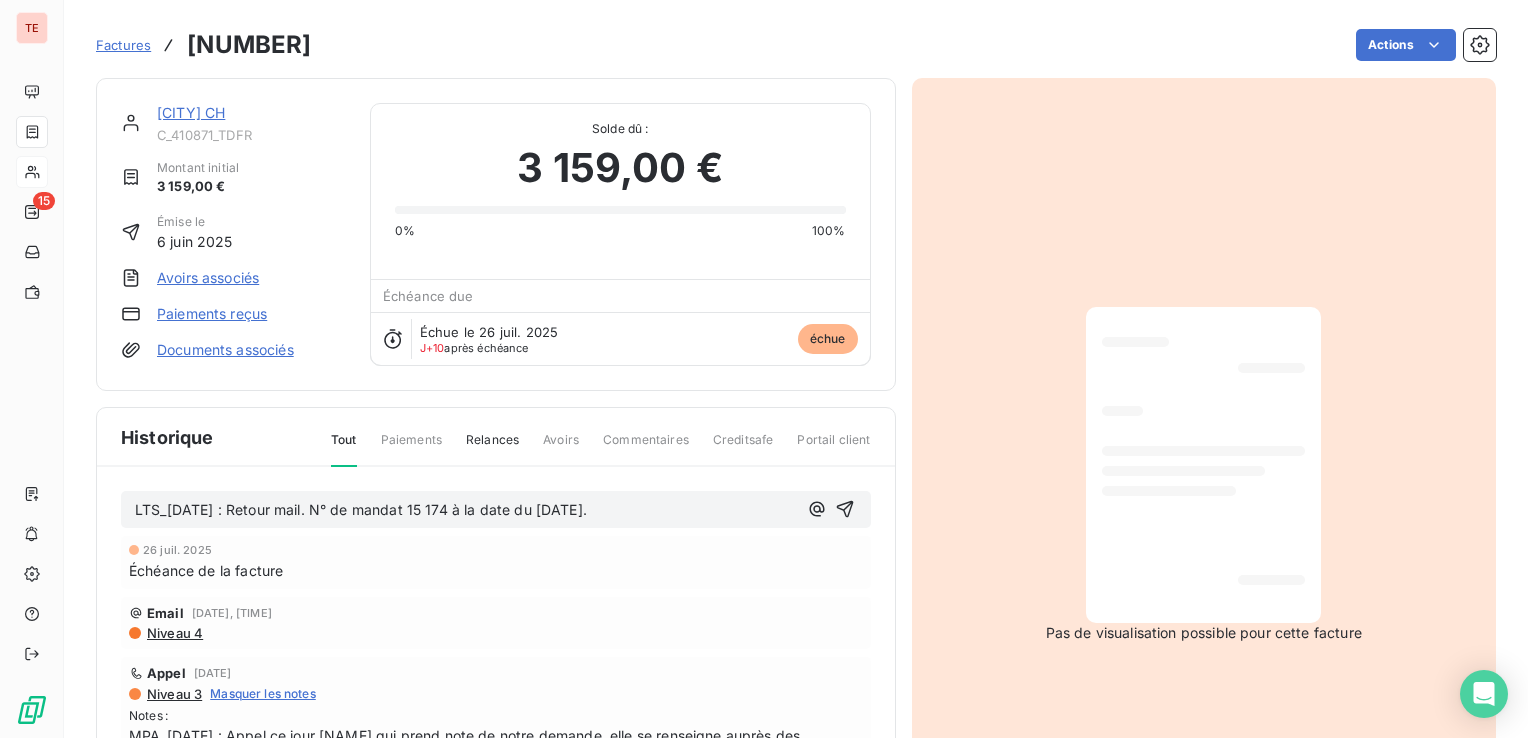 click on "LTS_[DATE] : Retour mail. N° de mandat 15 174 à la date du [DATE]." at bounding box center [361, 509] 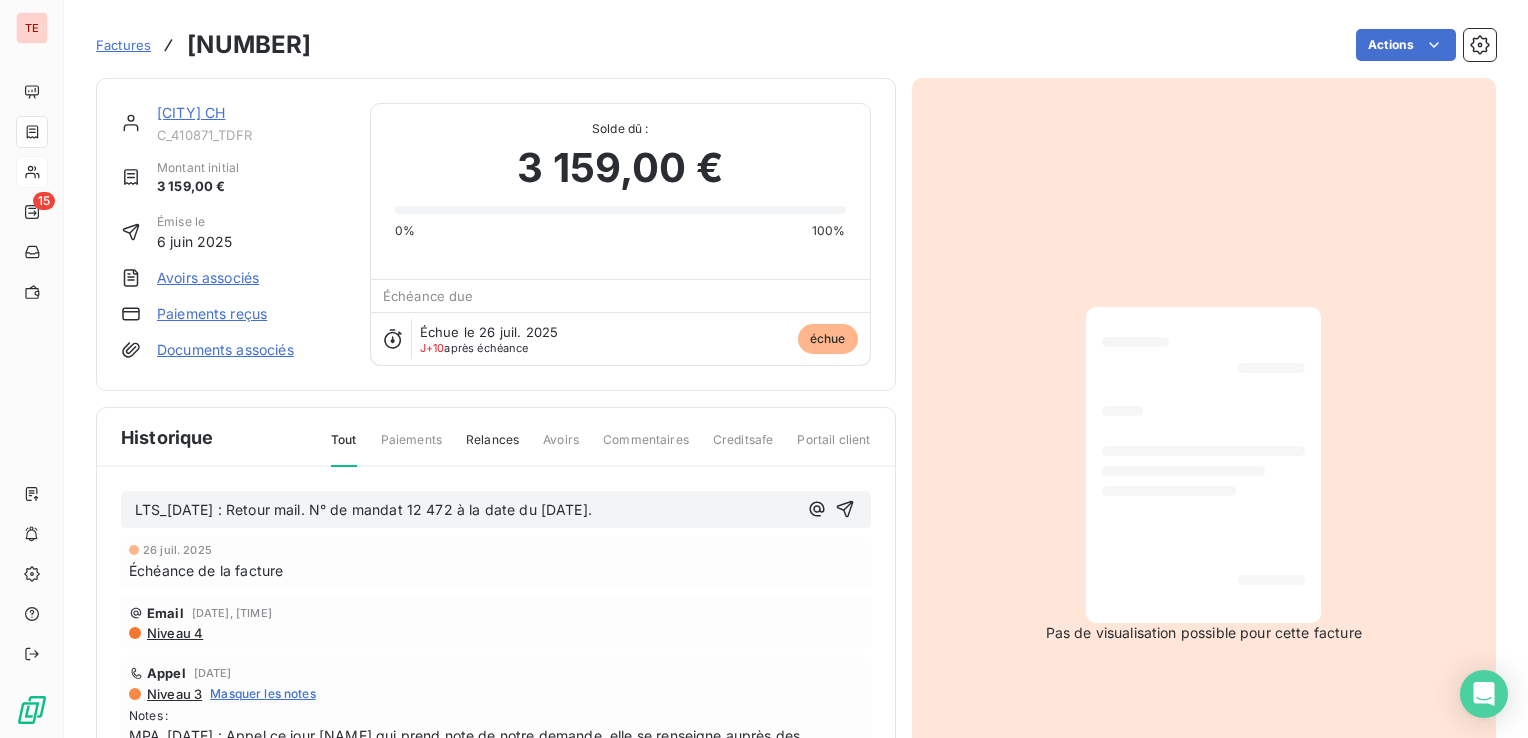 drag, startPoint x: 660, startPoint y: 502, endPoint x: 569, endPoint y: 504, distance: 91.02197 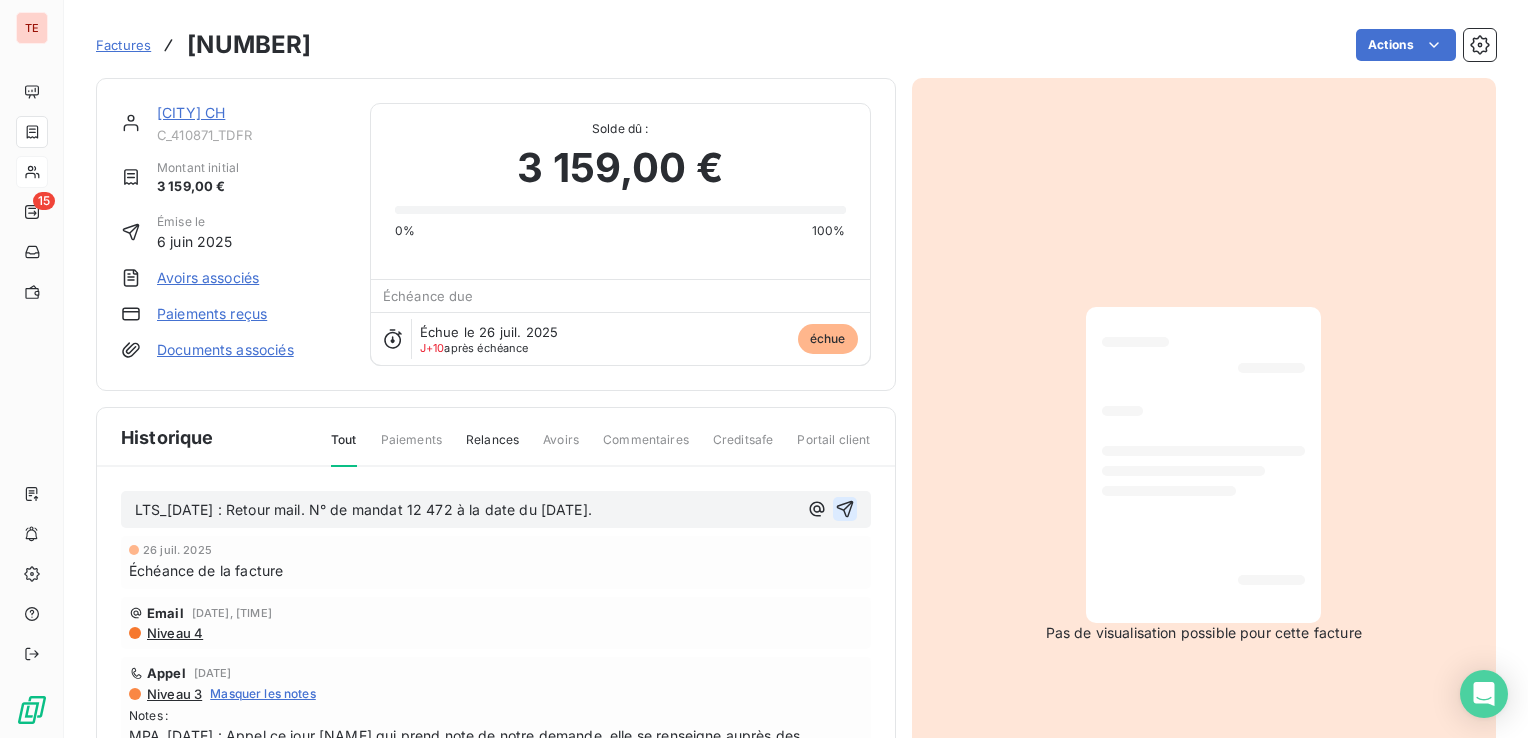 click 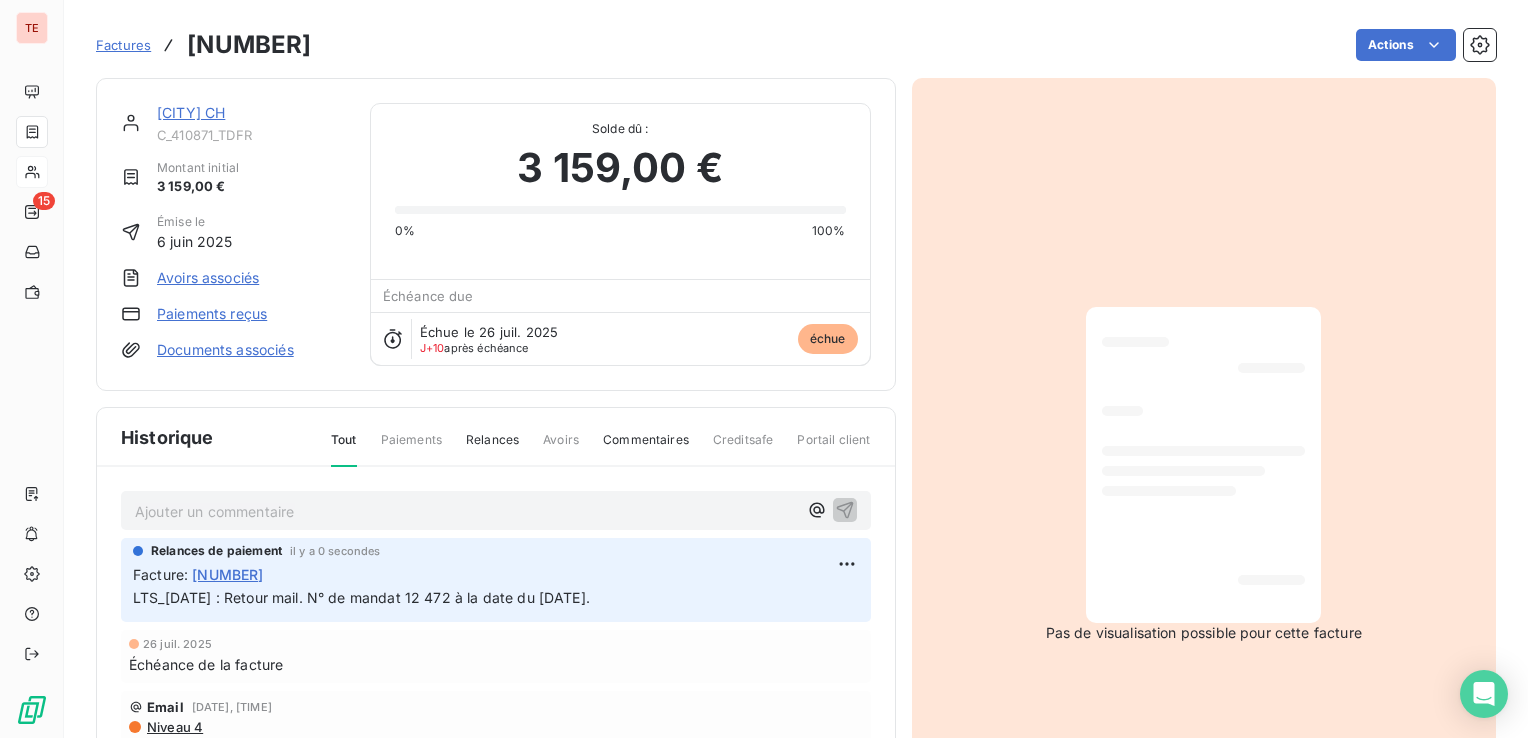 click on "LTS_[DATE] : Retour mail. N° de mandat 12 472 à la date du [DATE]." at bounding box center [496, 598] 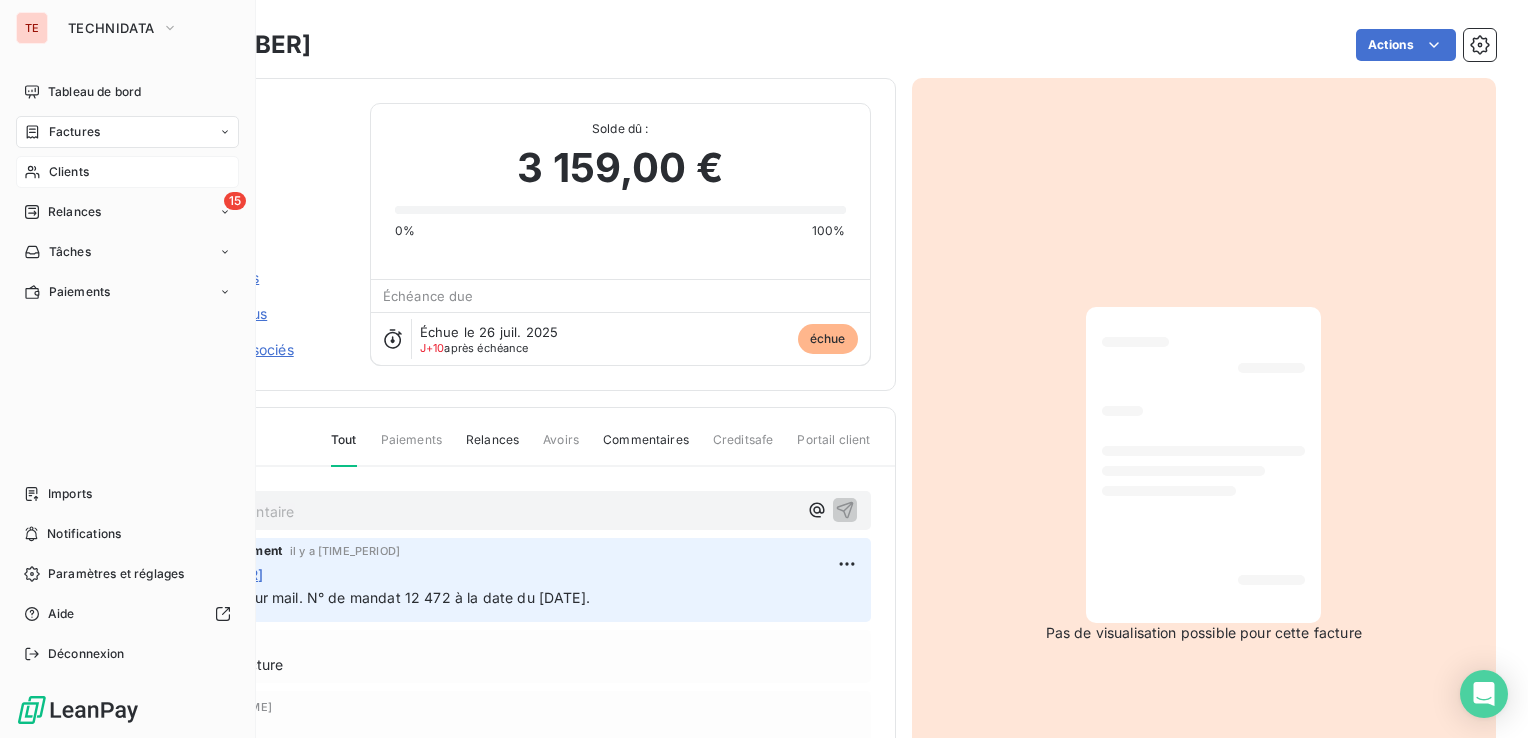 click on "Factures" at bounding box center (74, 132) 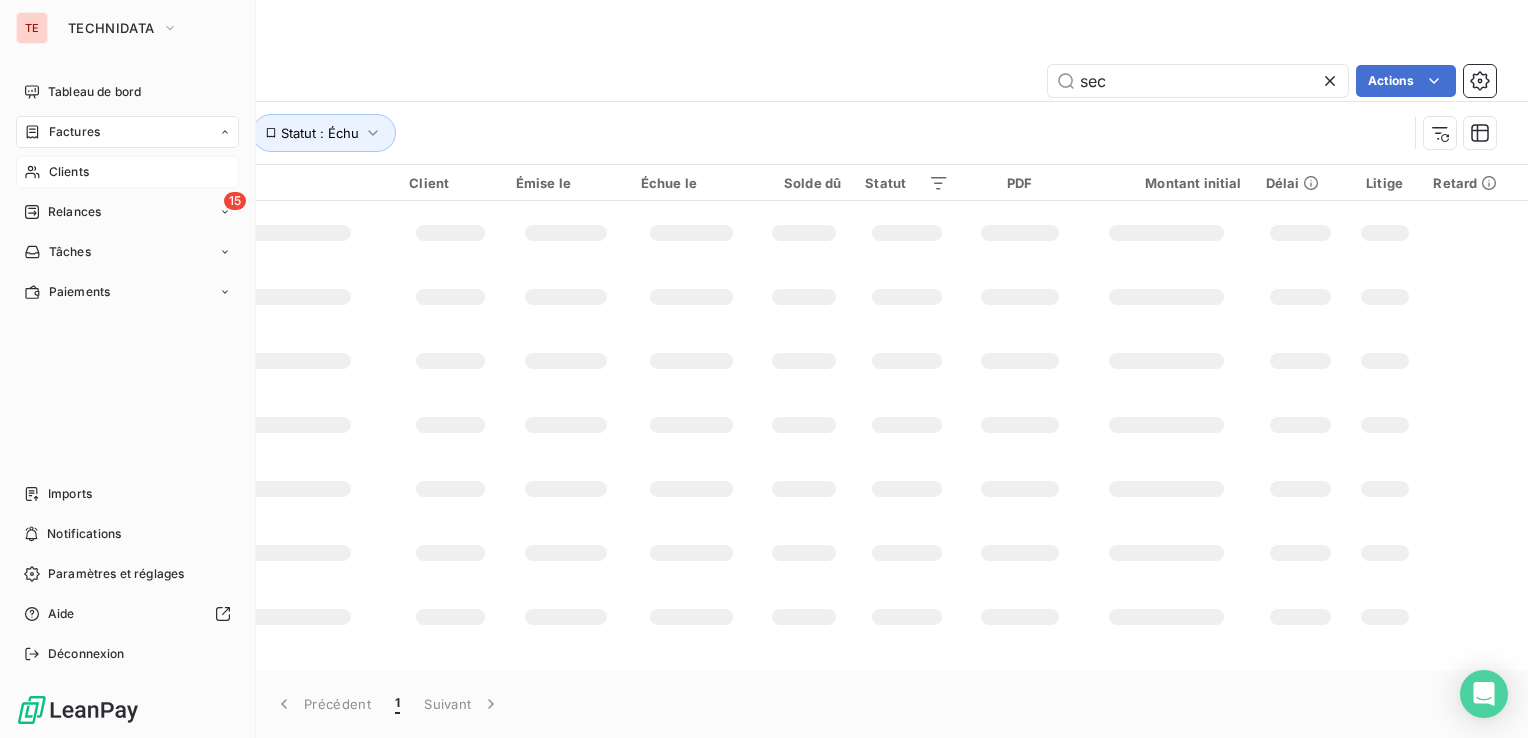 click on "Factures" at bounding box center (0, 0) 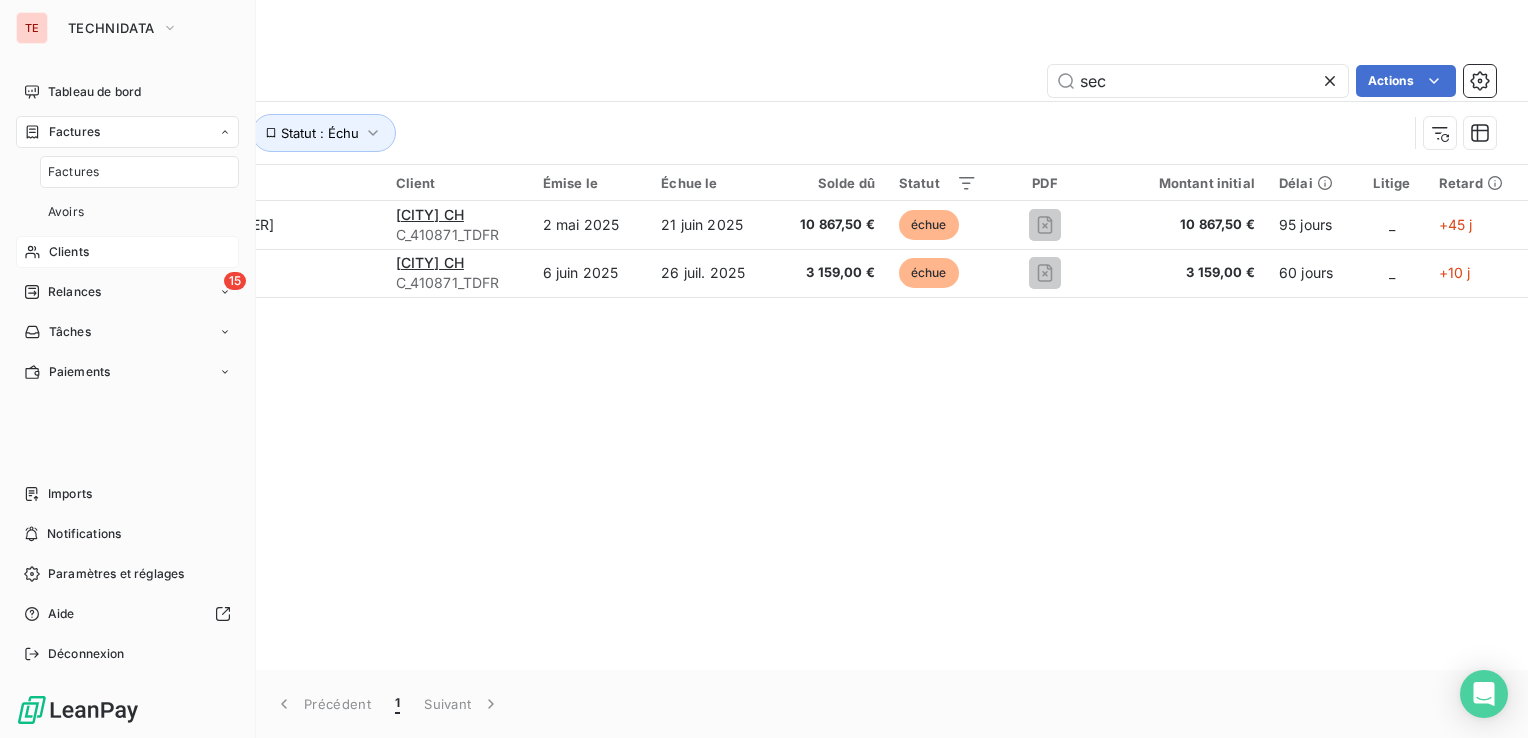 click 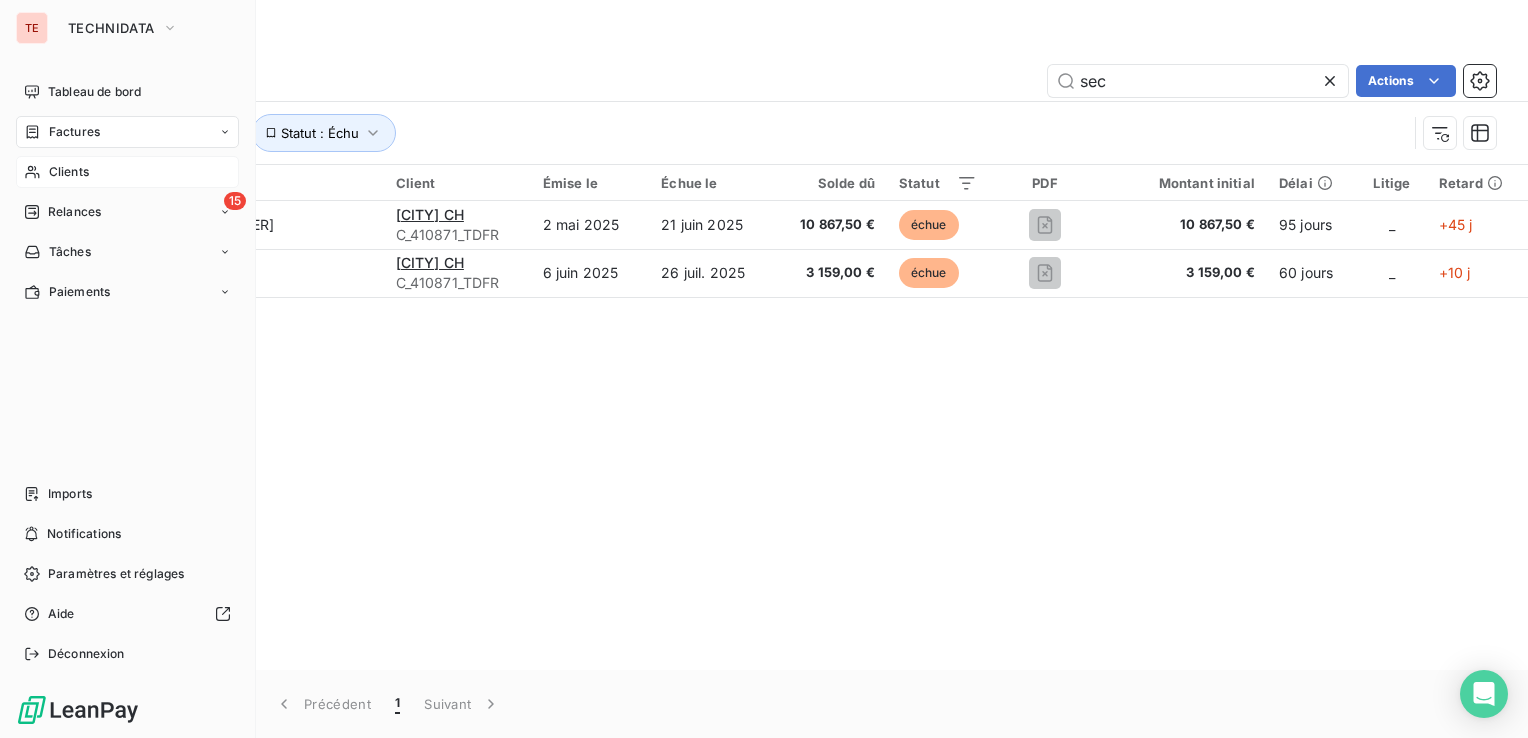click on "Clients" at bounding box center (69, 172) 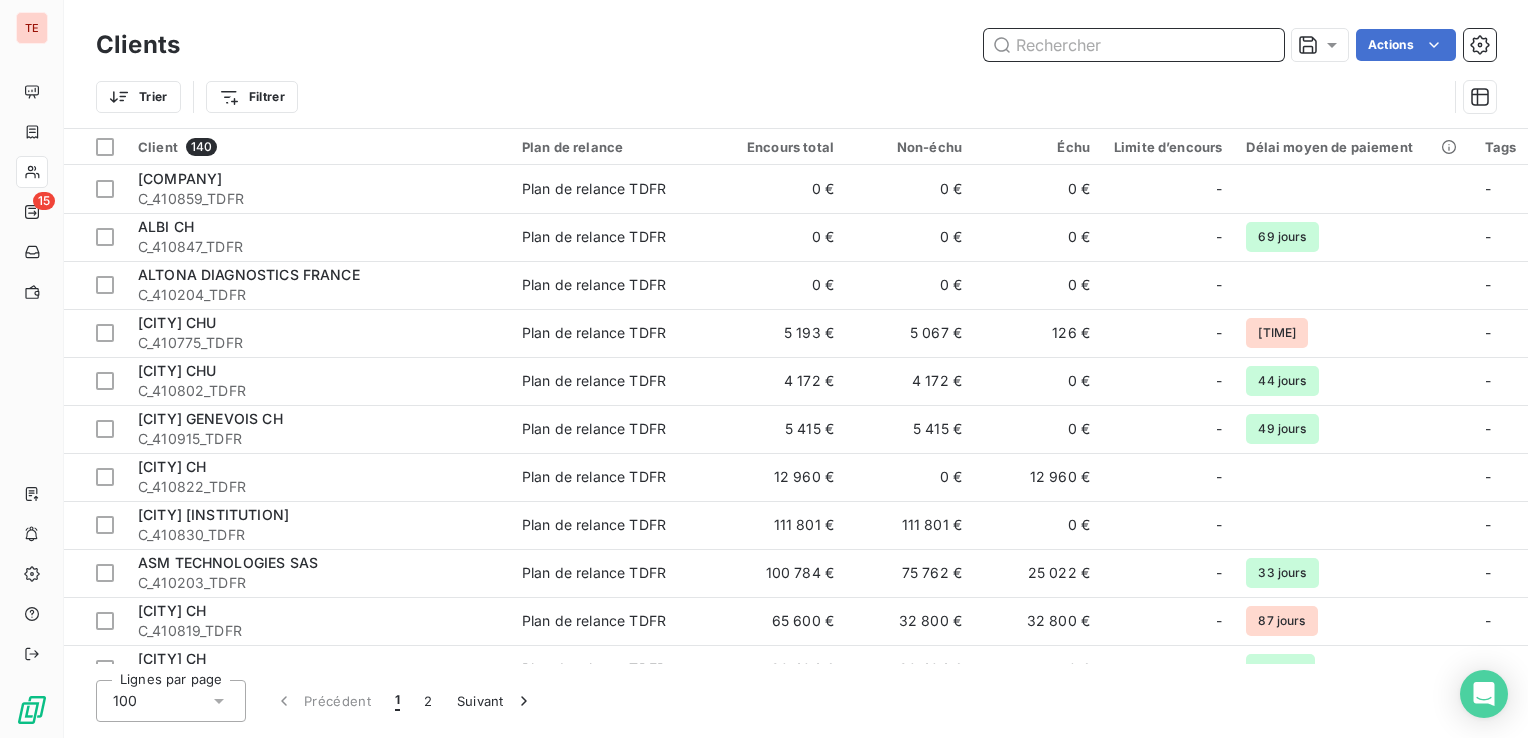 click at bounding box center (1134, 45) 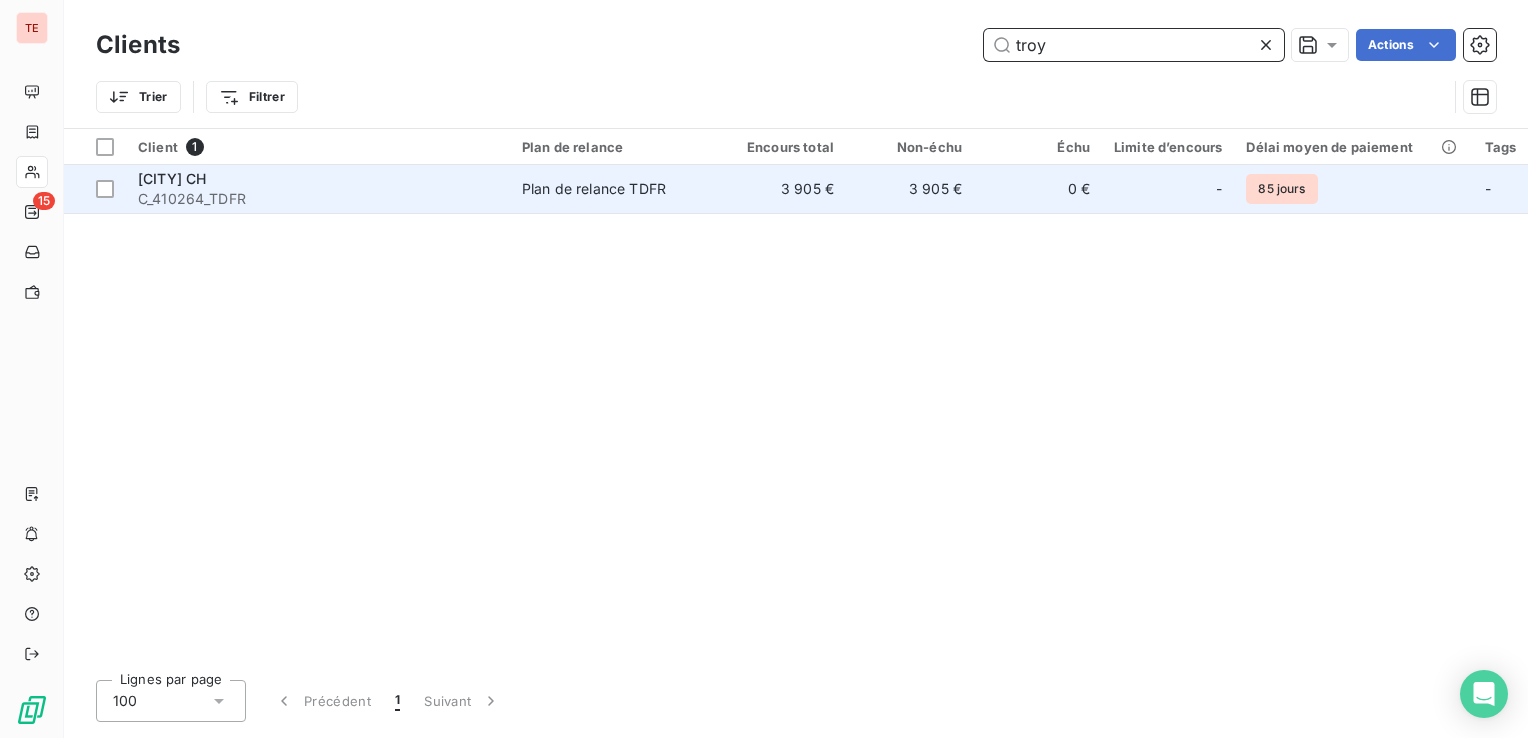 type on "troy" 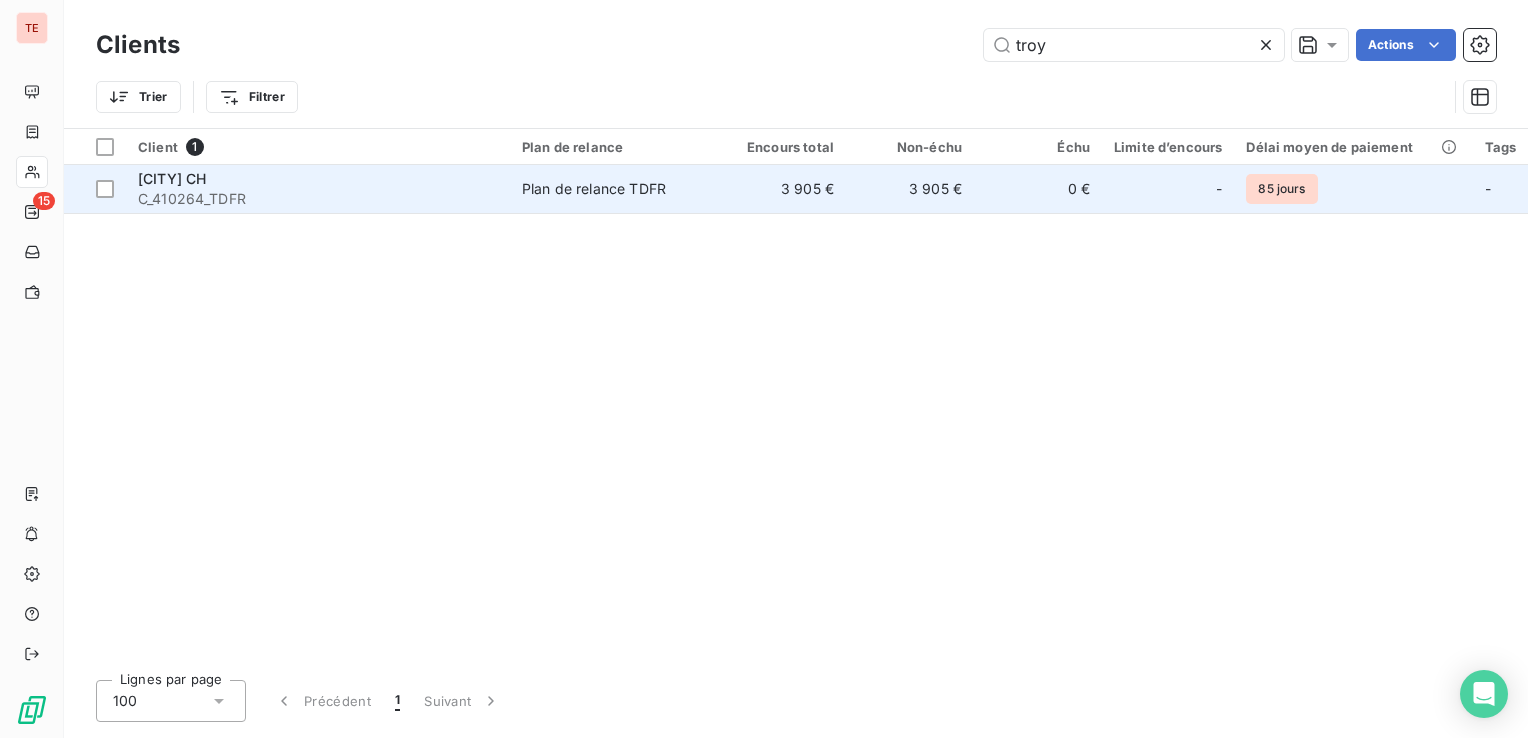 click on "C_410264_TDFR" at bounding box center (318, 199) 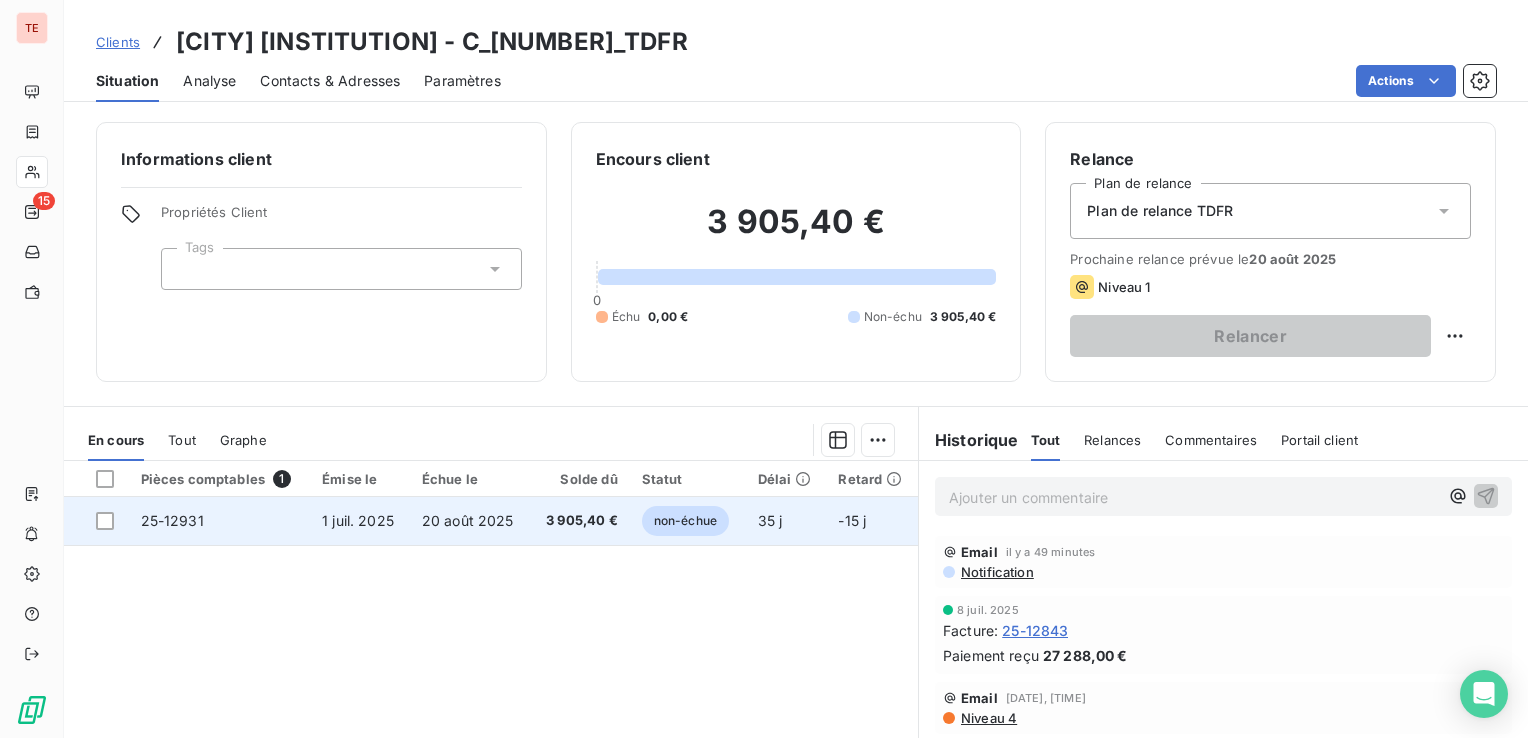 click on "35 j" at bounding box center [770, 520] 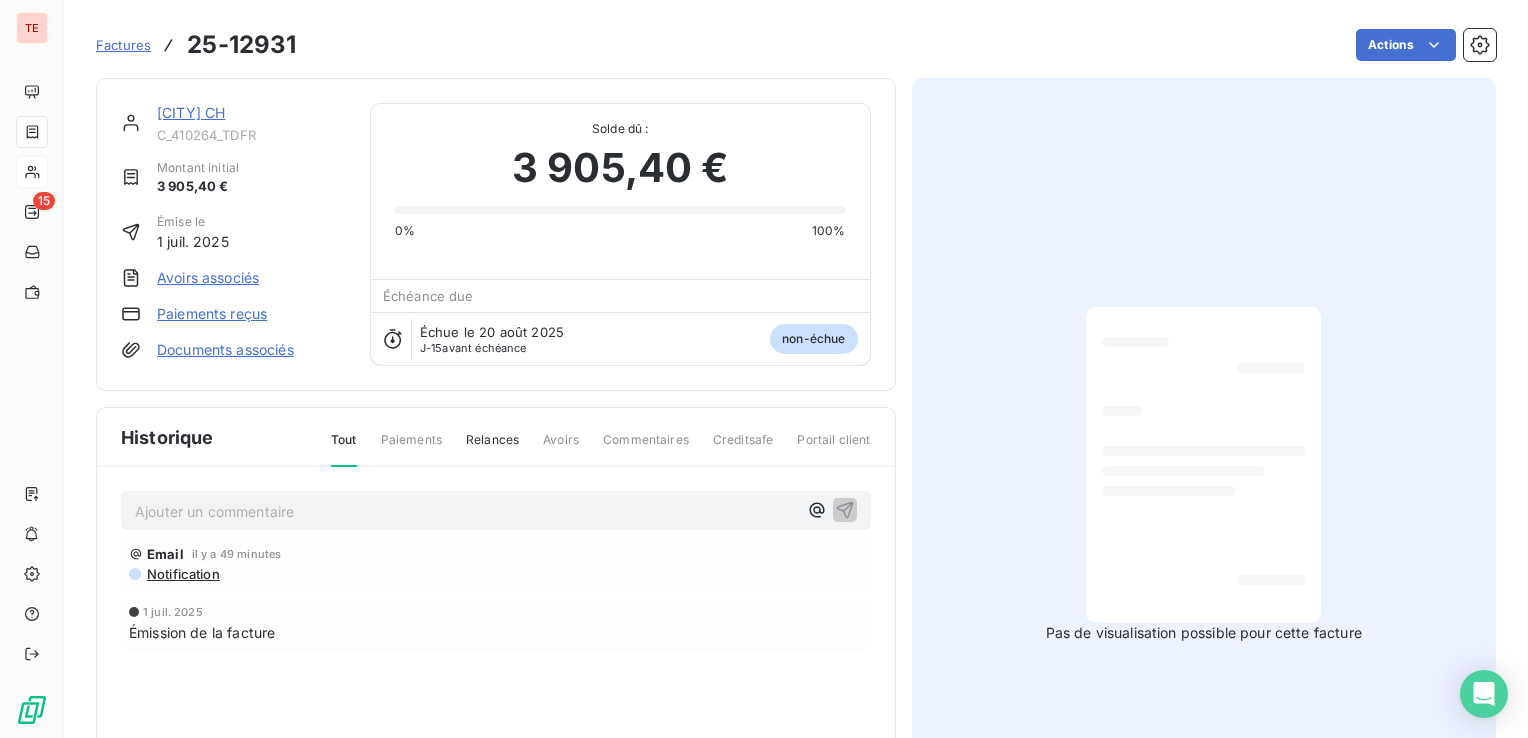click on "Ajouter un commentaire ﻿" at bounding box center (466, 511) 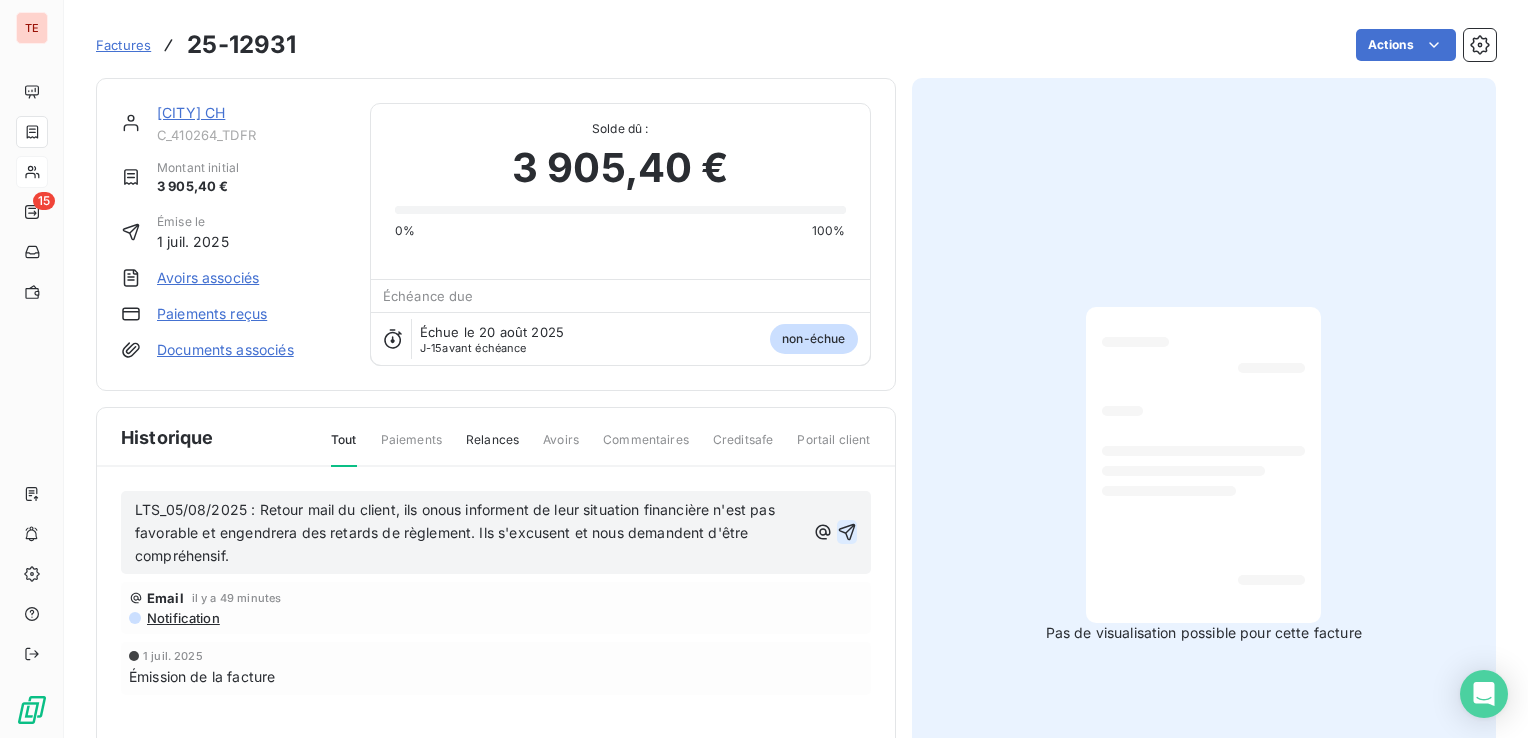 click 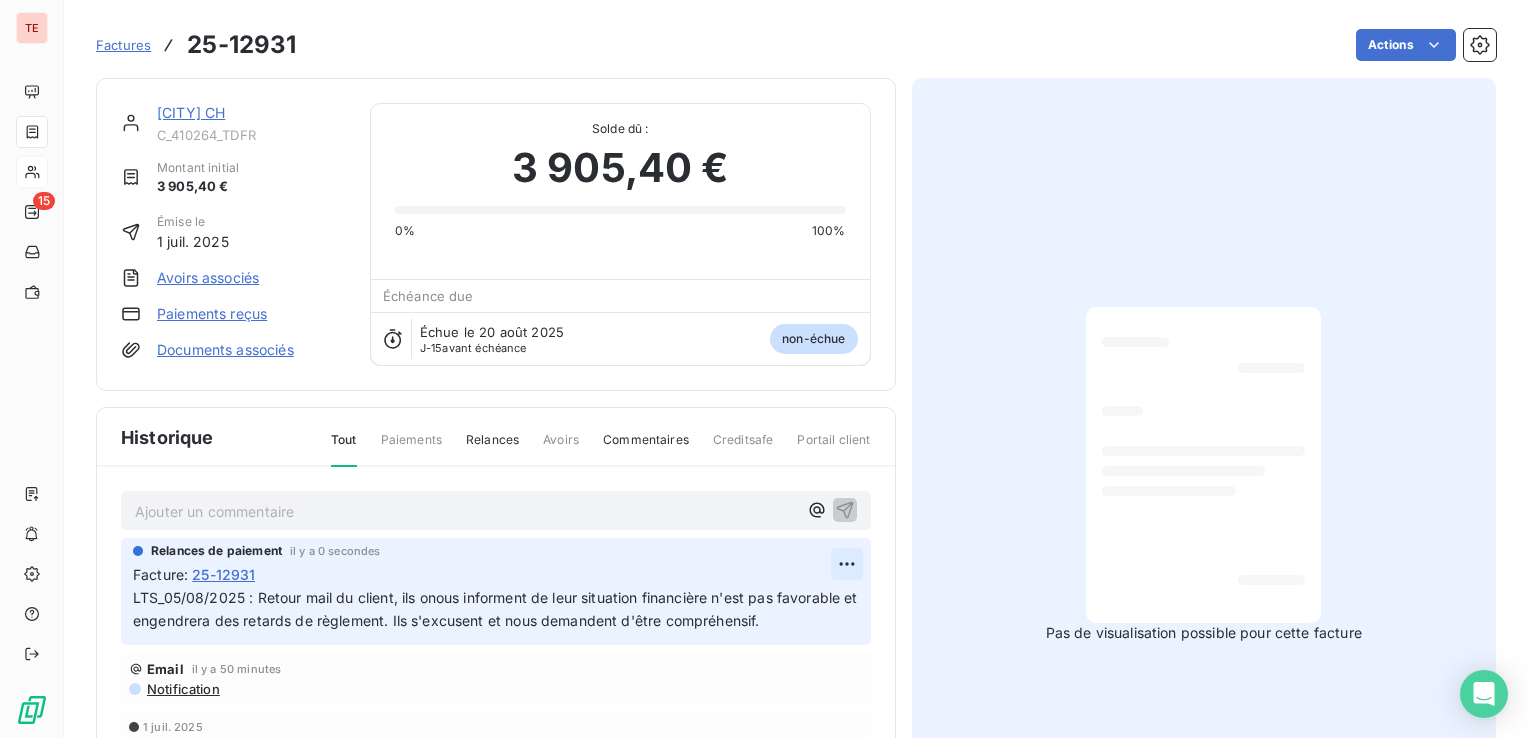 click on "TE 15 Factures [INVOICE_NUMBER] Actions [CITY] CH [CODE] Montant initial [PRICE] Émise le [DATE] Avoirs associés Paiements reçus Documents associés Solde dû : [PRICE] 0% 100% Échéance due Échue le [DATE] J-15  avant échéance non-échue Historique Tout Paiements Relances Avoirs Commentaires Creditsafe Portail client Ajouter un commentaire ﻿ Relances de paiement il y a 0 secondes Facture  : [INVOICE_NUMBER] [DATE] : Retour mail du client, ils onous informent de leur situation financière n'est pas favorable et engendrera des retards de règlement. Ils s'excusent et nous demandent d'être compréhensif. Email il y a 50 minutes Notification [DATE] Émission de la facture Pas de visualisation possible pour cette facture" at bounding box center (764, 369) 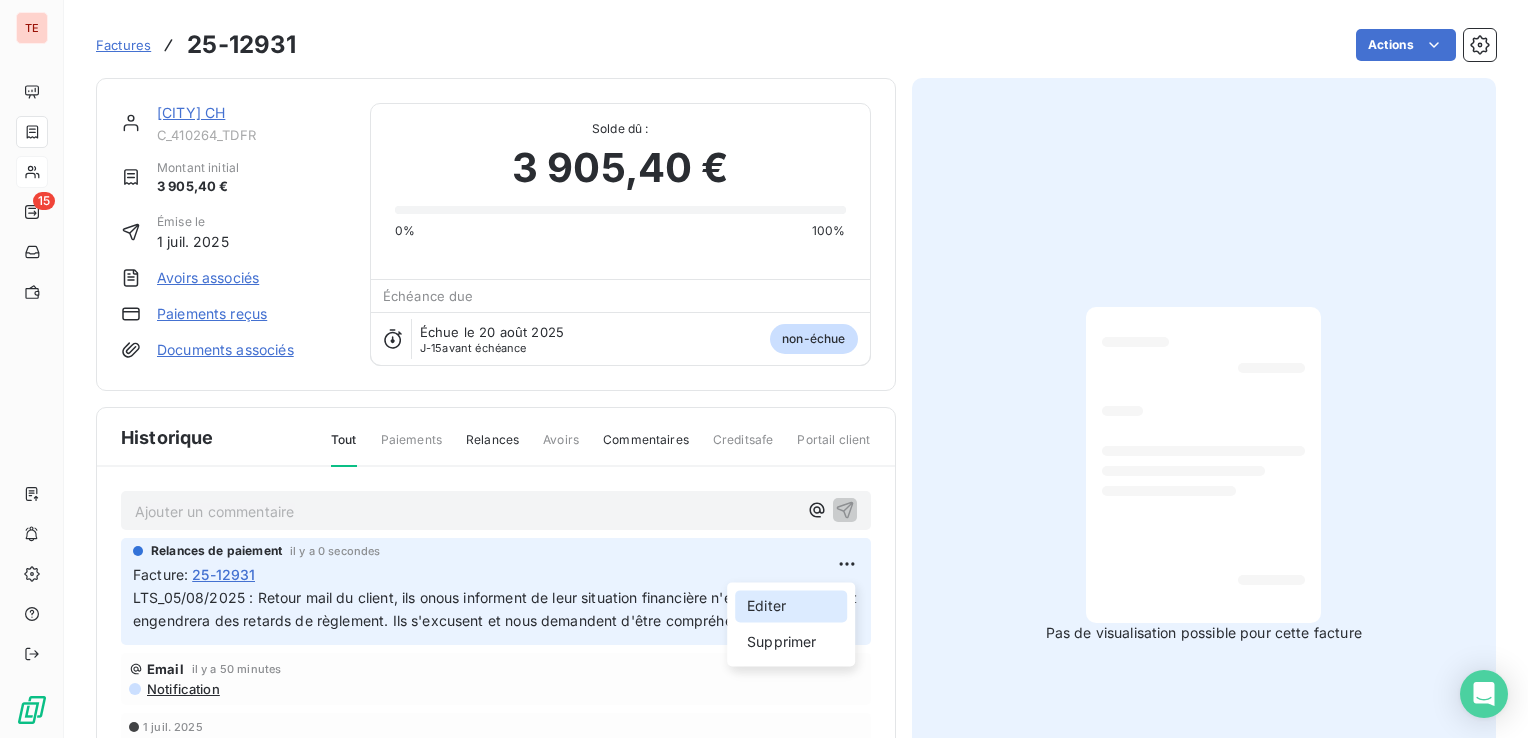 click on "Editer" at bounding box center [791, 606] 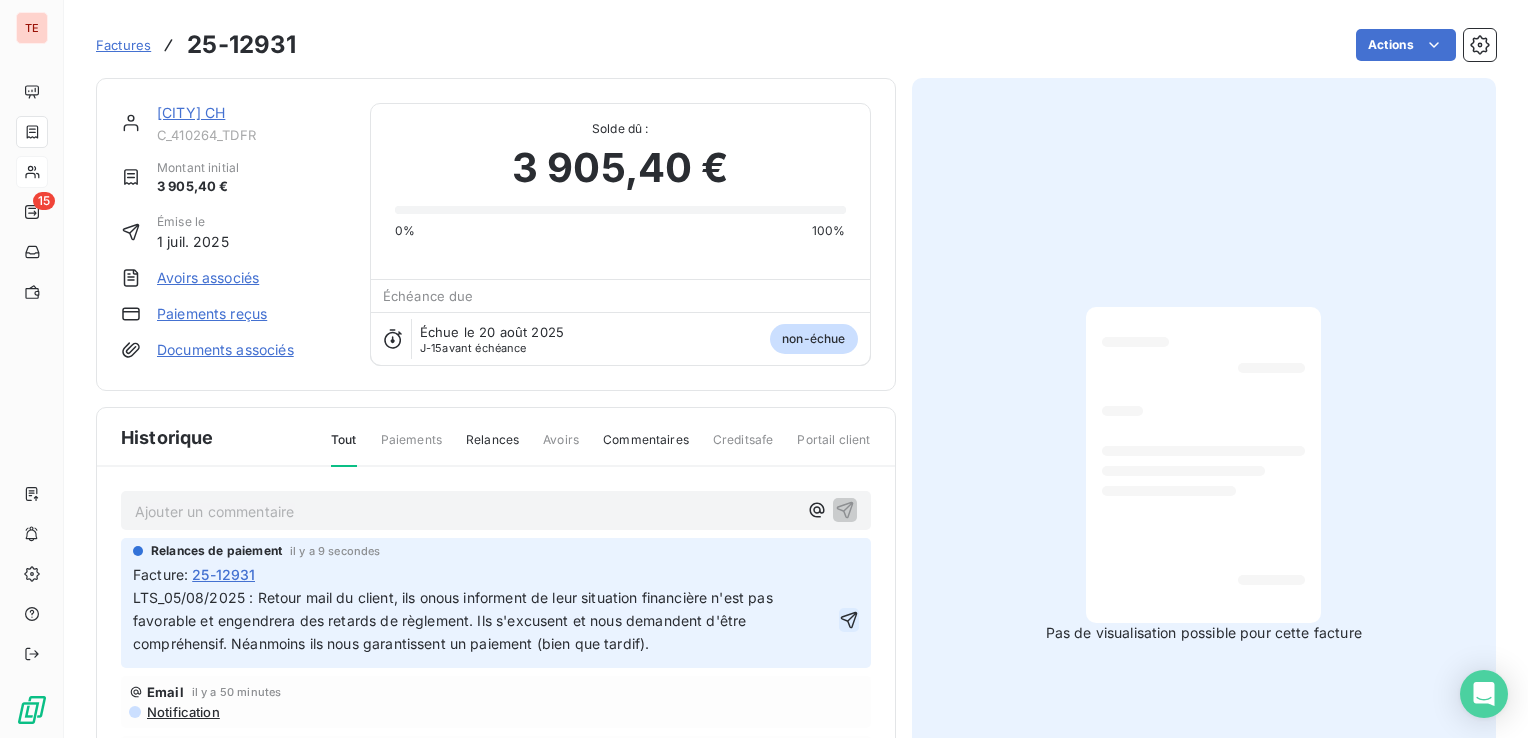 click 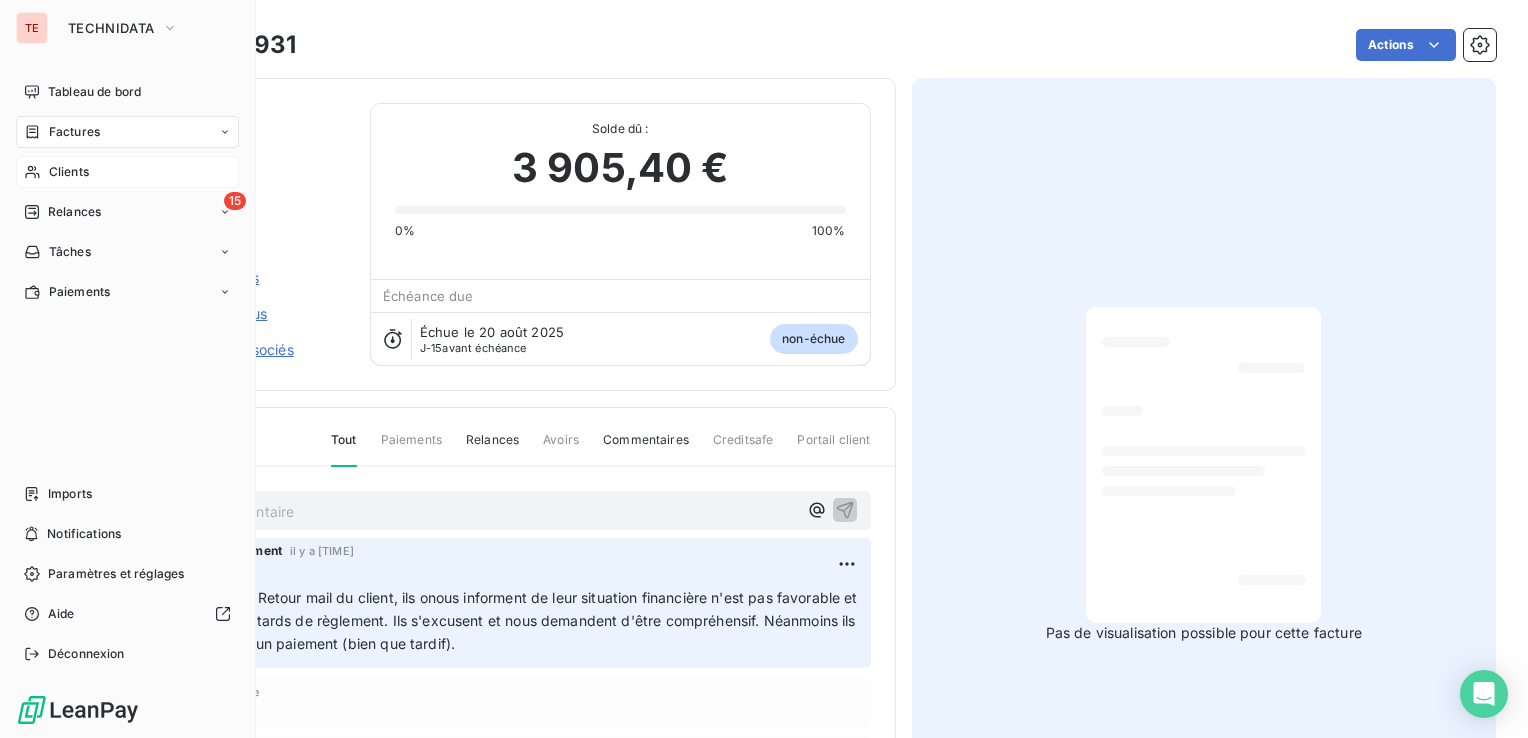 click on "Clients" at bounding box center (127, 172) 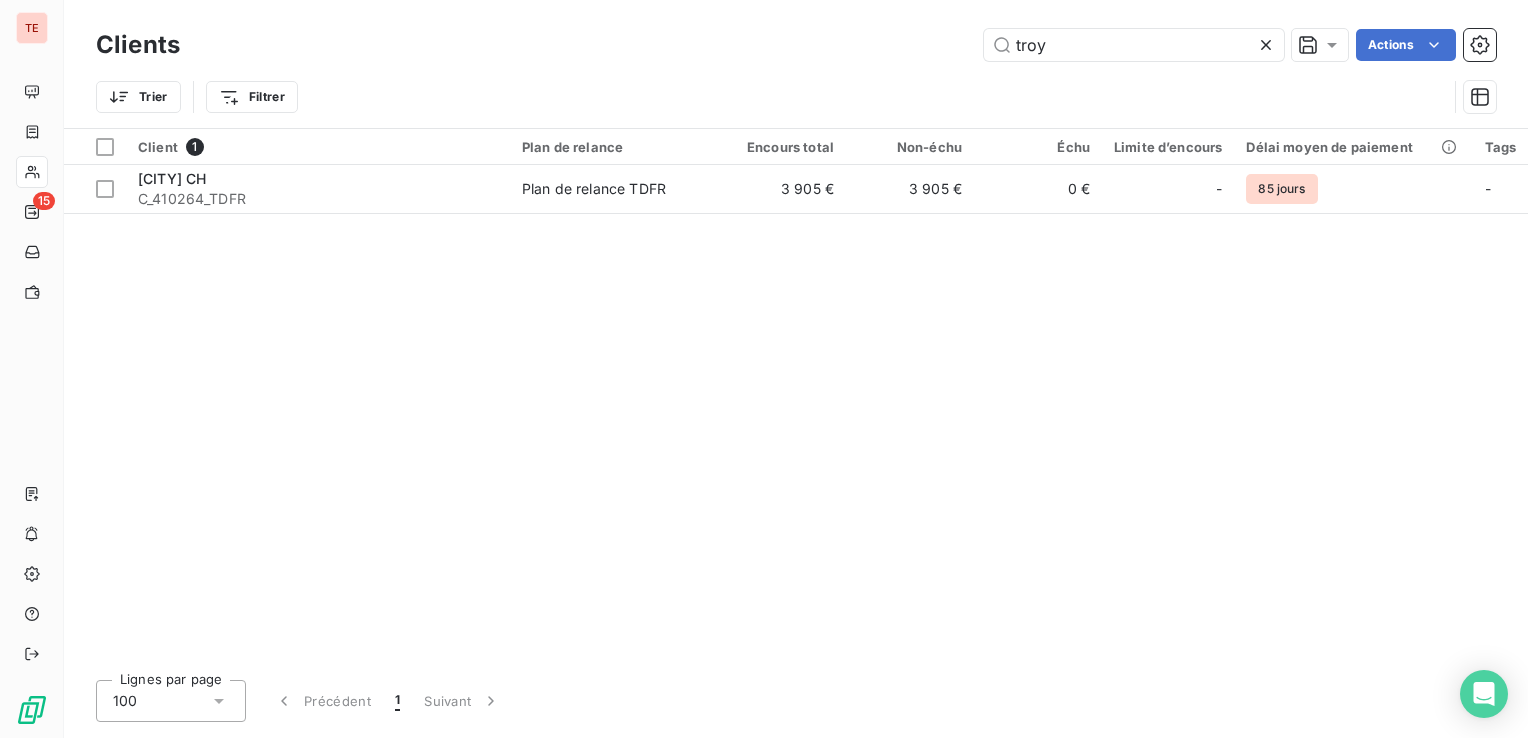 click on "Client 1 Plan de relance Encours total Non-échu Échu Limite d’encours Délai moyen de paiement Tags [CITY] [INSTITUTION] C_[NUMBER]_TDFR Plan de relance TDFR [AMOUNT] [AMOUNT] [AMOUNT] - [NUMBER] jours -" at bounding box center [796, 396] 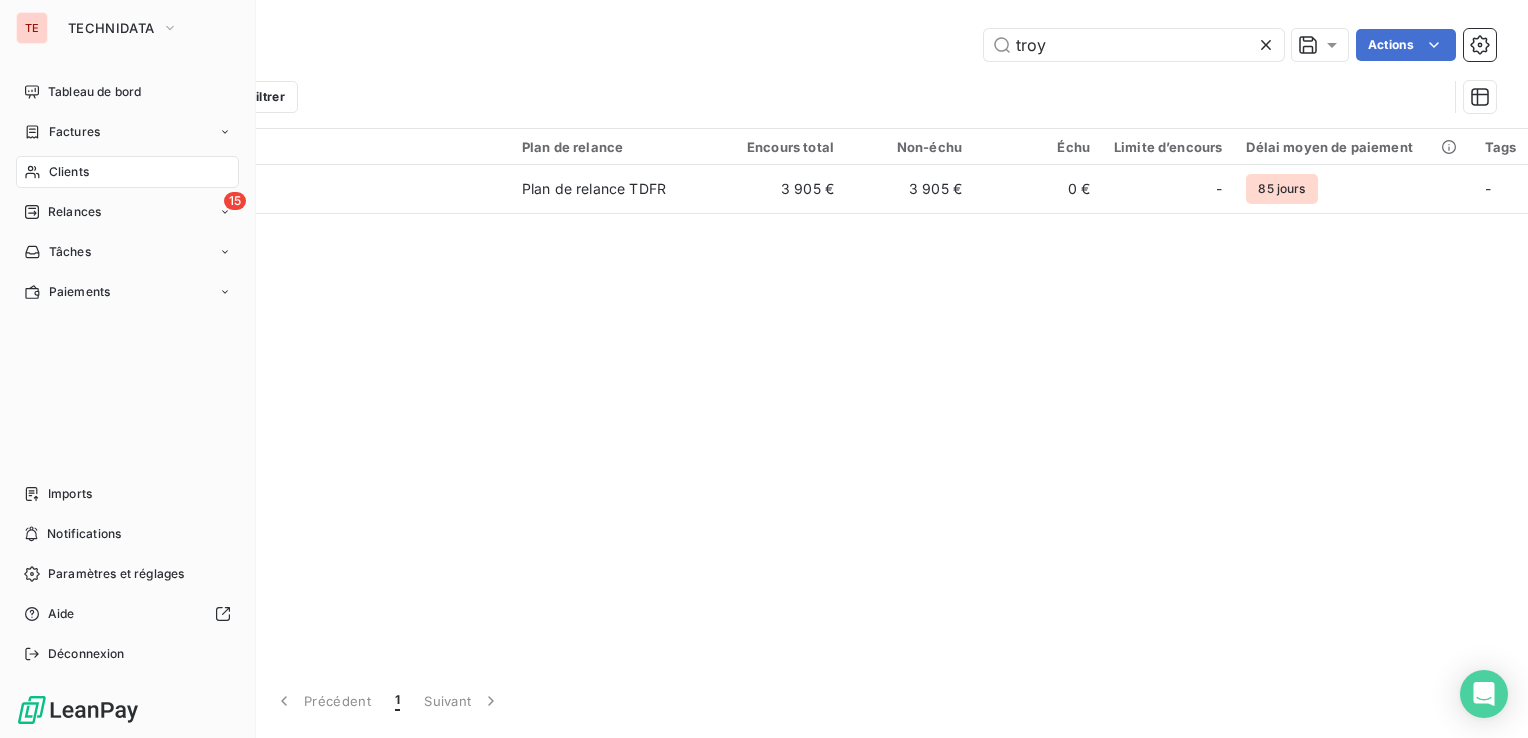 click on "Clients" at bounding box center [69, 172] 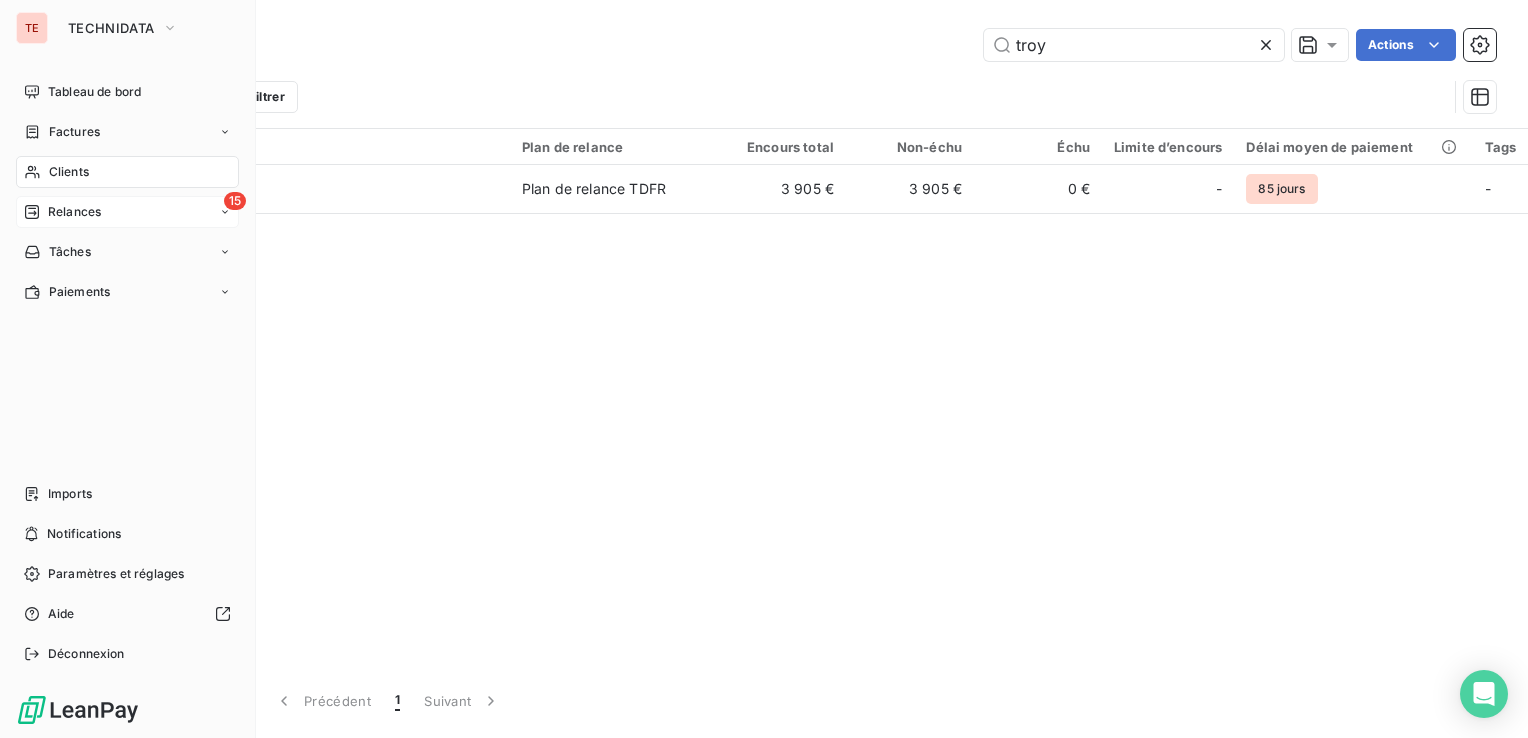 click on "Relances" at bounding box center (62, 212) 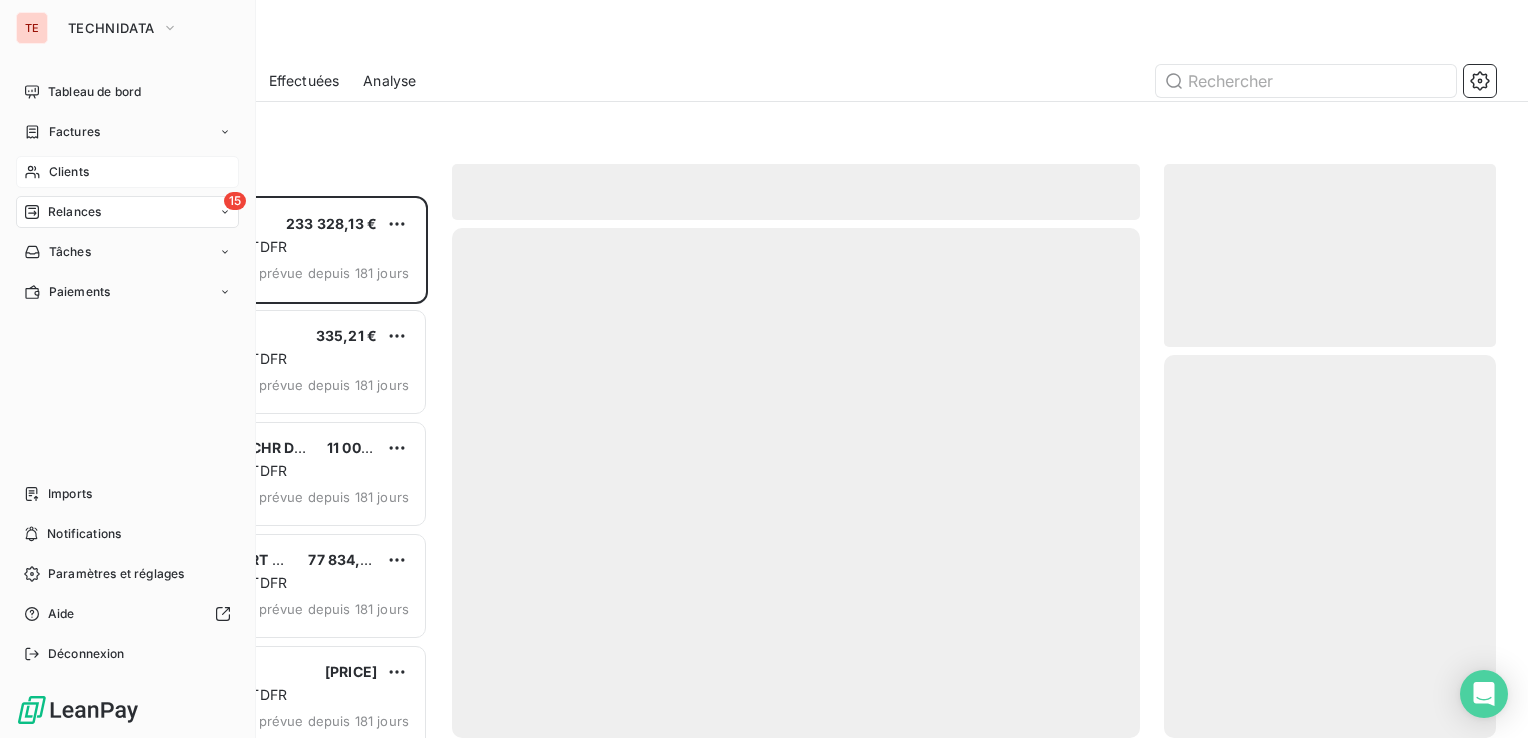 scroll, scrollTop: 16, scrollLeft: 16, axis: both 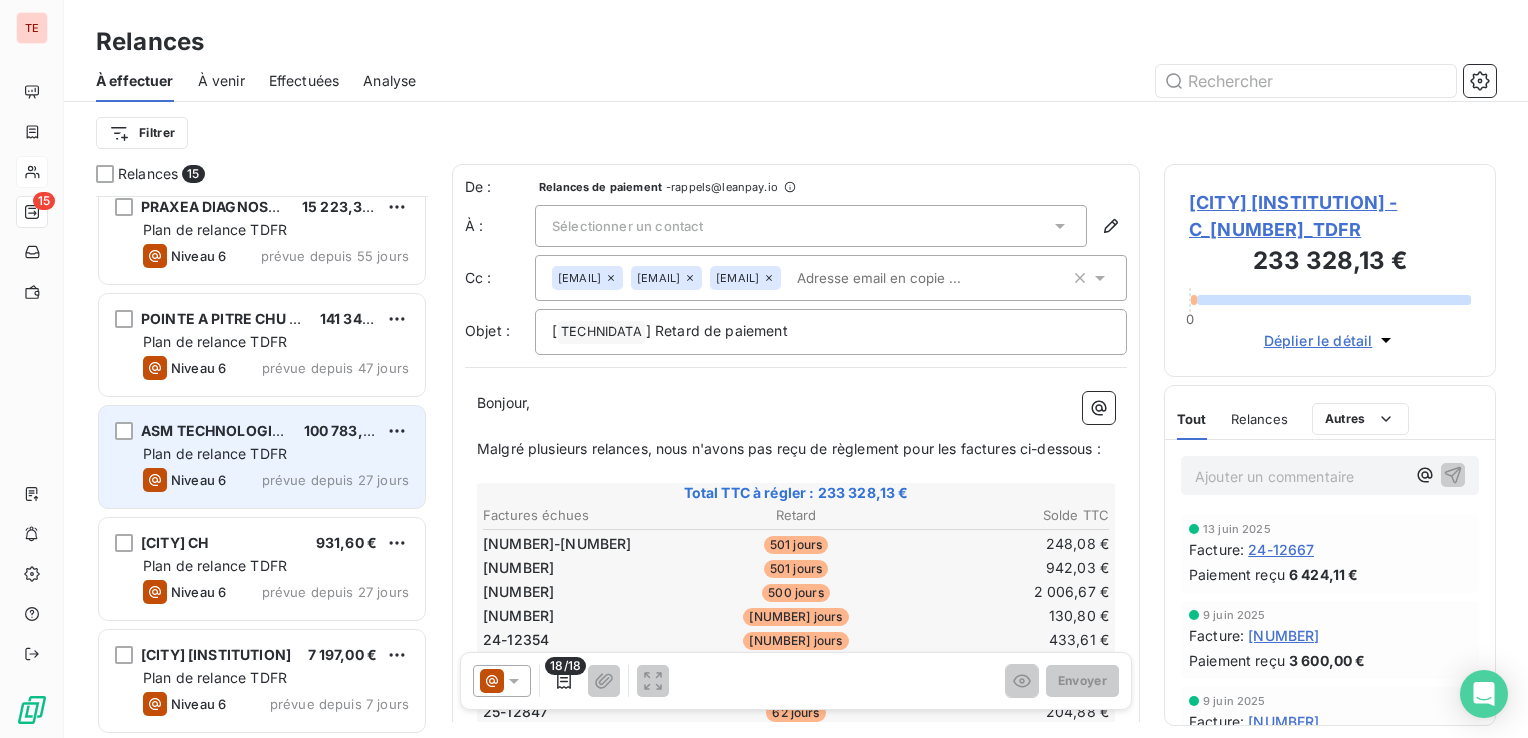 click on "prévue depuis 27 jours" at bounding box center (335, 480) 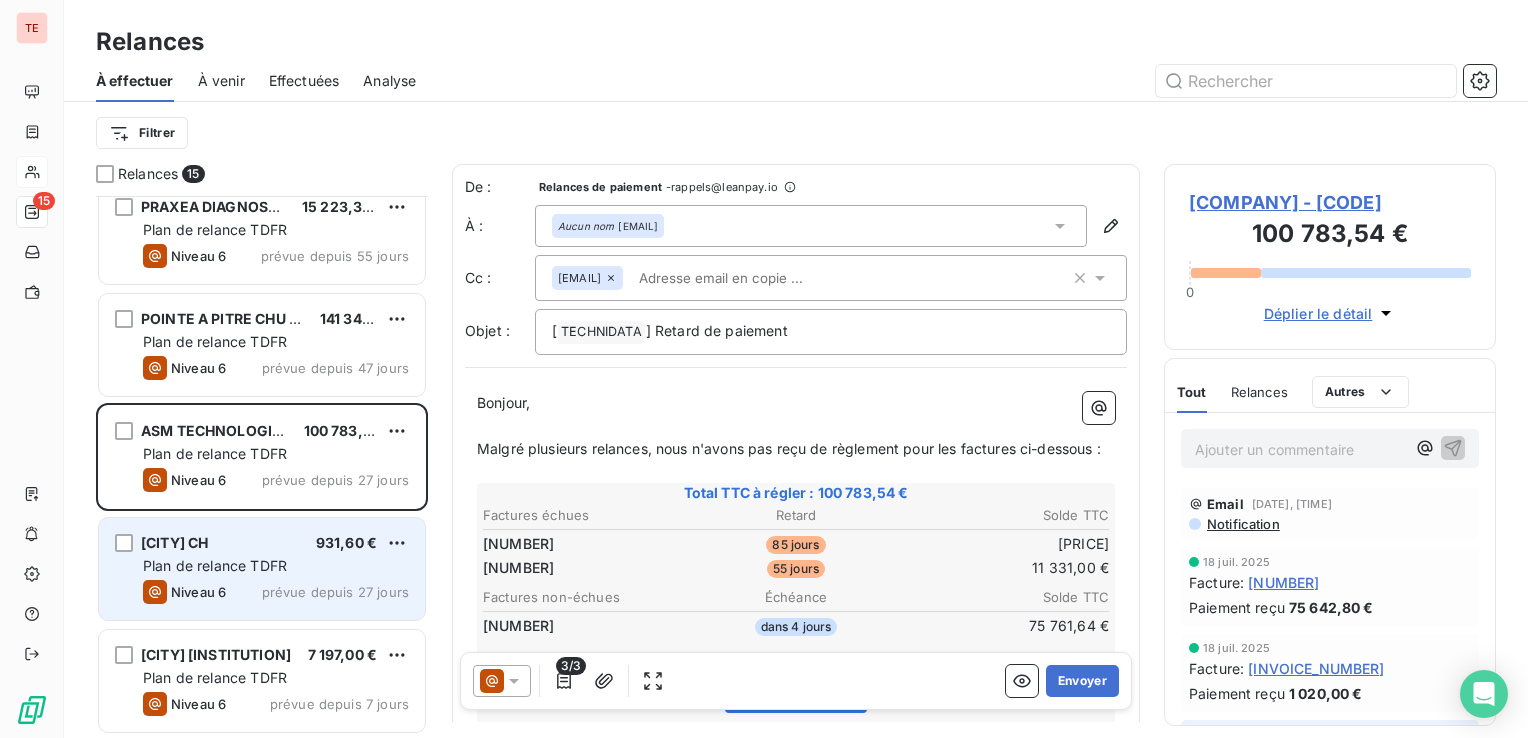 click on "prévue depuis 27 jours" at bounding box center [335, 592] 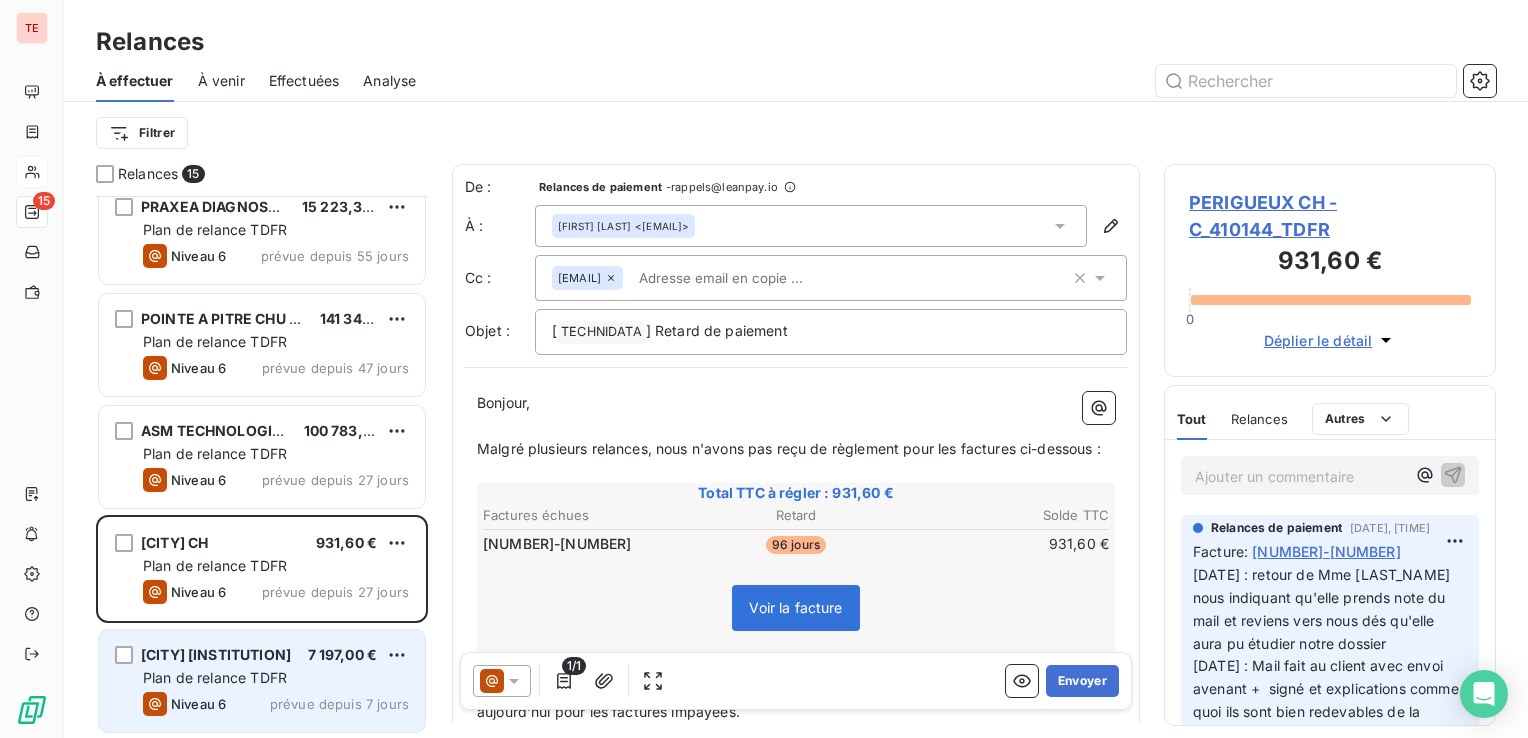 click on "Plan de relance TDFR" at bounding box center (276, 678) 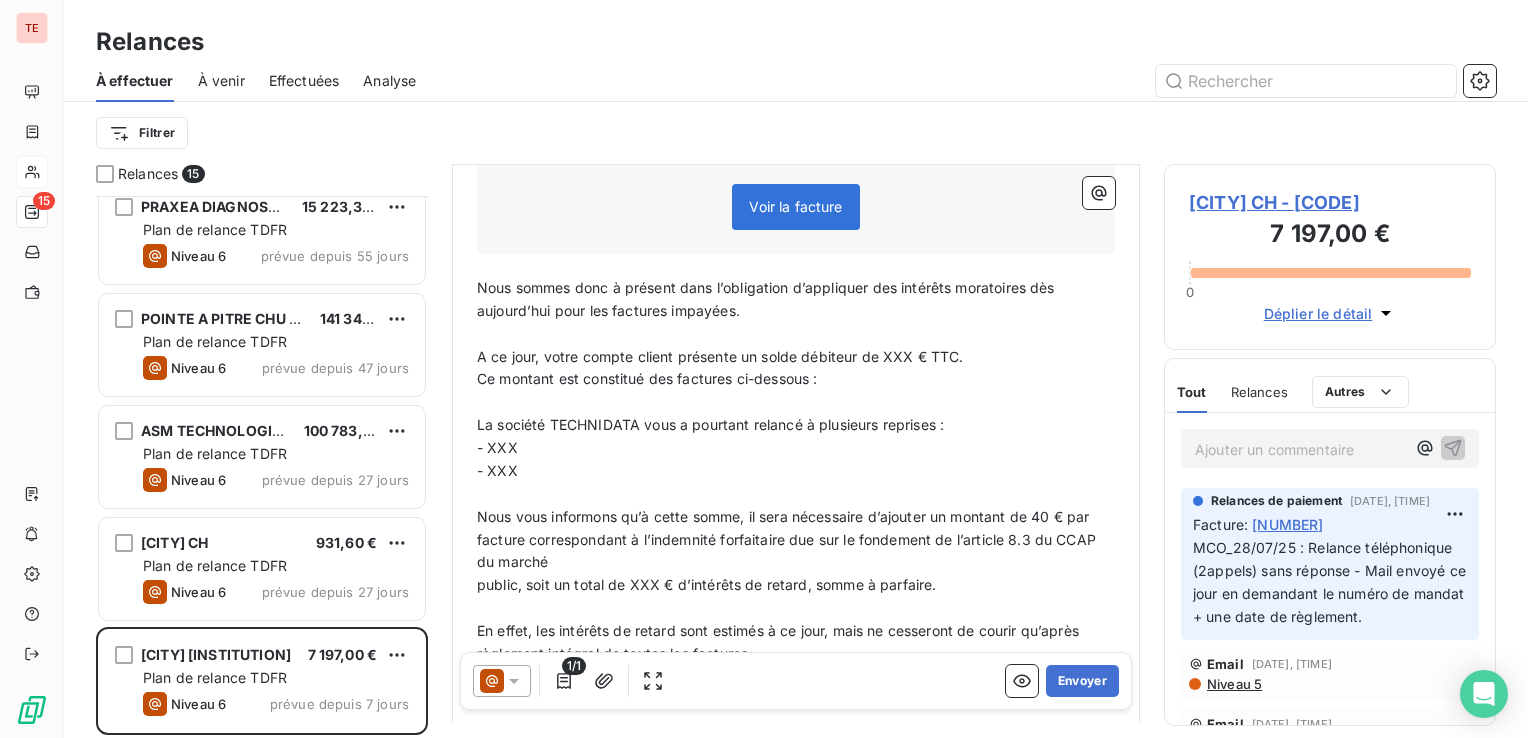 scroll, scrollTop: 200, scrollLeft: 0, axis: vertical 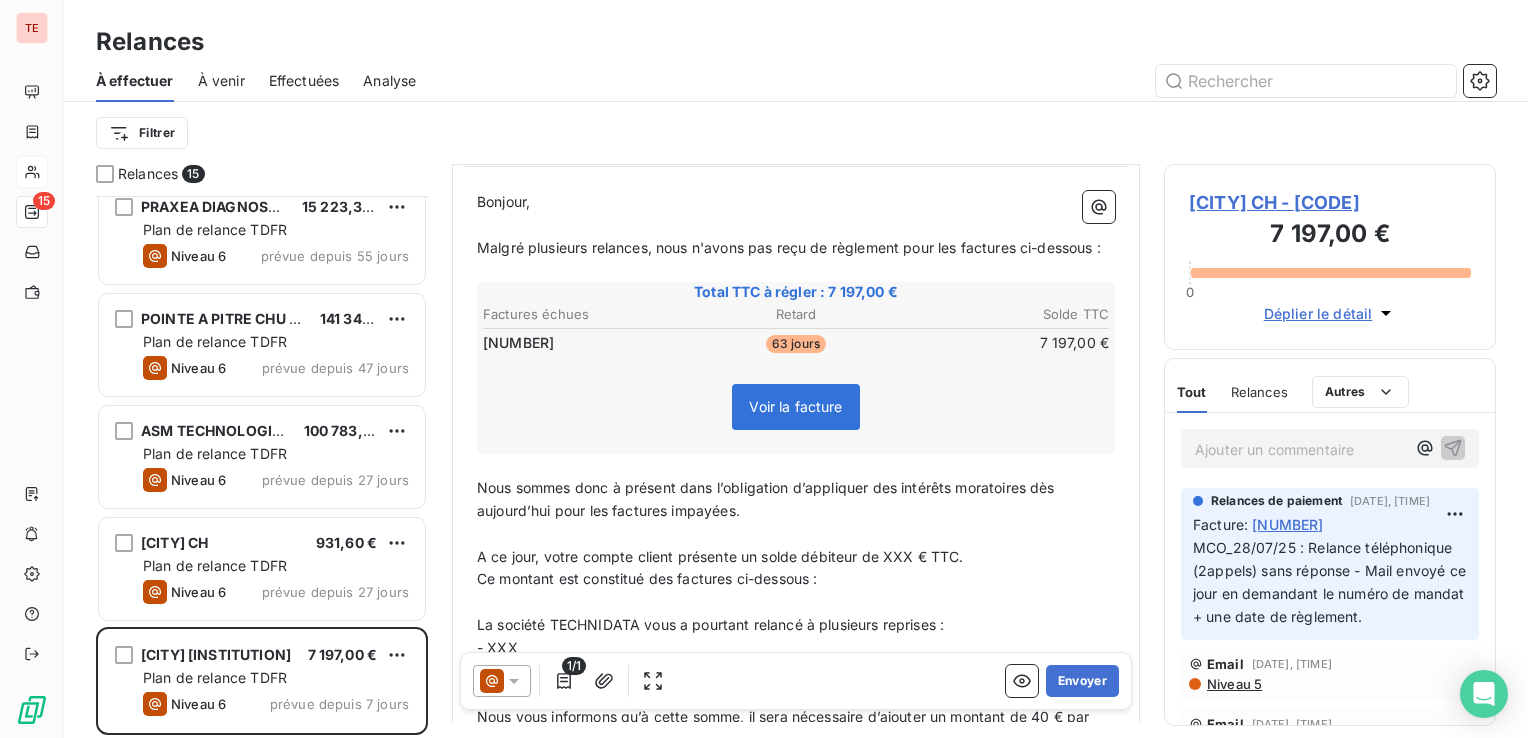 click on "[CITY] CH - [CODE]" at bounding box center (1330, 202) 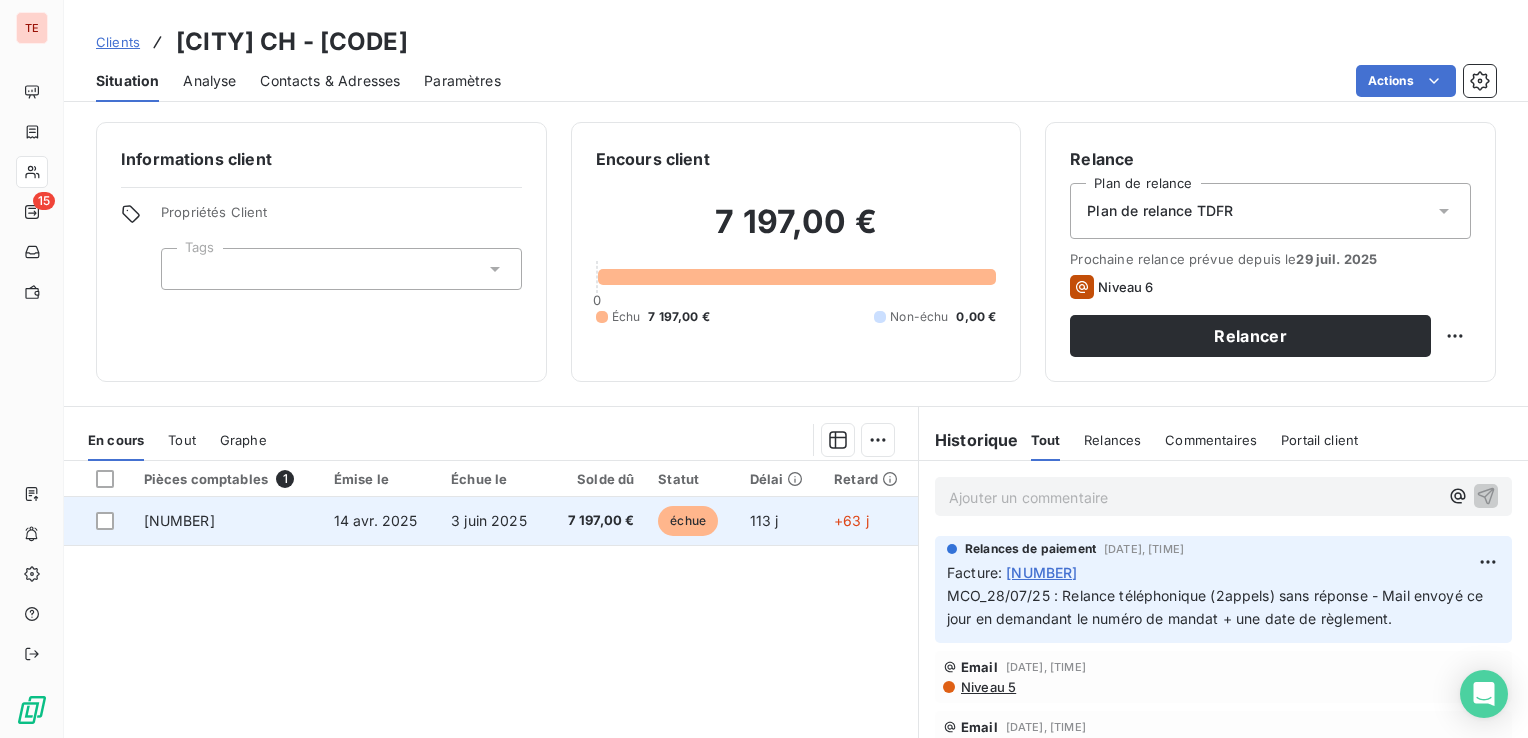 click on "3 juin 2025" at bounding box center (493, 521) 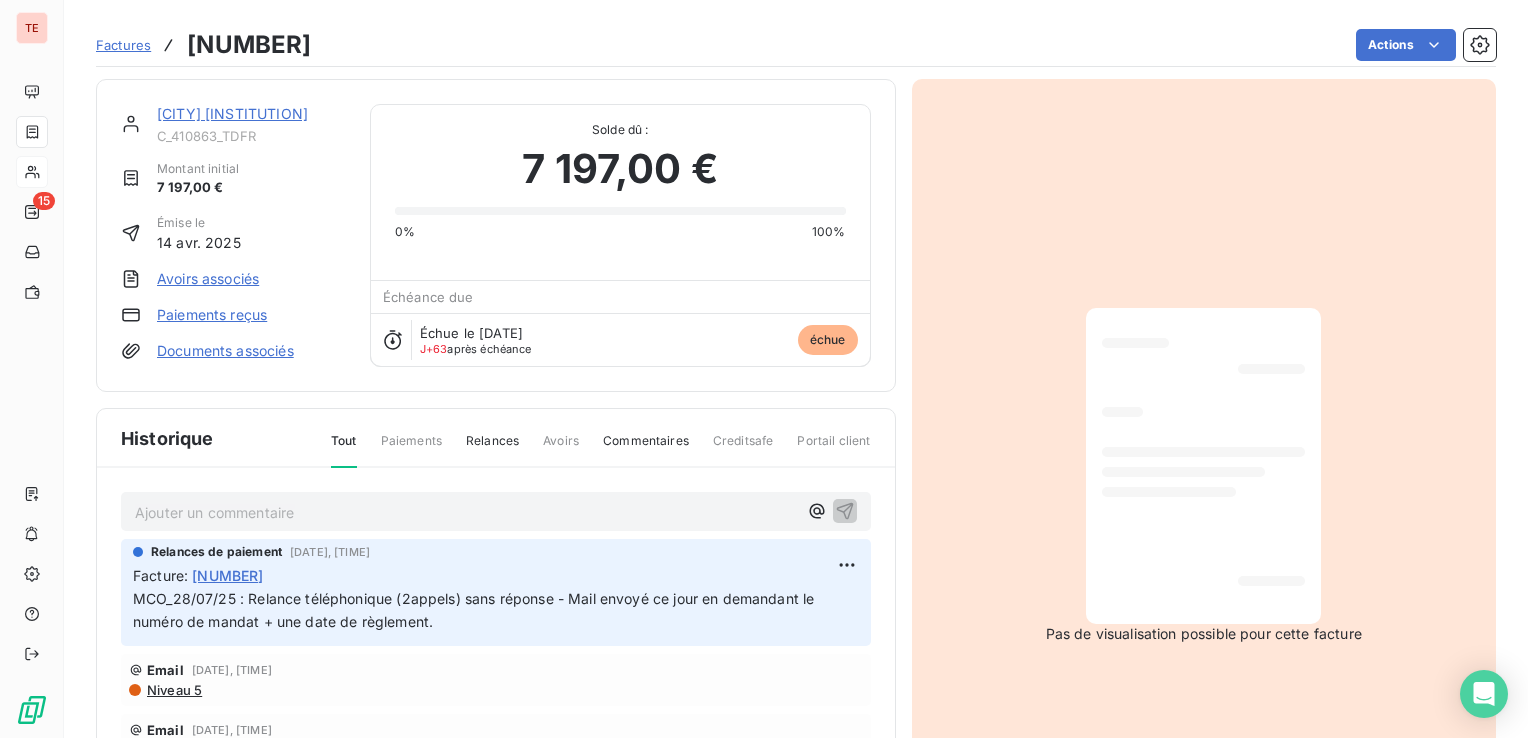 scroll, scrollTop: 165, scrollLeft: 0, axis: vertical 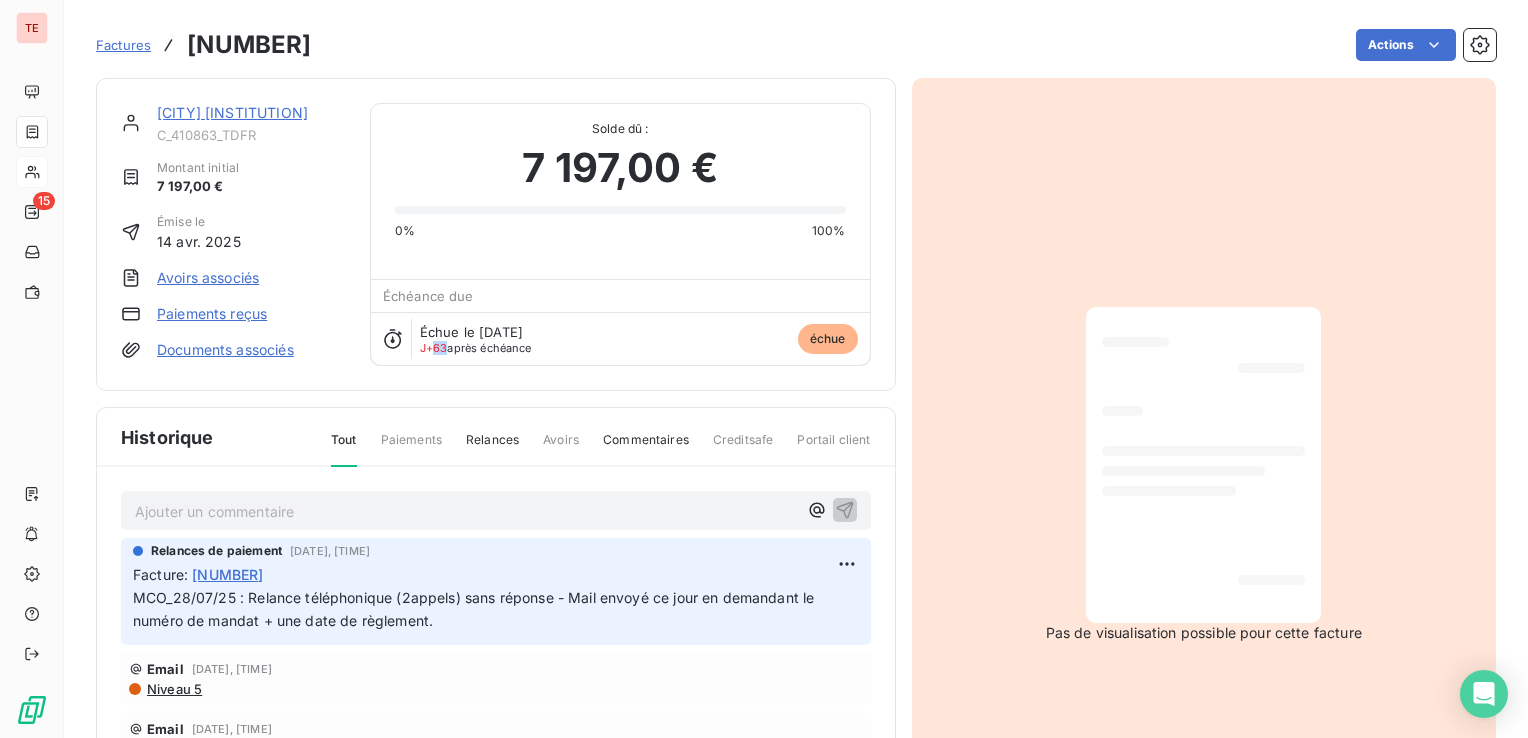 drag, startPoint x: 445, startPoint y: 349, endPoint x: 432, endPoint y: 349, distance: 13 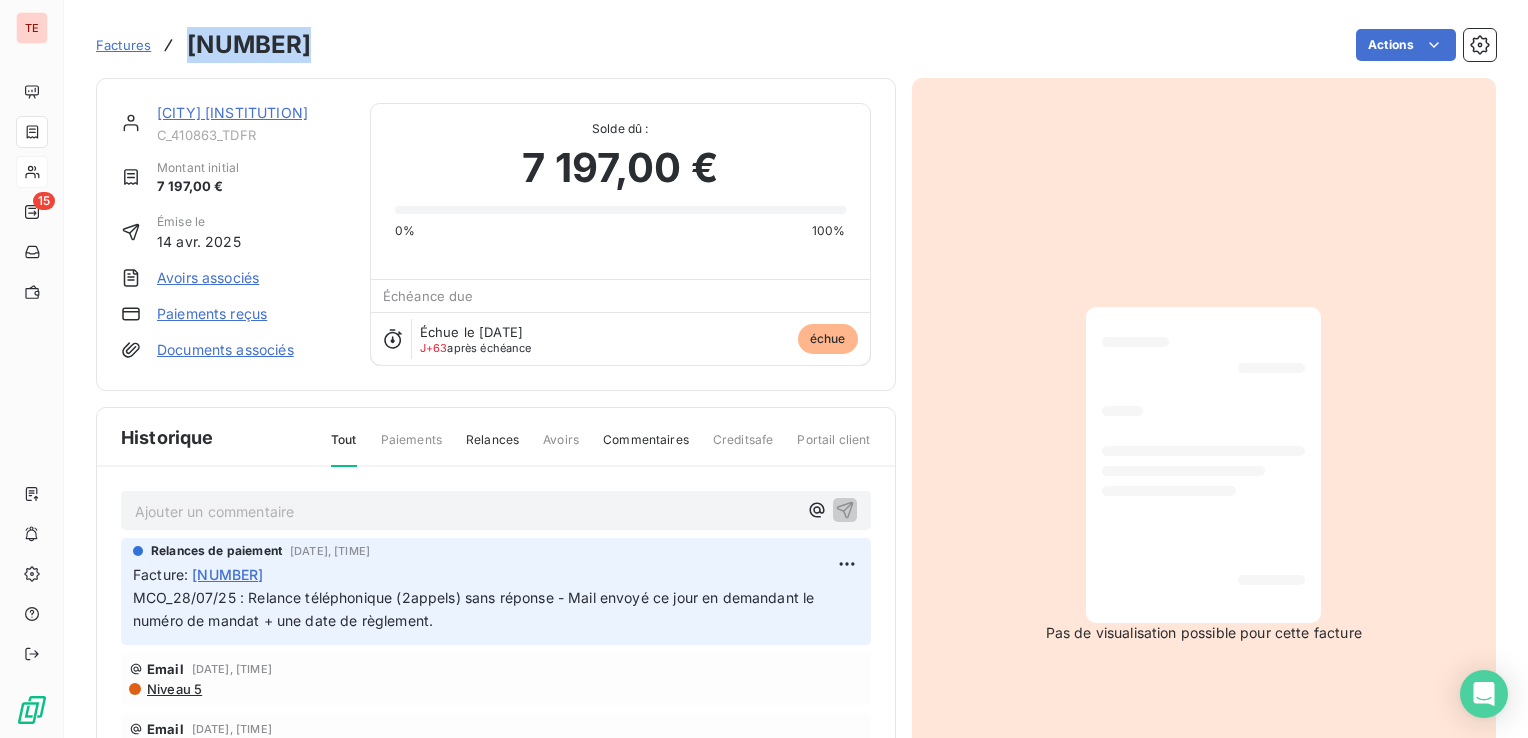drag, startPoint x: 312, startPoint y: 50, endPoint x: 192, endPoint y: 47, distance: 120.03749 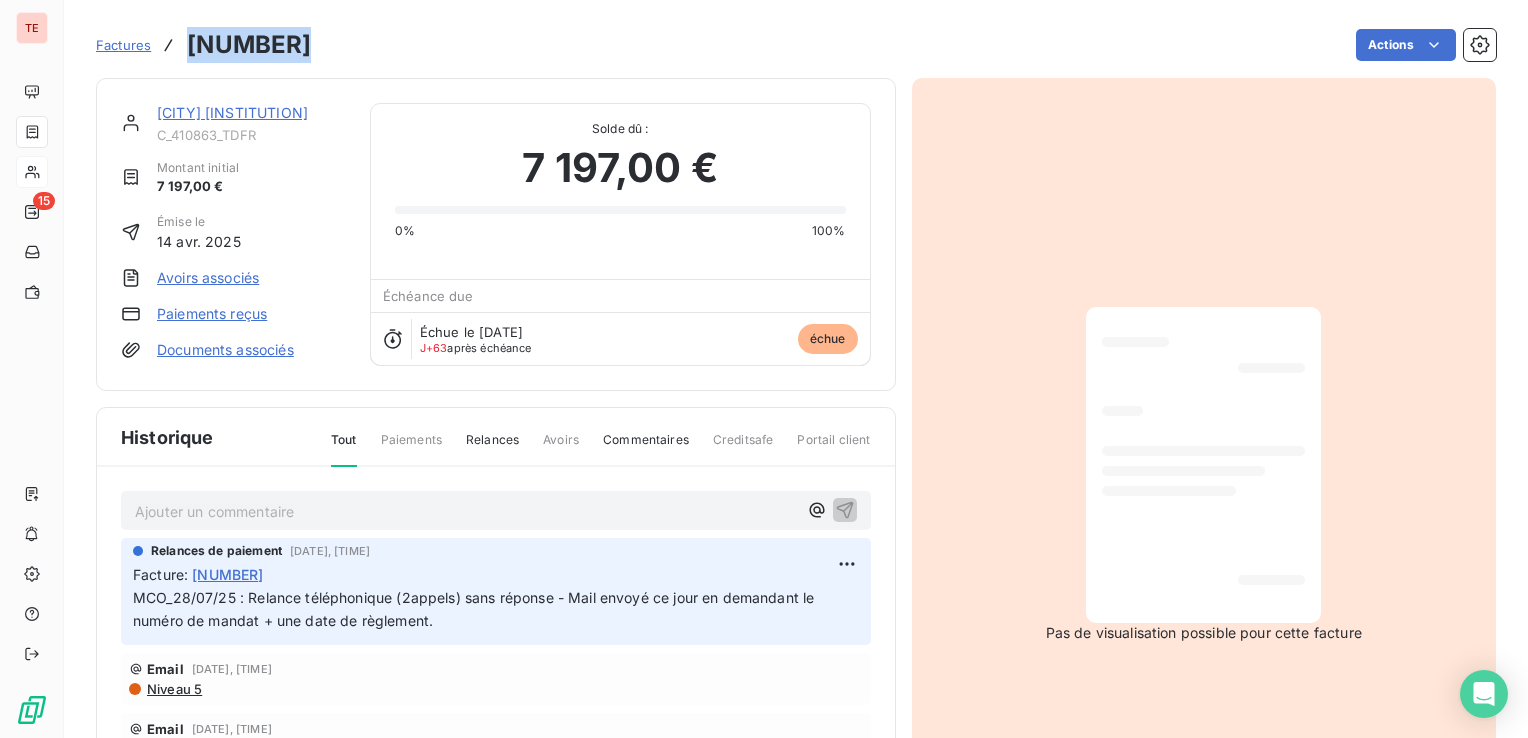 copy on "[NUMBER]" 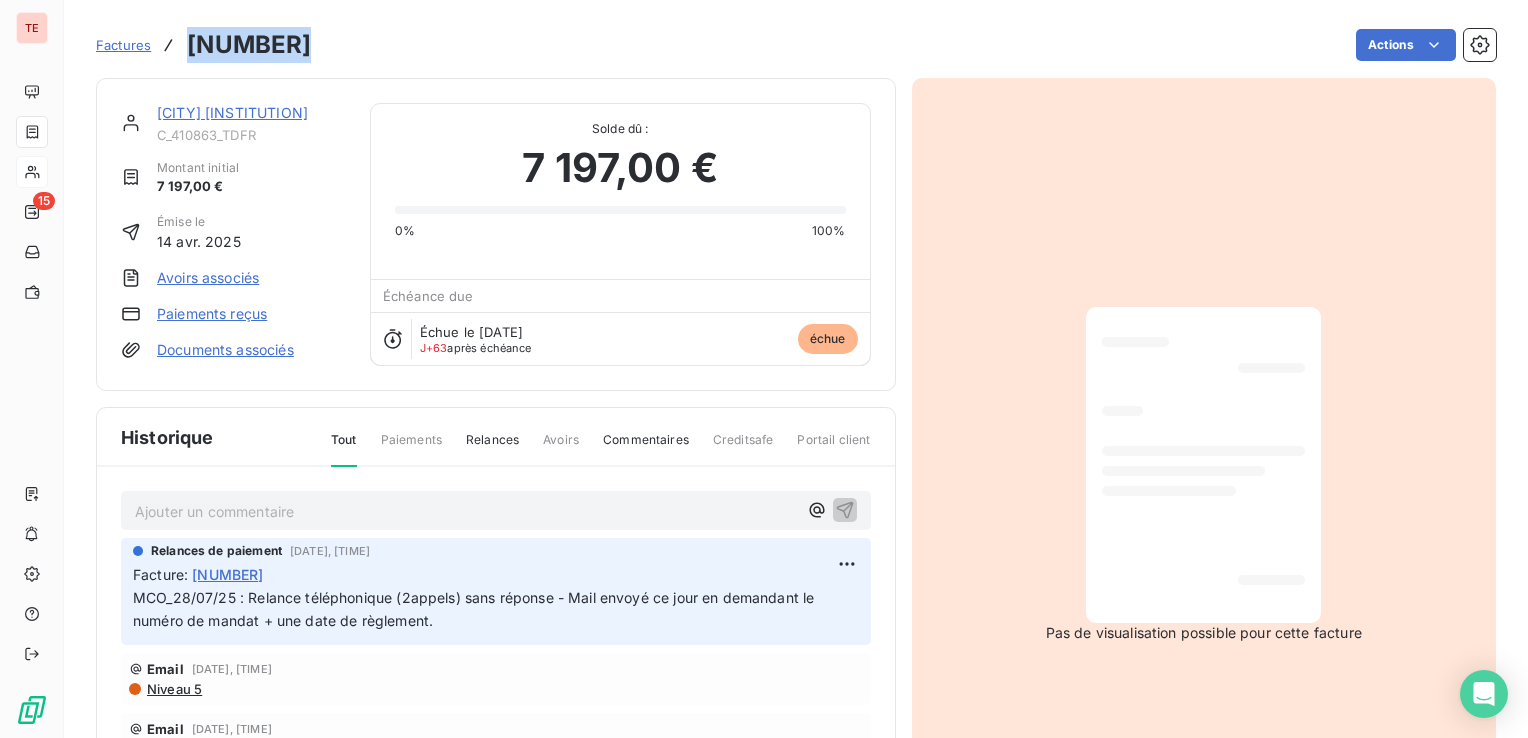 click on "J+63  après échéance" at bounding box center (476, 348) 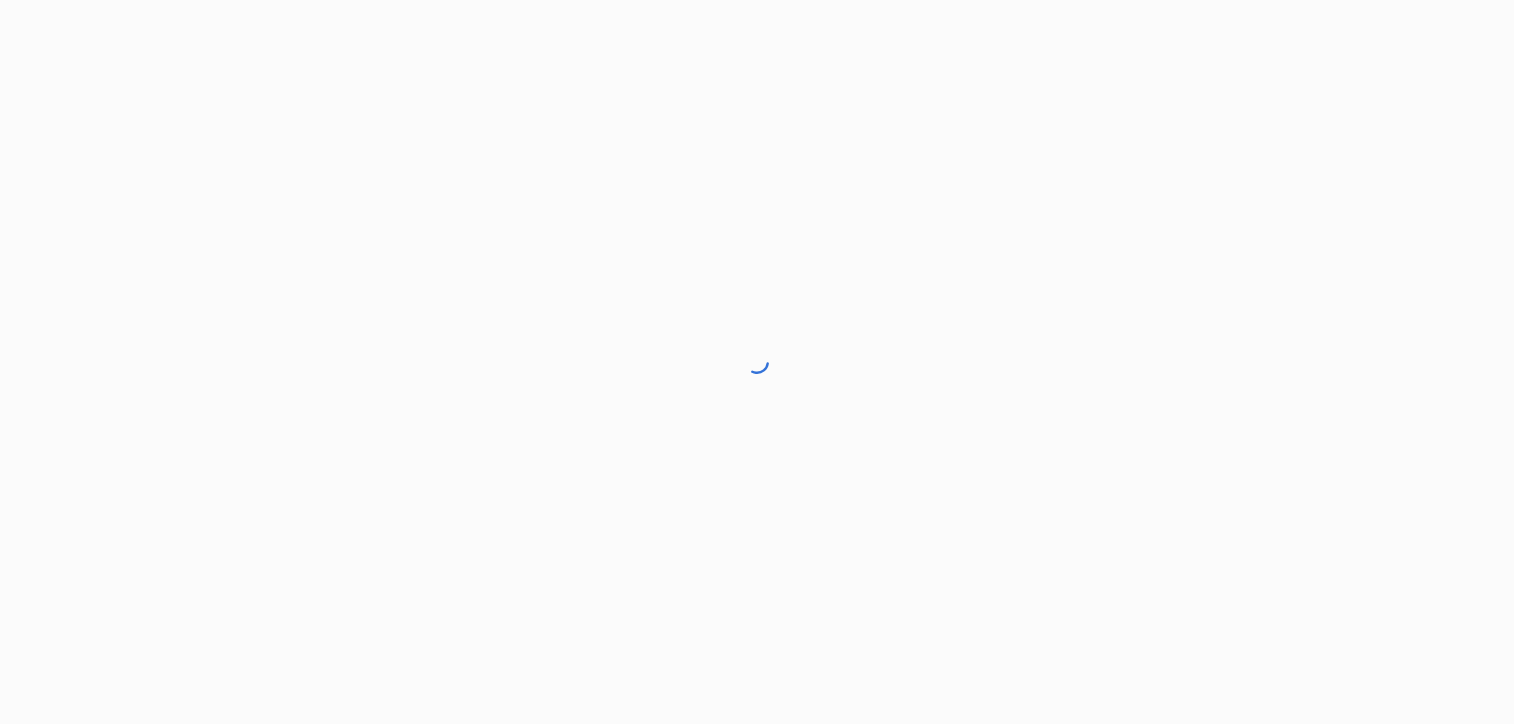 scroll, scrollTop: 0, scrollLeft: 0, axis: both 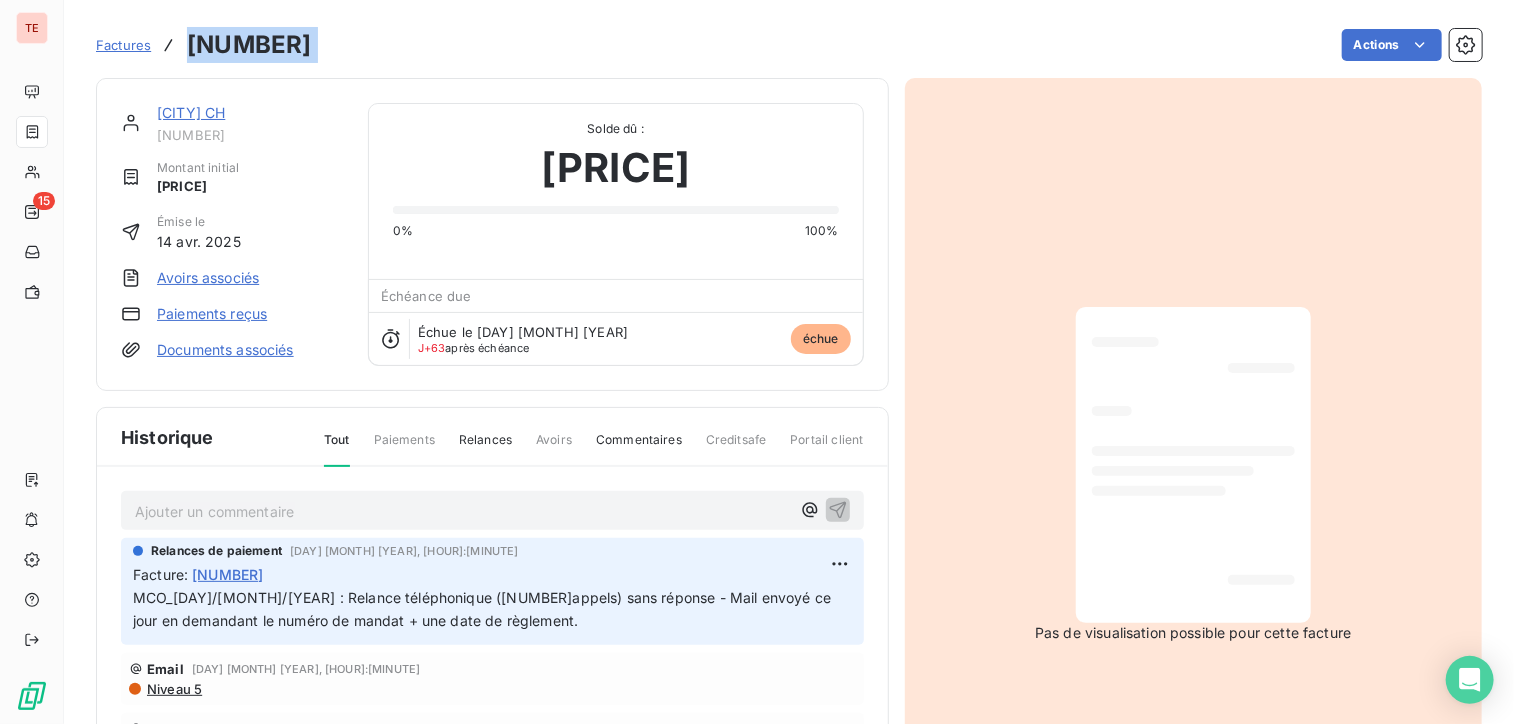 drag, startPoint x: 315, startPoint y: 31, endPoint x: 186, endPoint y: 34, distance: 129.03488 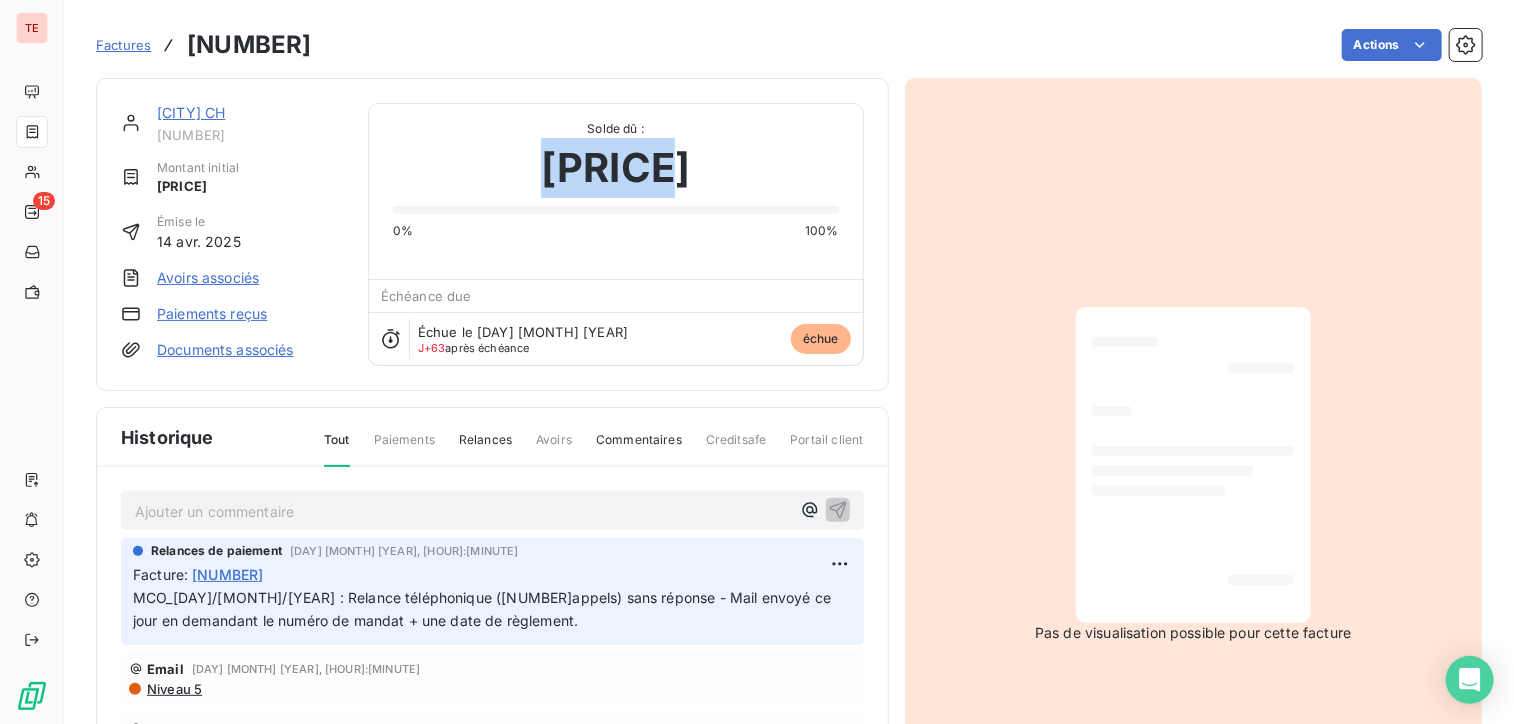 drag, startPoint x: 509, startPoint y: 155, endPoint x: 618, endPoint y: 160, distance: 109.11462 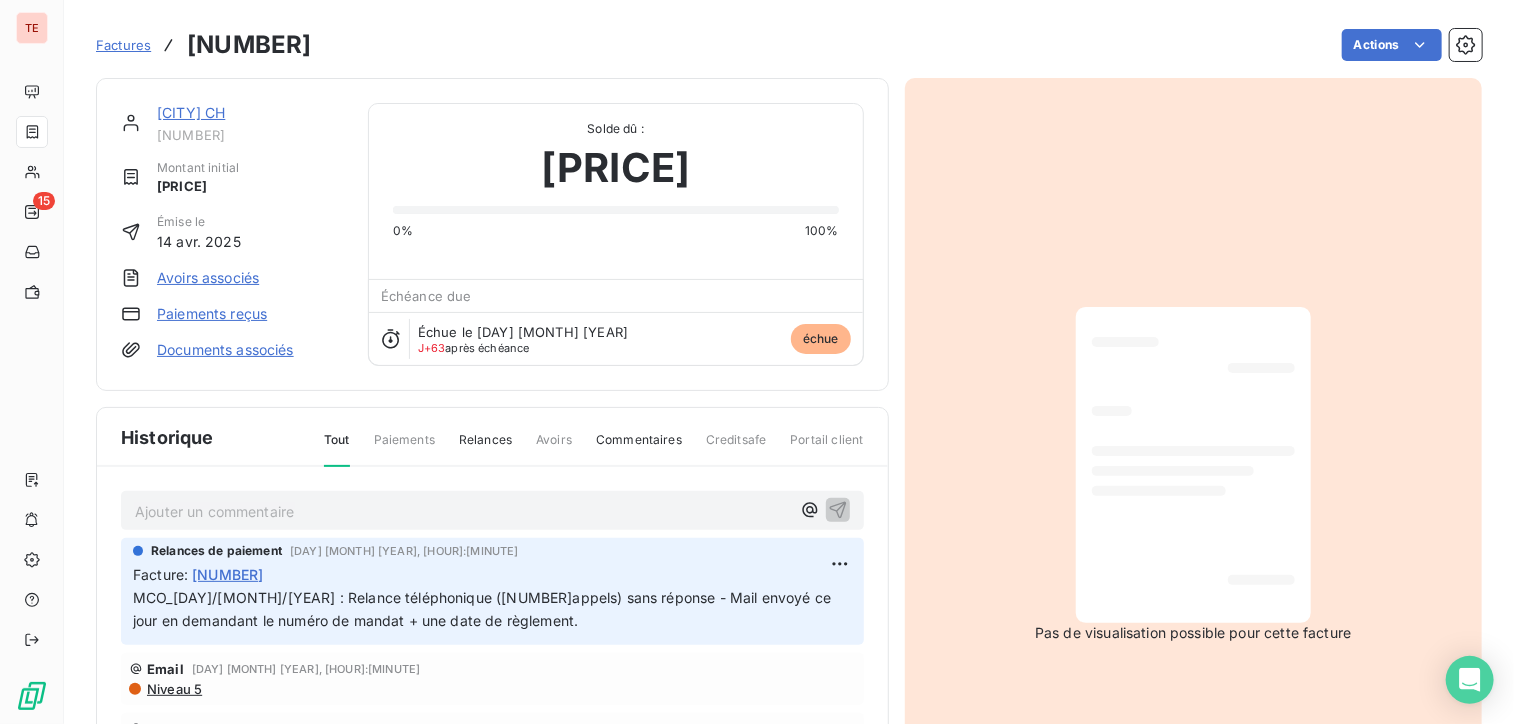 click on "[CITY] CH" at bounding box center [191, 112] 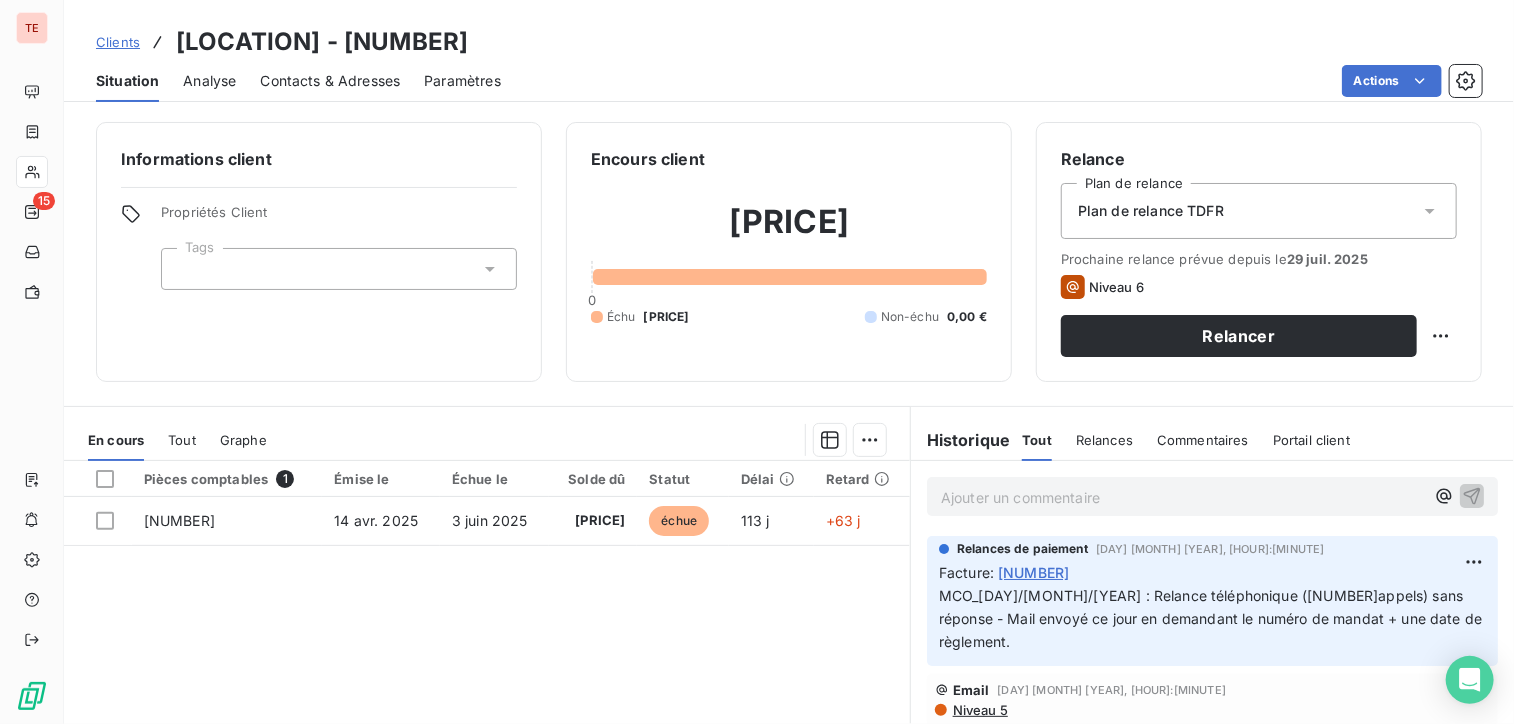 drag, startPoint x: 696, startPoint y: 219, endPoint x: 853, endPoint y: 223, distance: 157.05095 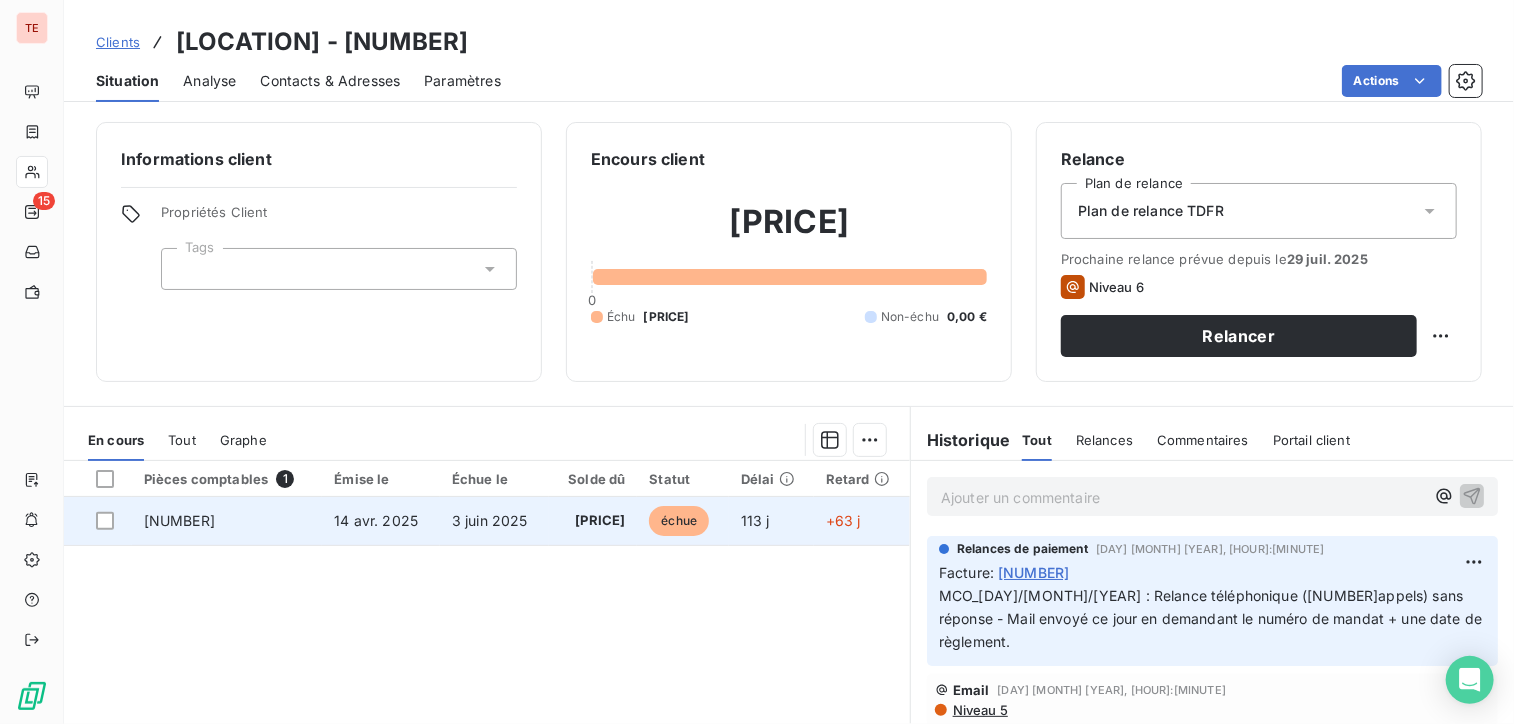 click on "14 avr. 2025" at bounding box center [376, 520] 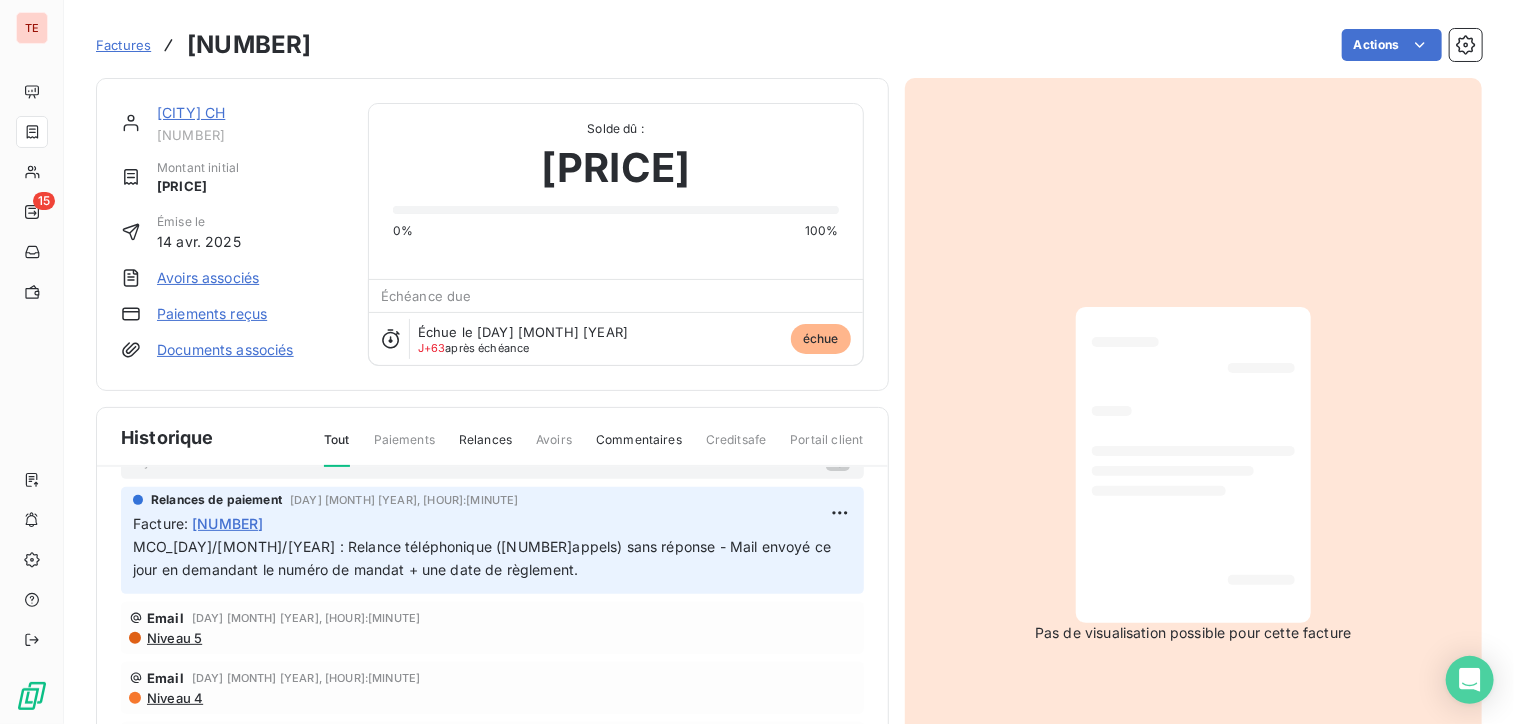 scroll, scrollTop: 16, scrollLeft: 0, axis: vertical 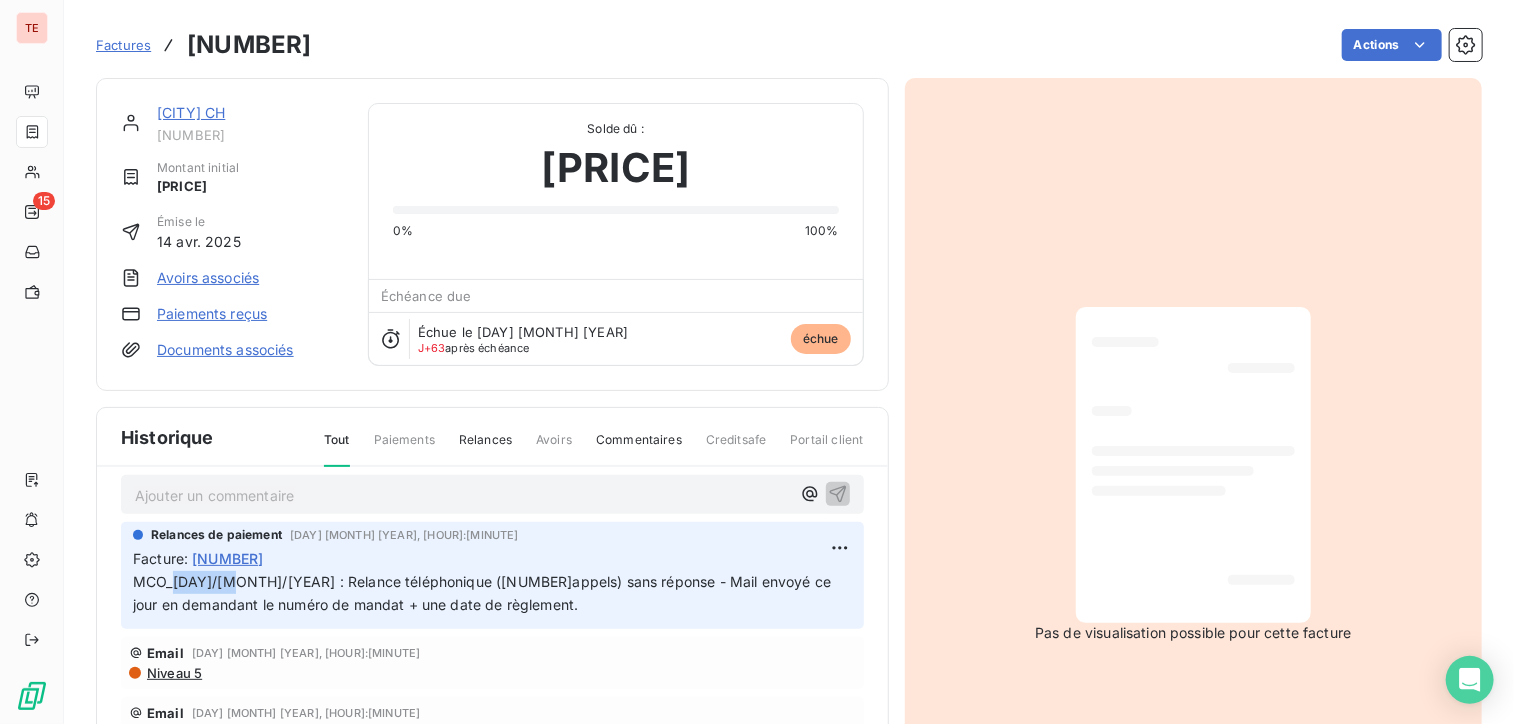 drag, startPoint x: 173, startPoint y: 576, endPoint x: 235, endPoint y: 578, distance: 62.03225 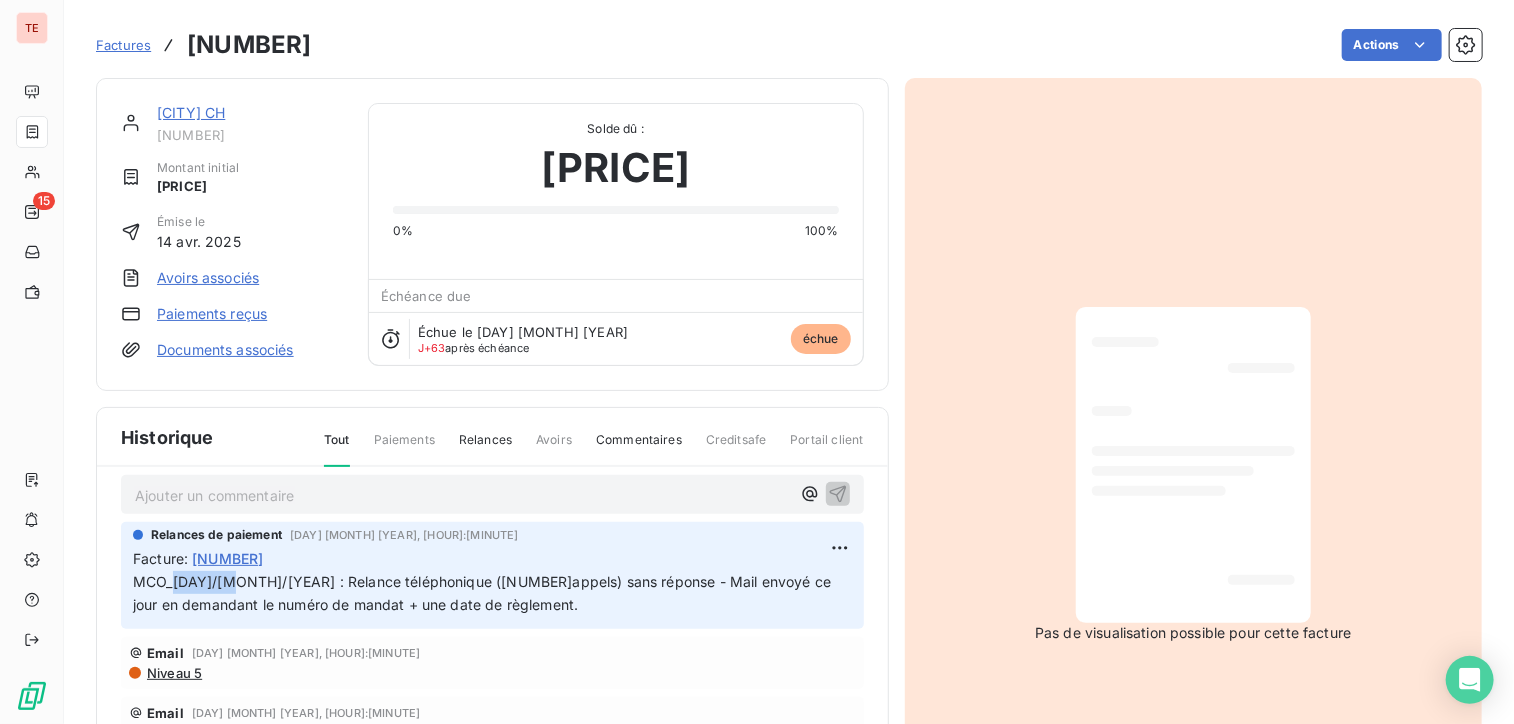 copy on "[DAY]/[MONTH]/[YEAR]" 